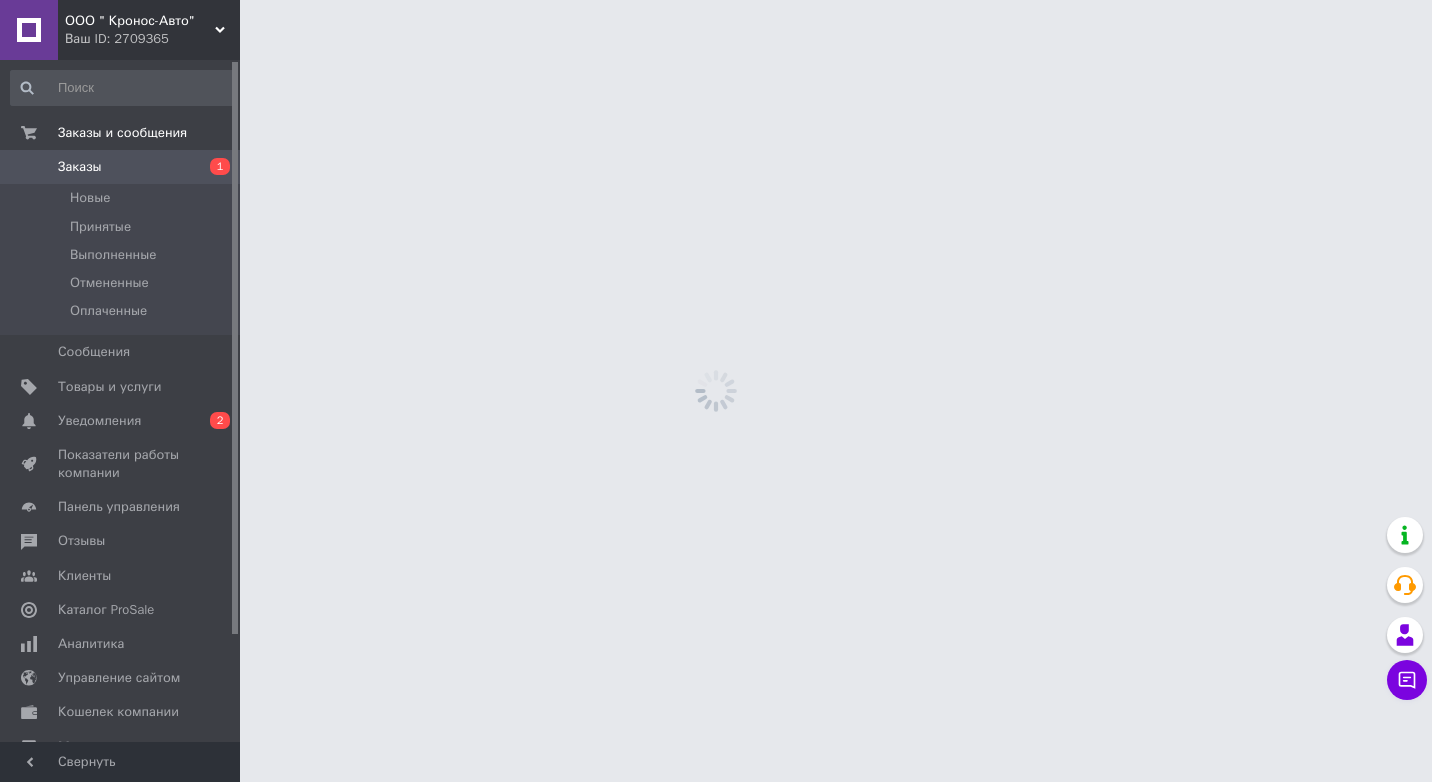 scroll, scrollTop: 0, scrollLeft: 0, axis: both 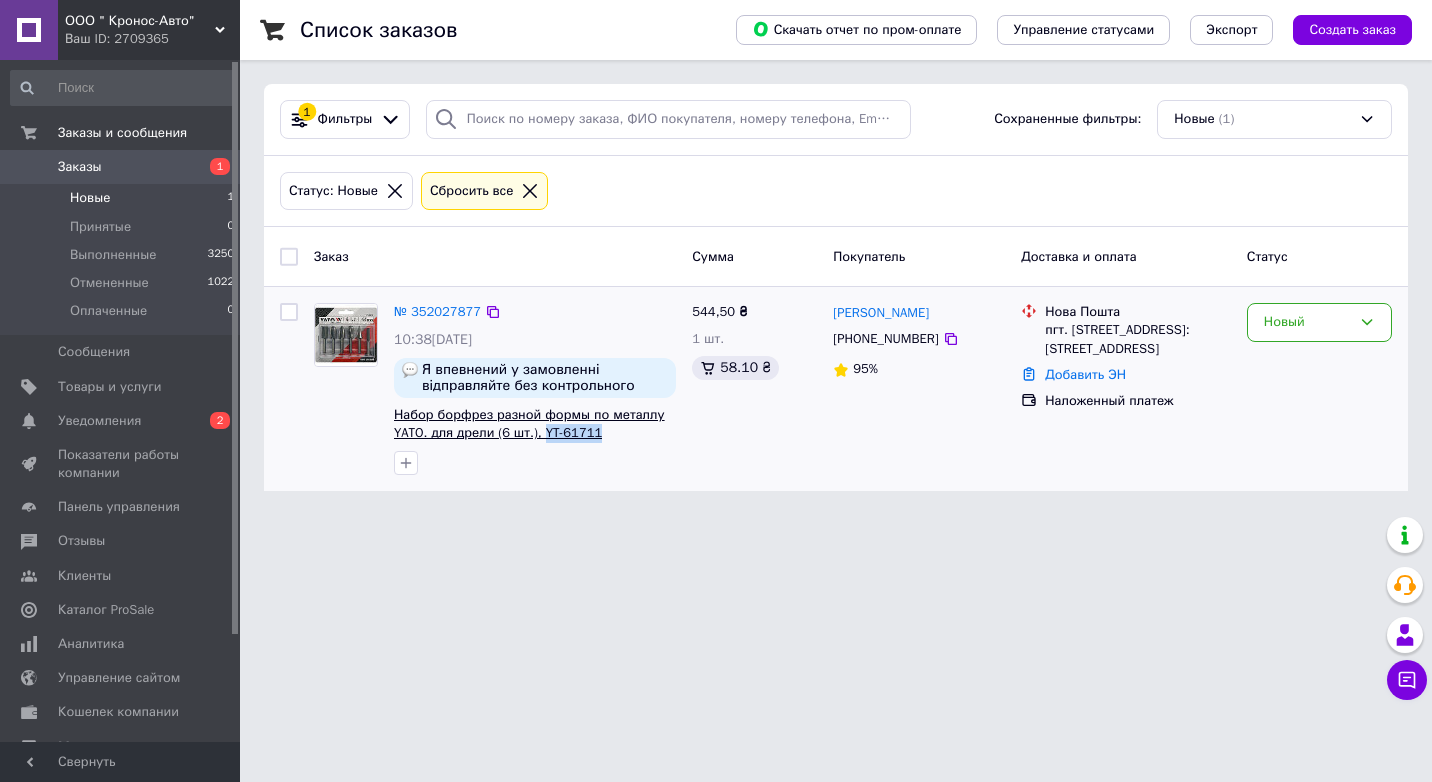 drag, startPoint x: 593, startPoint y: 431, endPoint x: 539, endPoint y: 435, distance: 54.147945 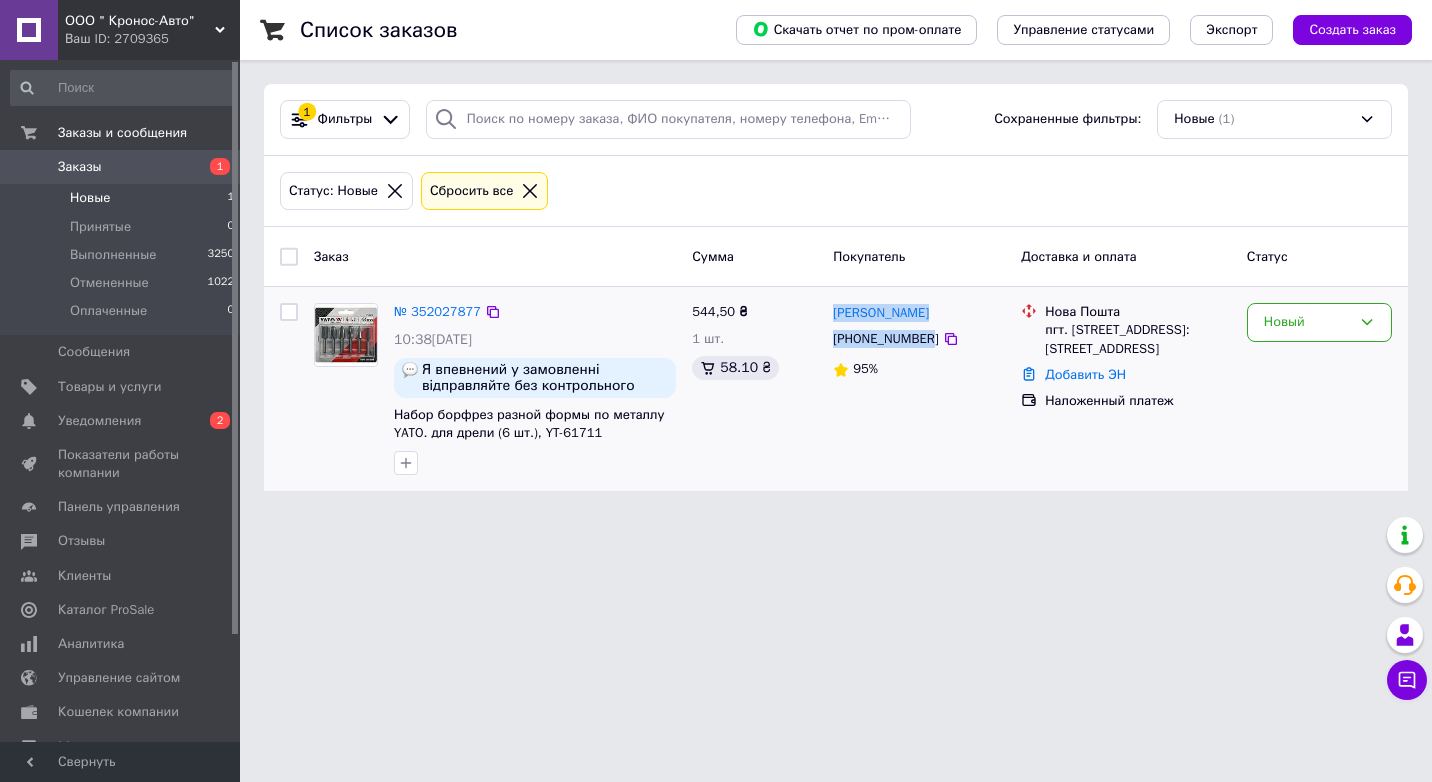 drag, startPoint x: 827, startPoint y: 309, endPoint x: 926, endPoint y: 337, distance: 102.88343 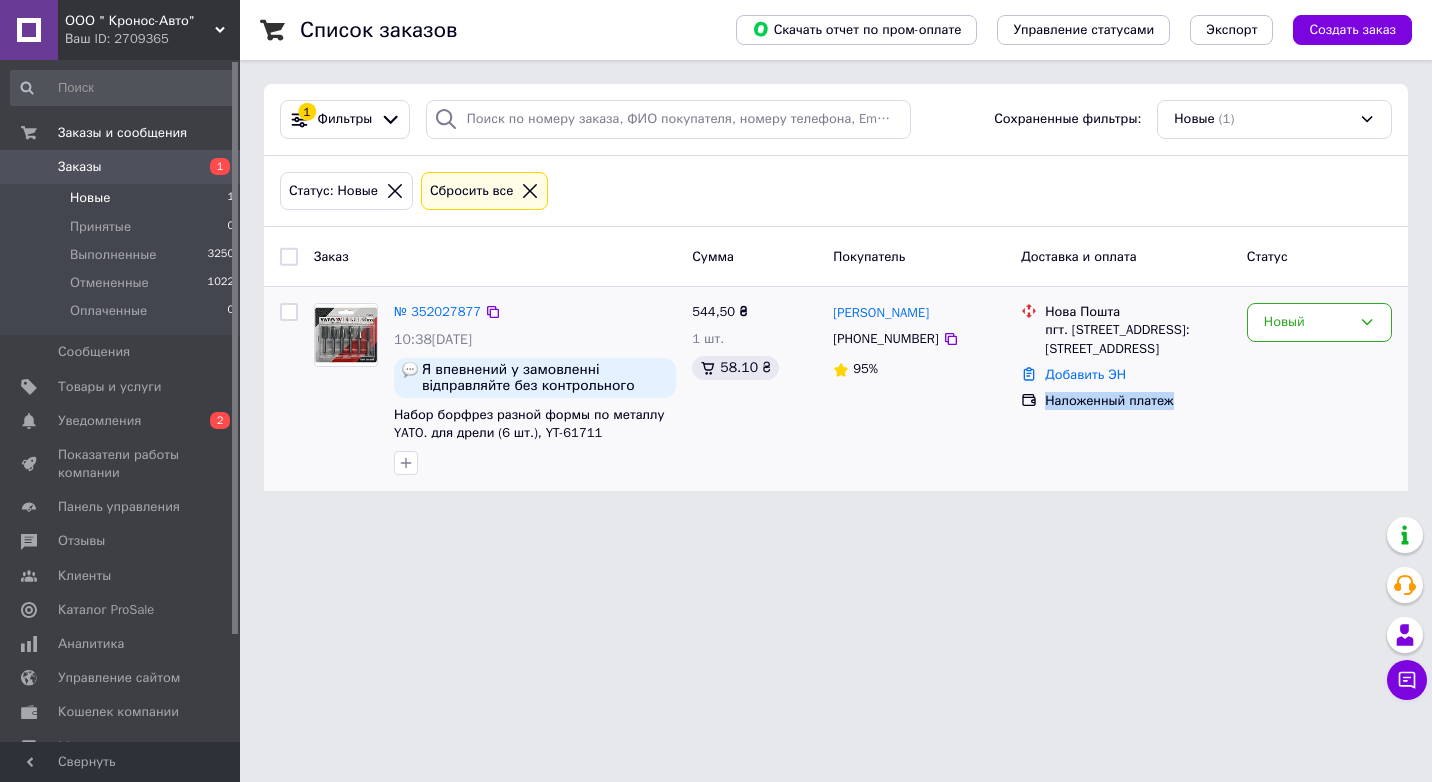 drag, startPoint x: 1049, startPoint y: 403, endPoint x: 1172, endPoint y: 409, distance: 123.146255 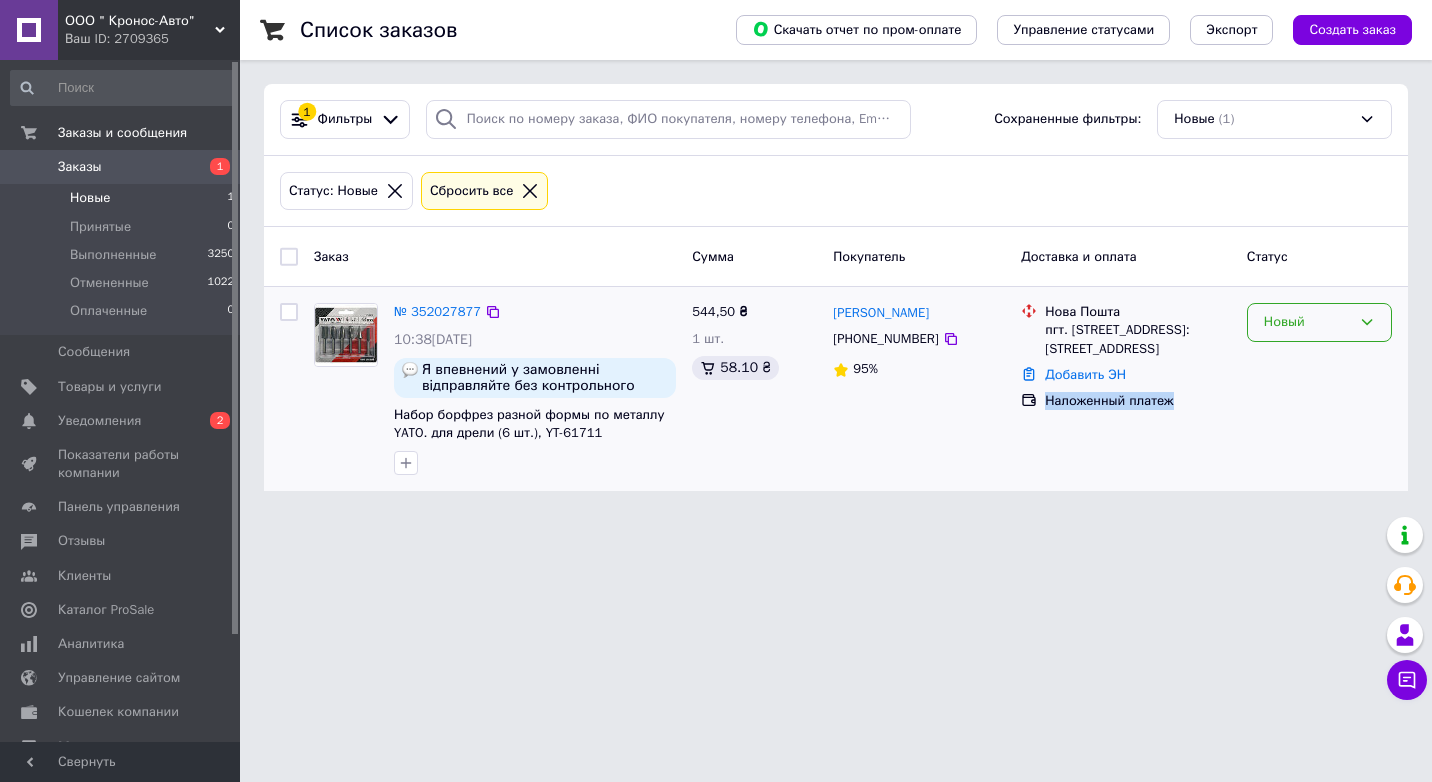 click on "Новый" at bounding box center (1307, 322) 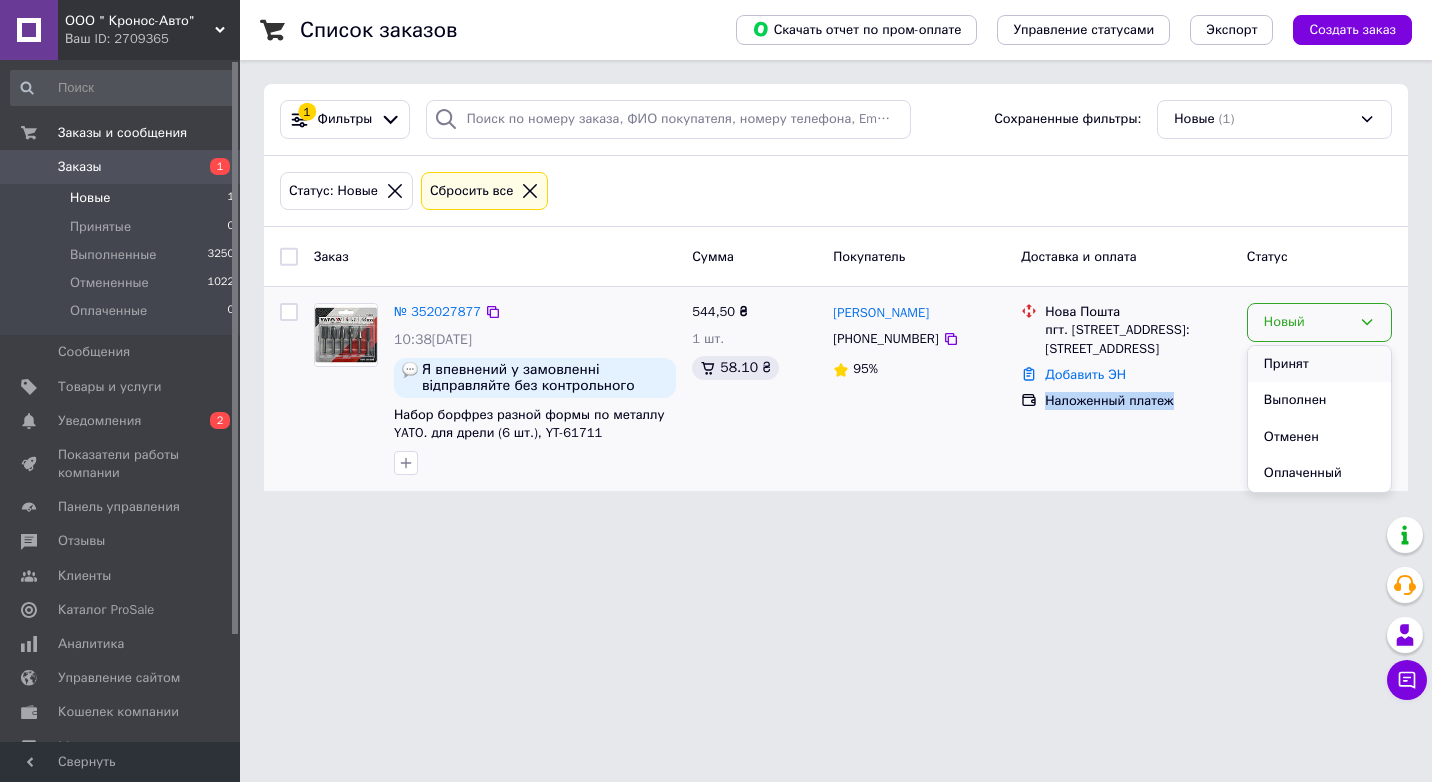 click on "Принят" at bounding box center (1319, 364) 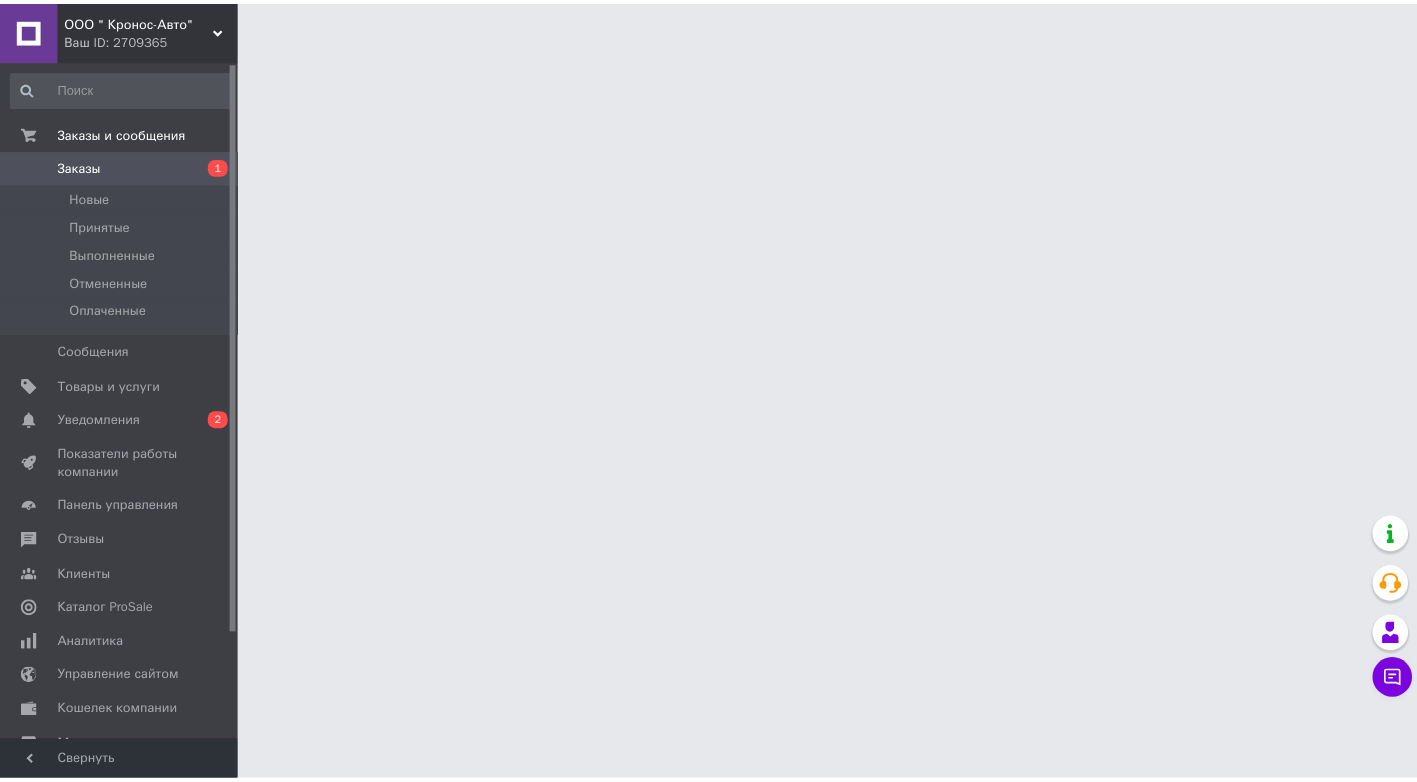 scroll, scrollTop: 0, scrollLeft: 0, axis: both 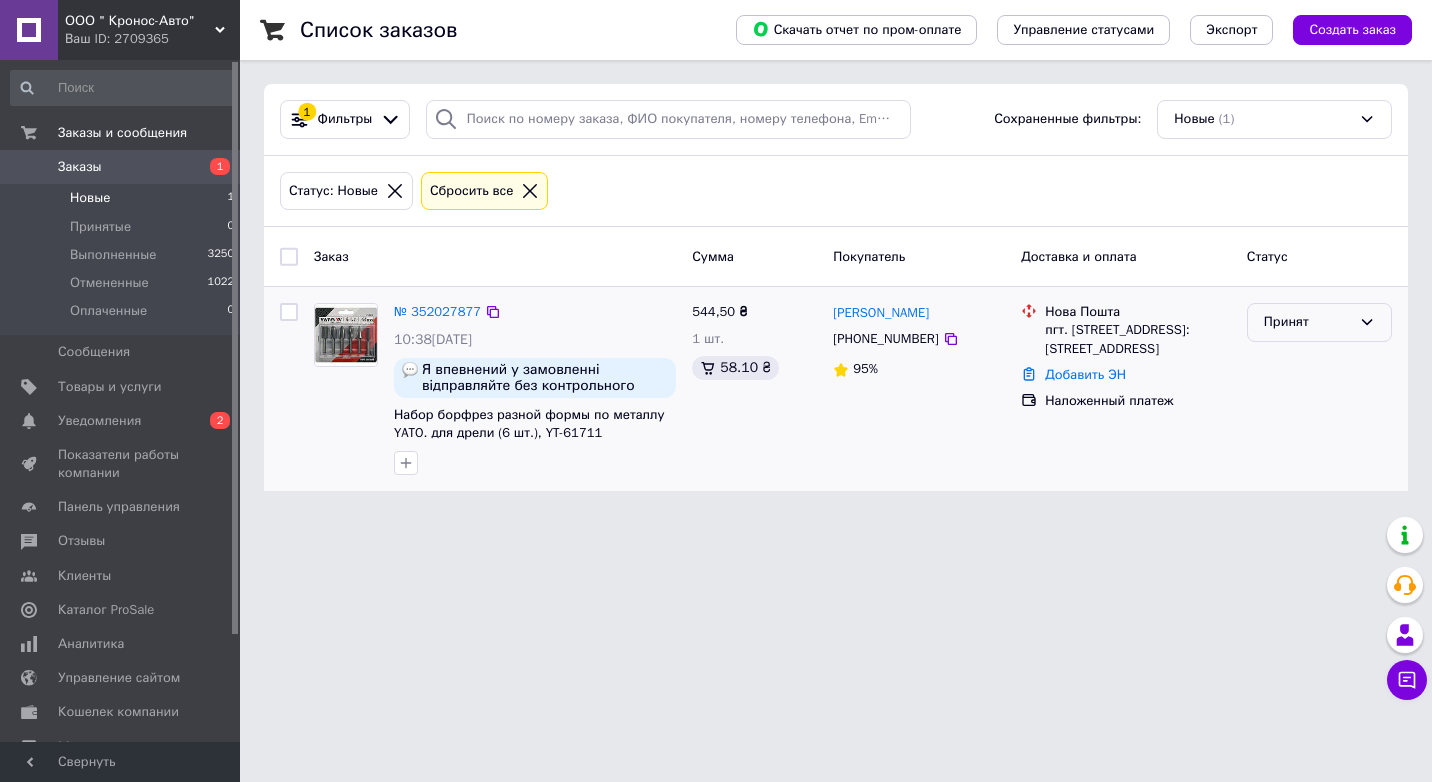 click on "Принят" at bounding box center [1319, 322] 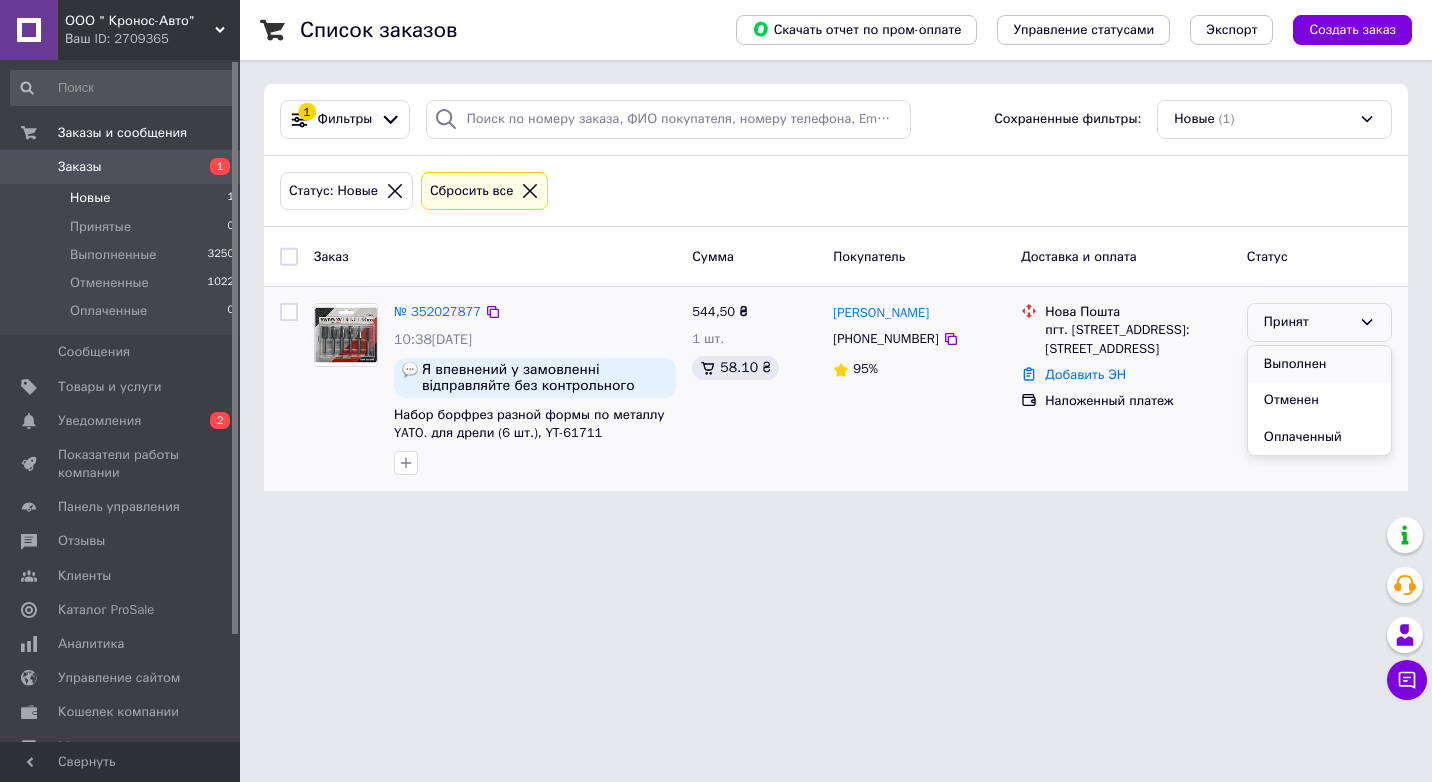 click on "Выполнен" at bounding box center (1319, 364) 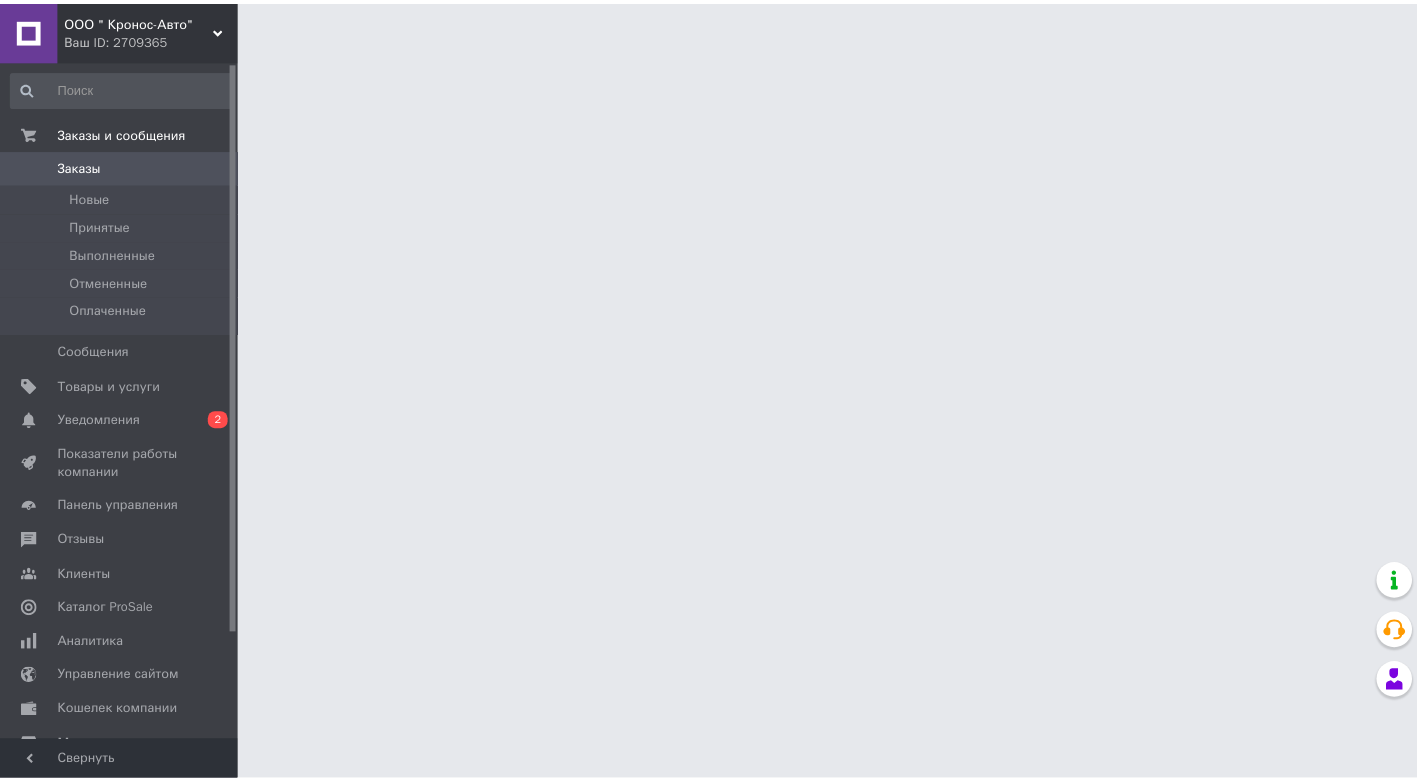 scroll, scrollTop: 0, scrollLeft: 0, axis: both 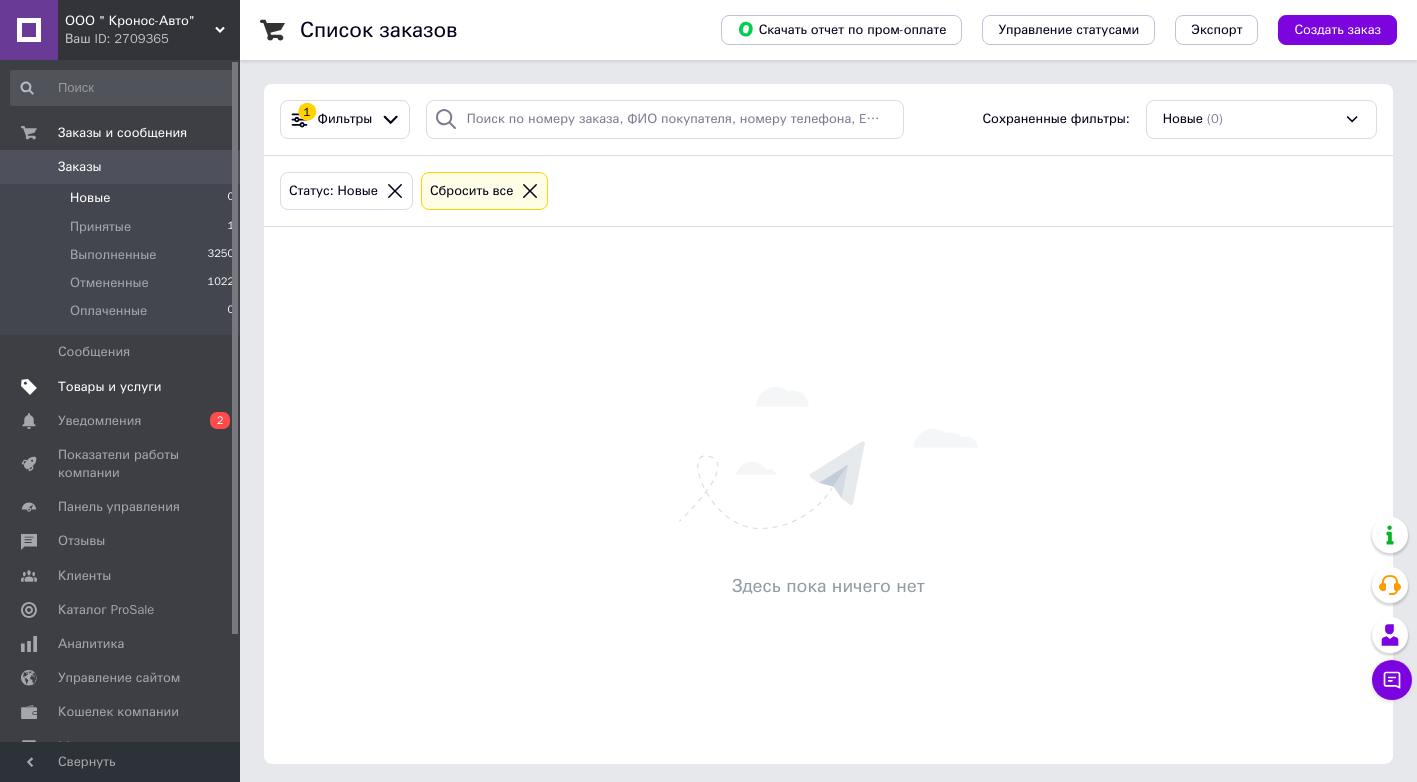 click on "Товары и услуги" at bounding box center (110, 387) 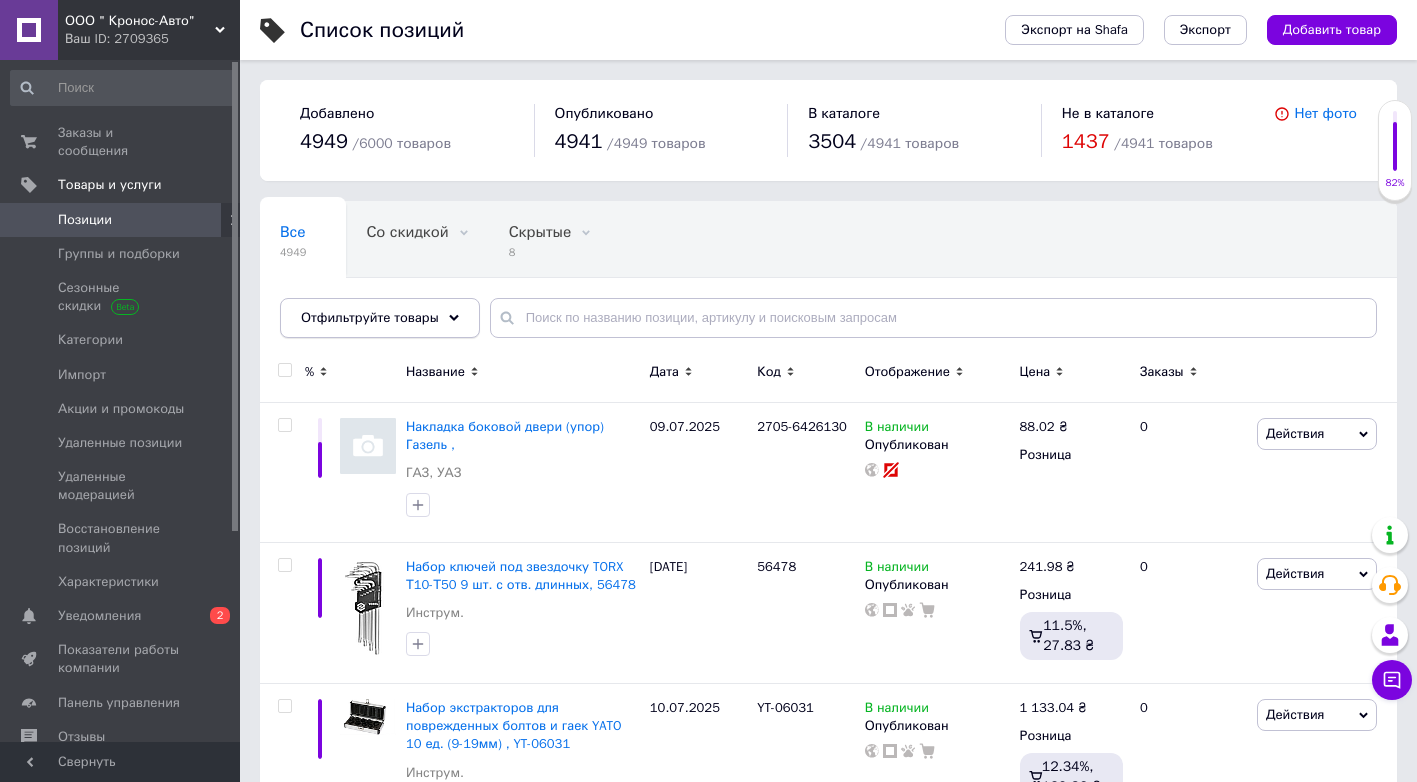 click on "Отфильтруйте товары" at bounding box center (370, 317) 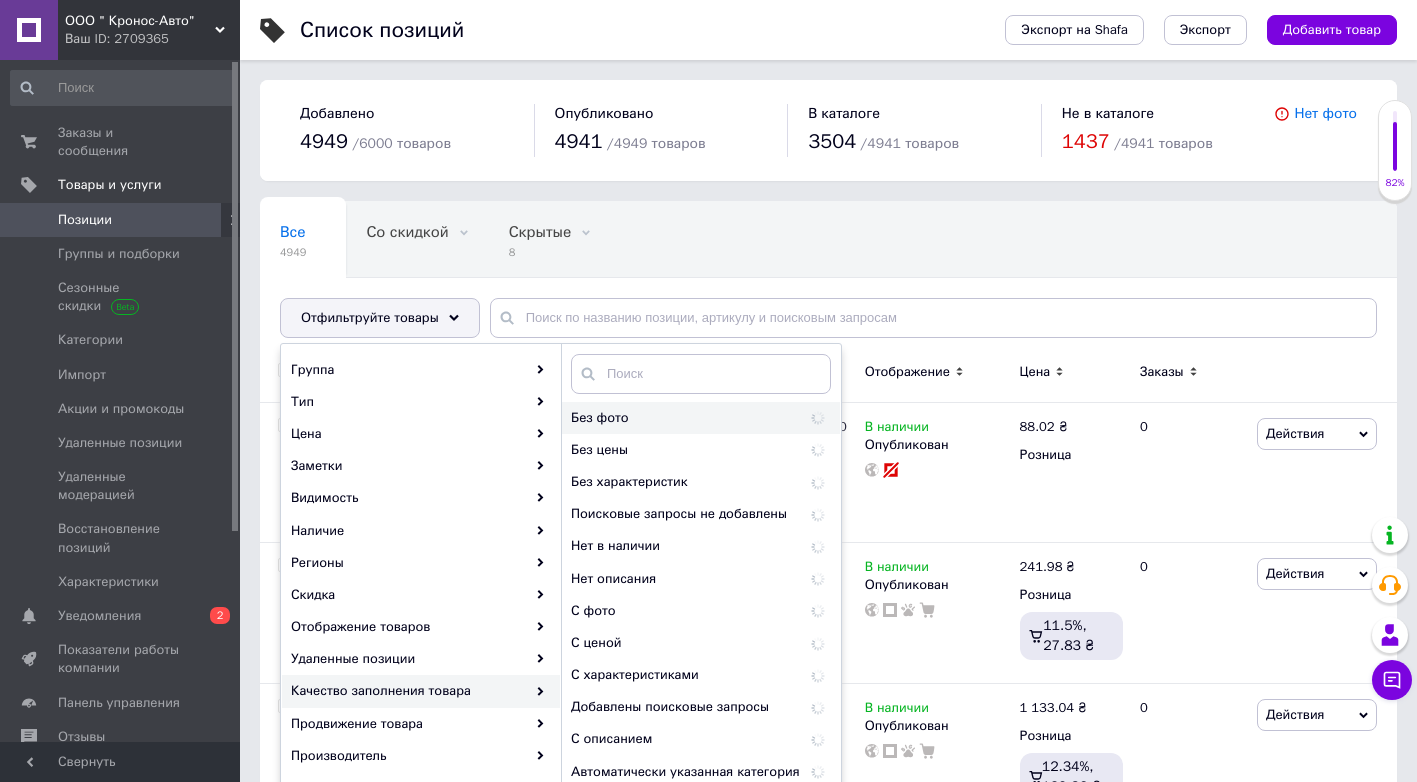 click on "Без фото" at bounding box center [659, 418] 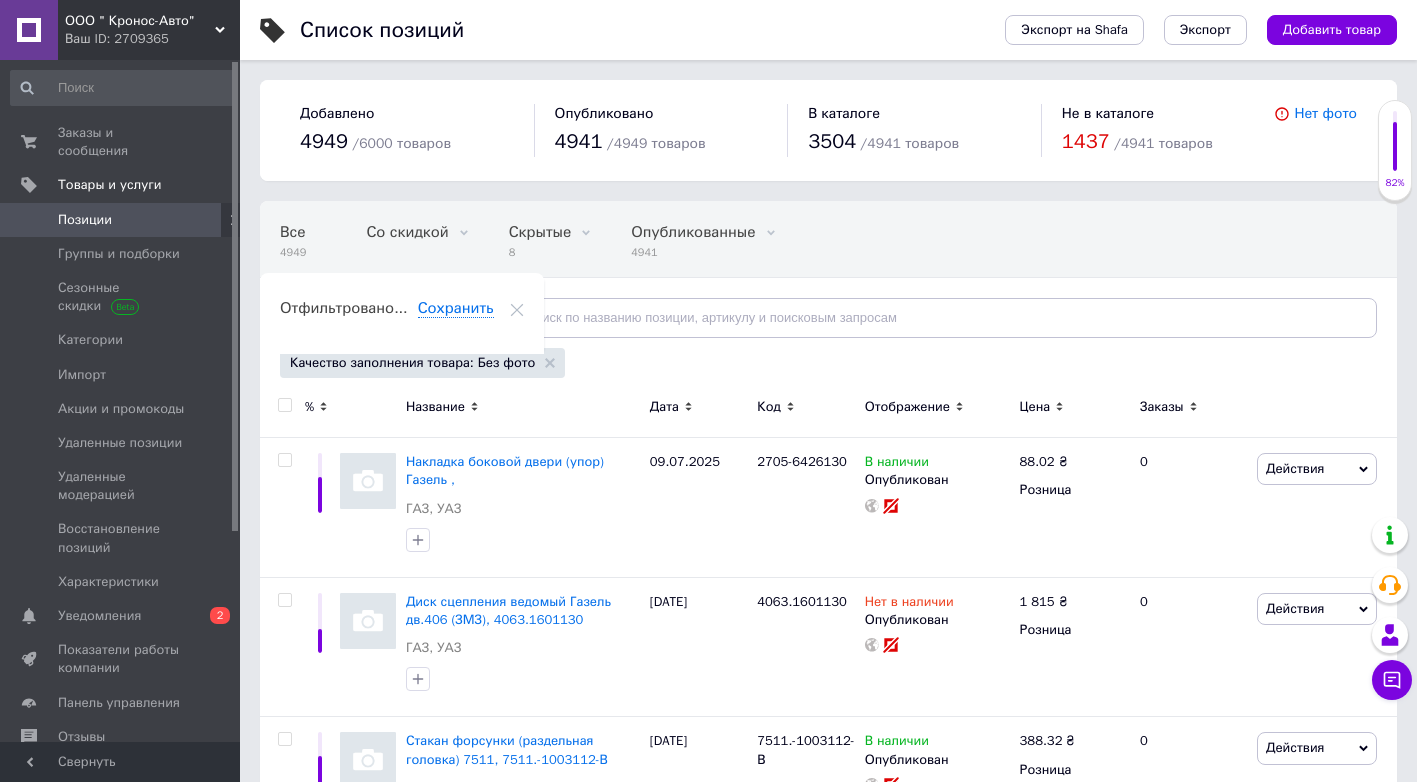 click on "Отображение" at bounding box center [907, 407] 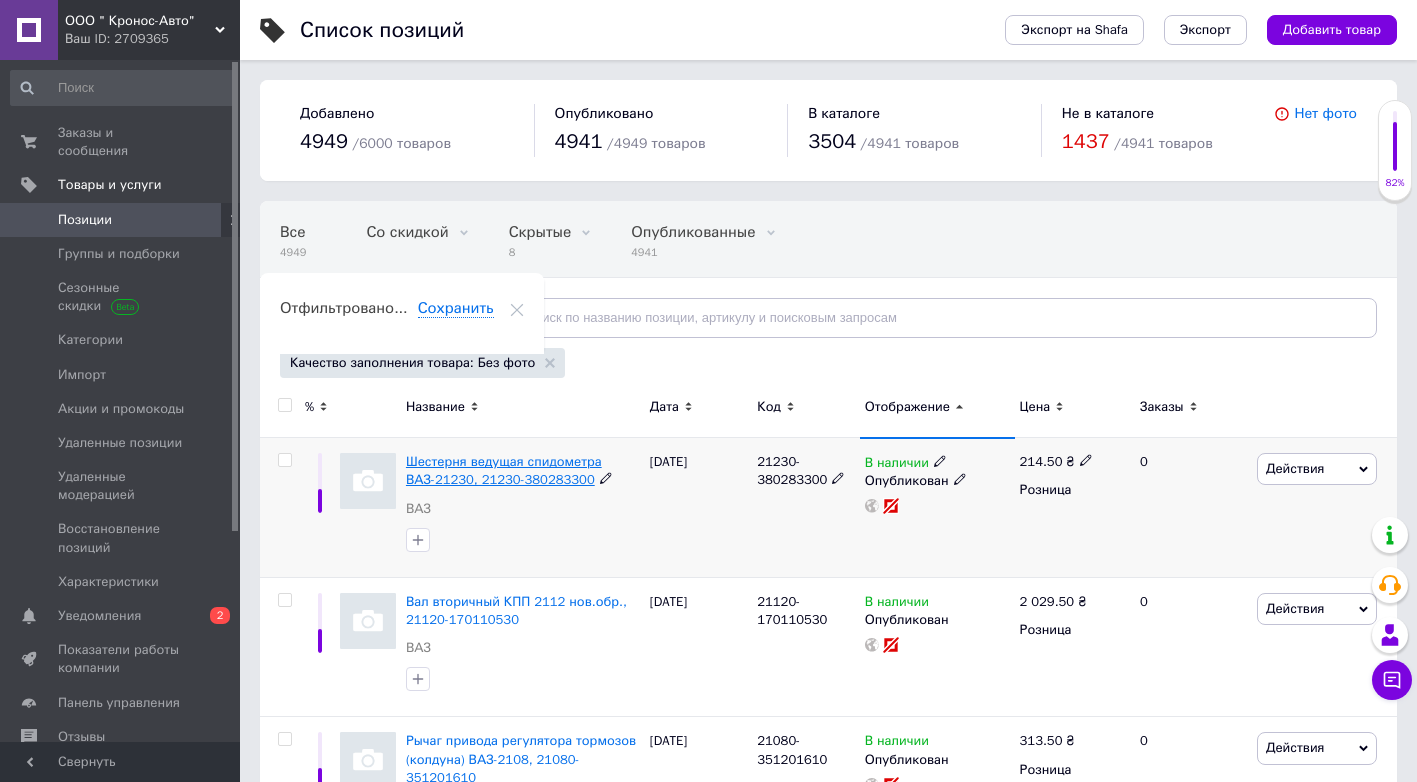 click on "Шестерня ведущая спидометра ВАЗ-21230, 21230-380283300" at bounding box center (504, 470) 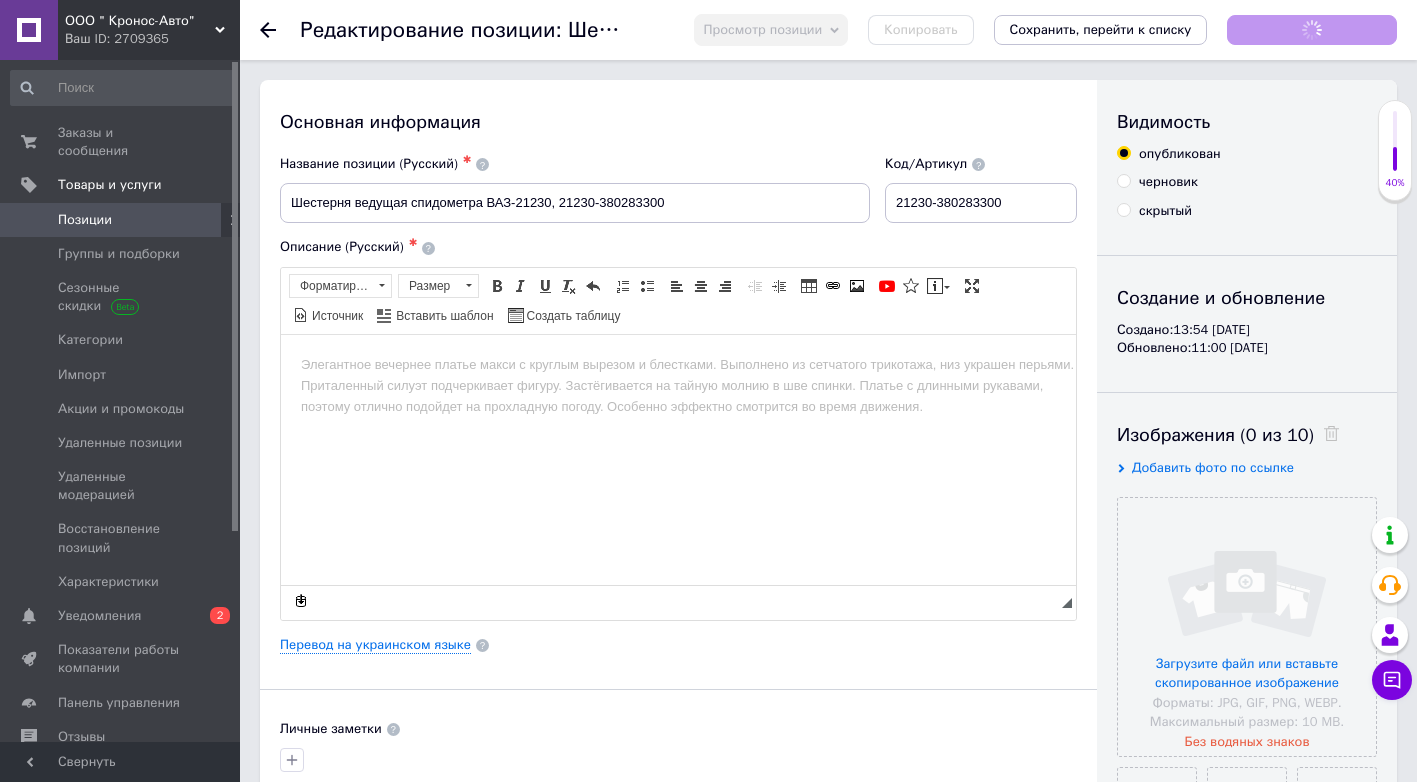 scroll, scrollTop: 0, scrollLeft: 0, axis: both 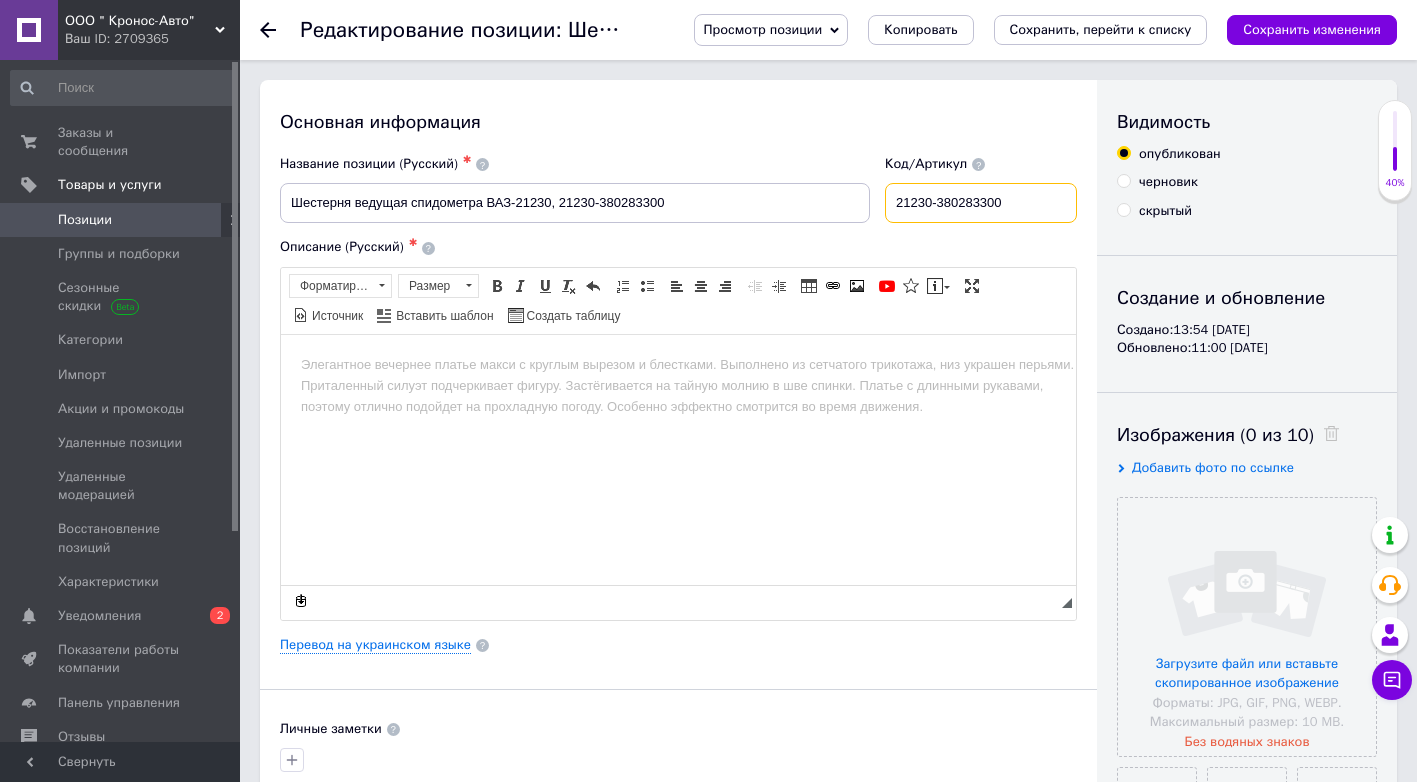 click on "21230-380283300" at bounding box center (981, 203) 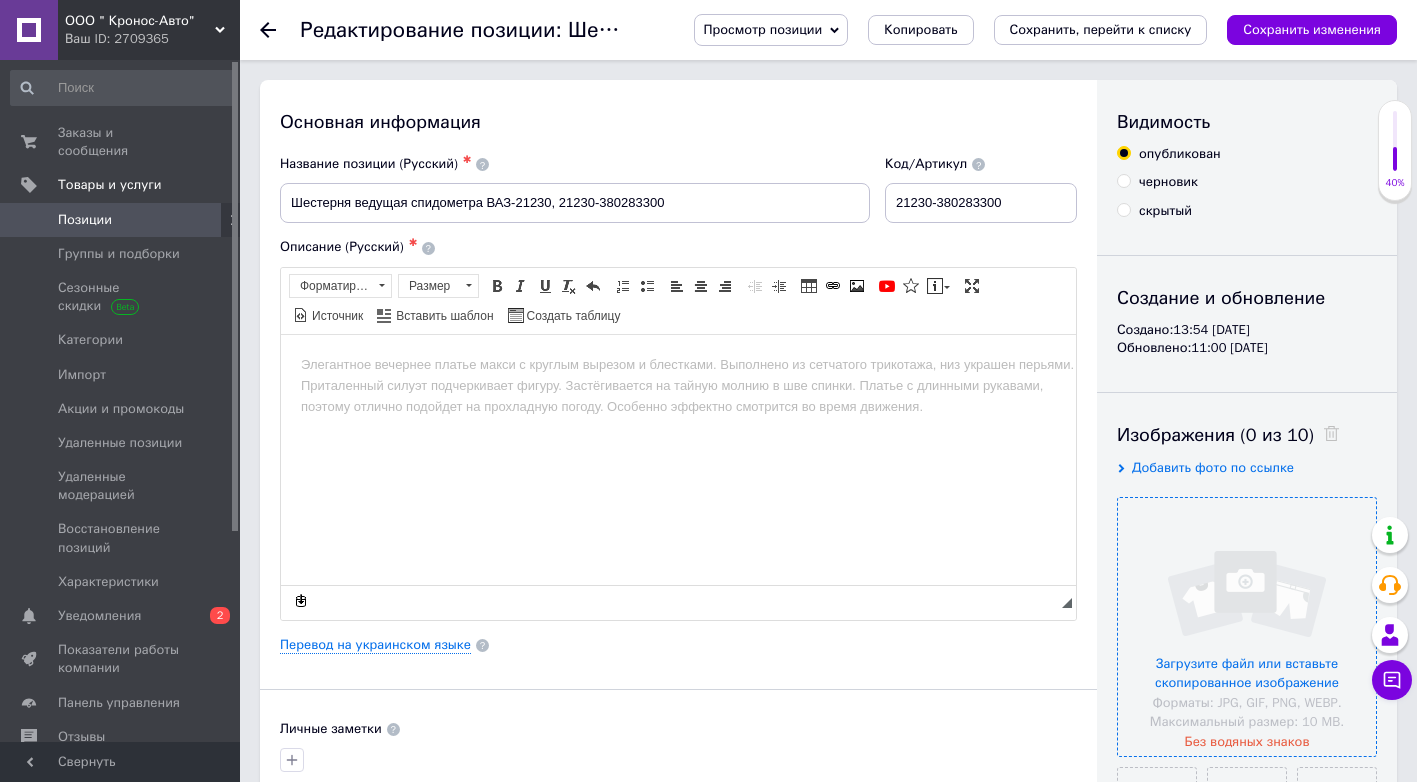 click at bounding box center (1247, 627) 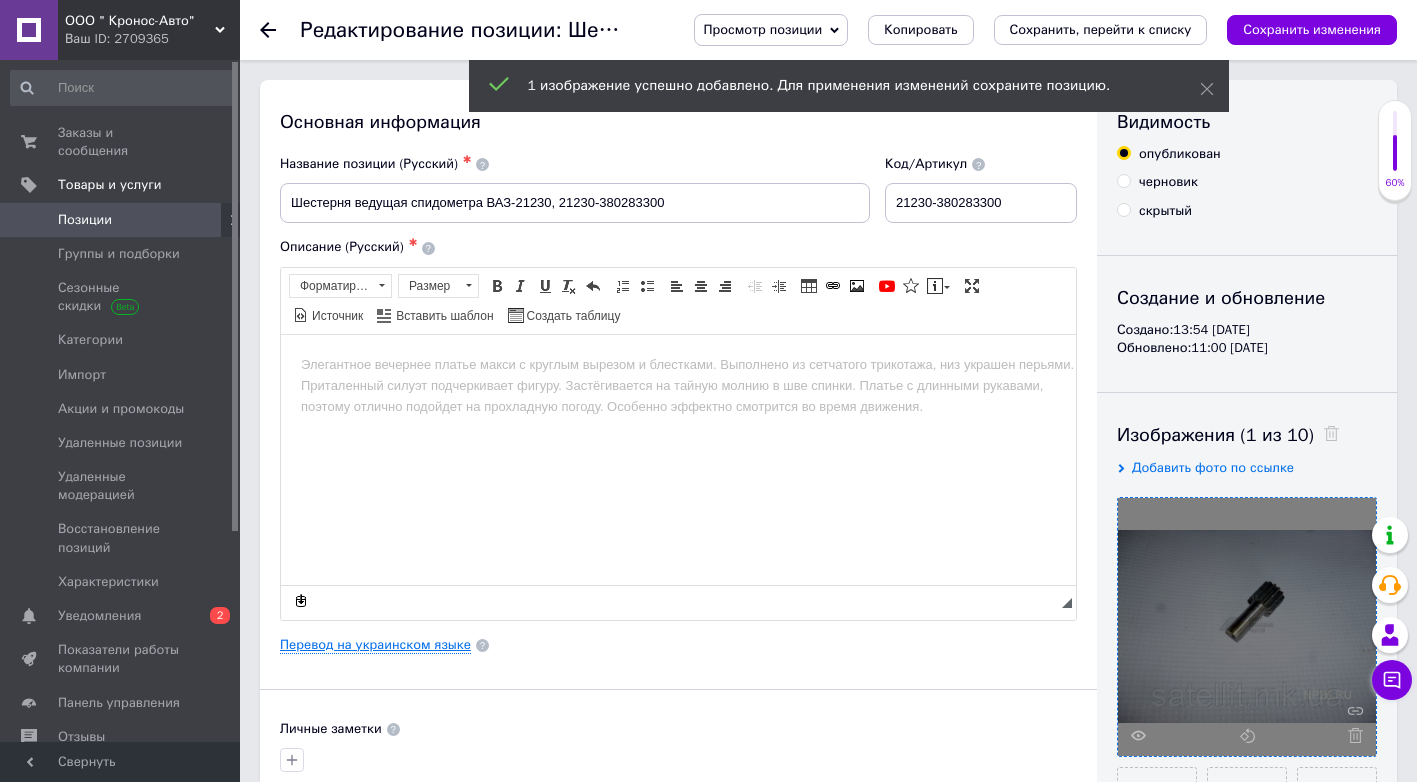 click on "Перевод на украинском языке" at bounding box center (375, 645) 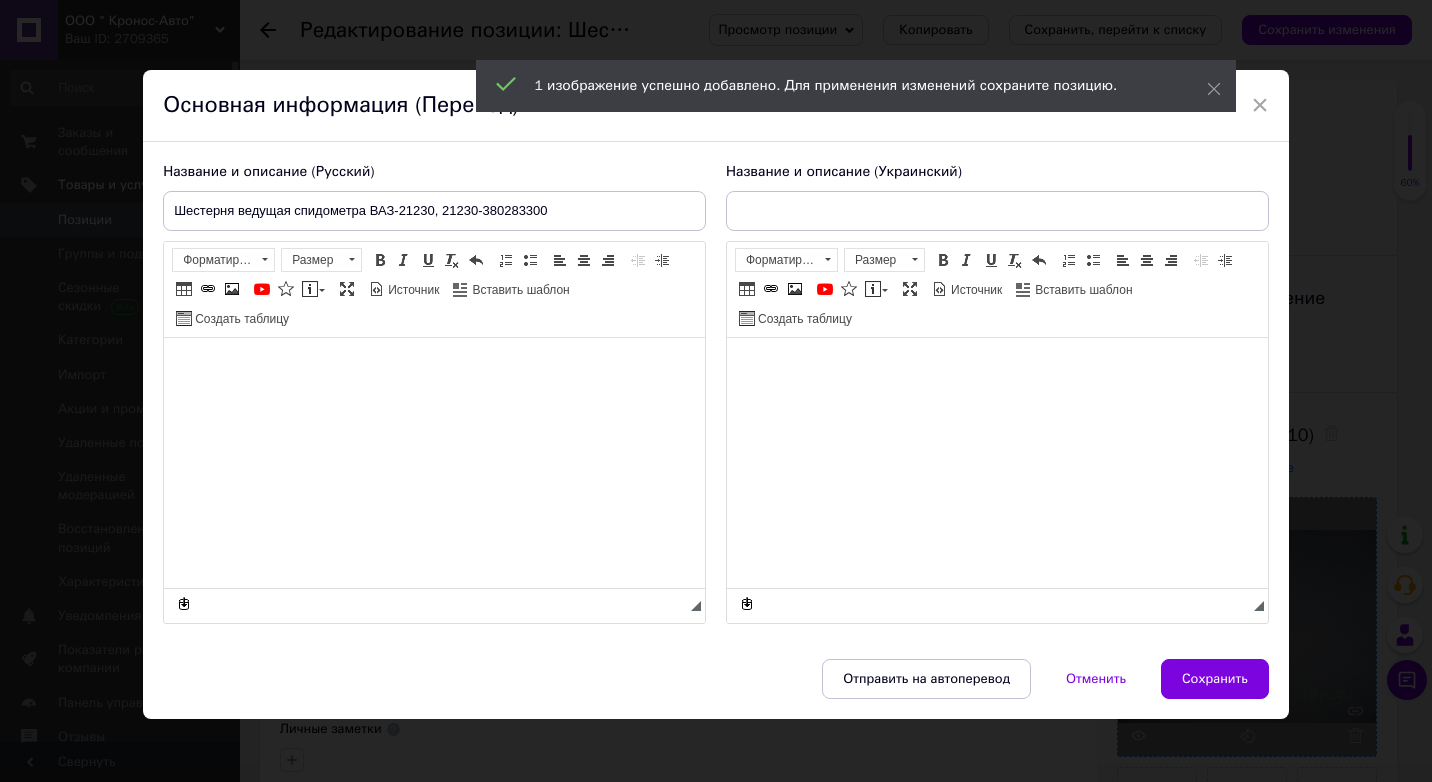 type on "Шестірня тягова спидрометра ВАЗ-21230, 21230-380283300" 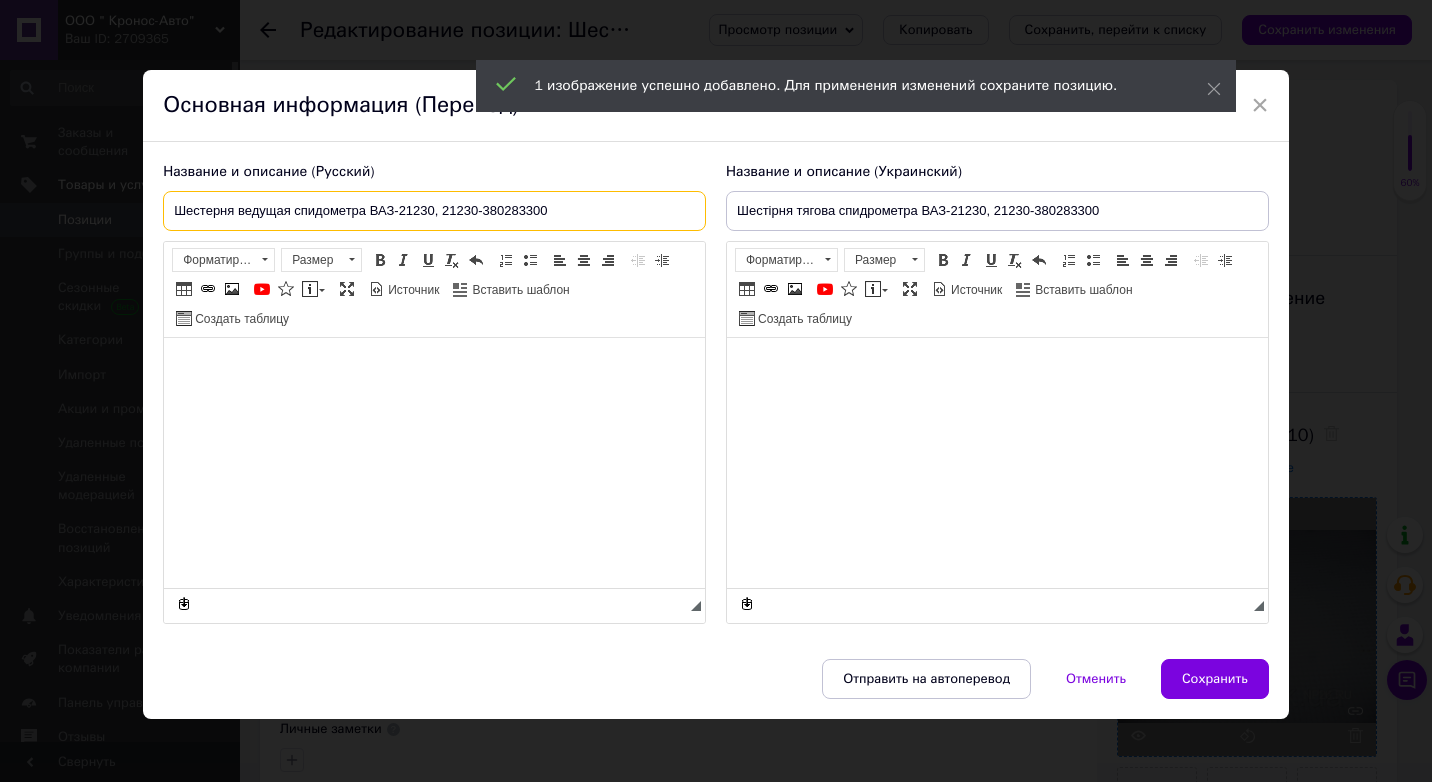 click on "Шестерня ведущая спидометра ВАЗ-21230, 21230-380283300" at bounding box center (434, 211) 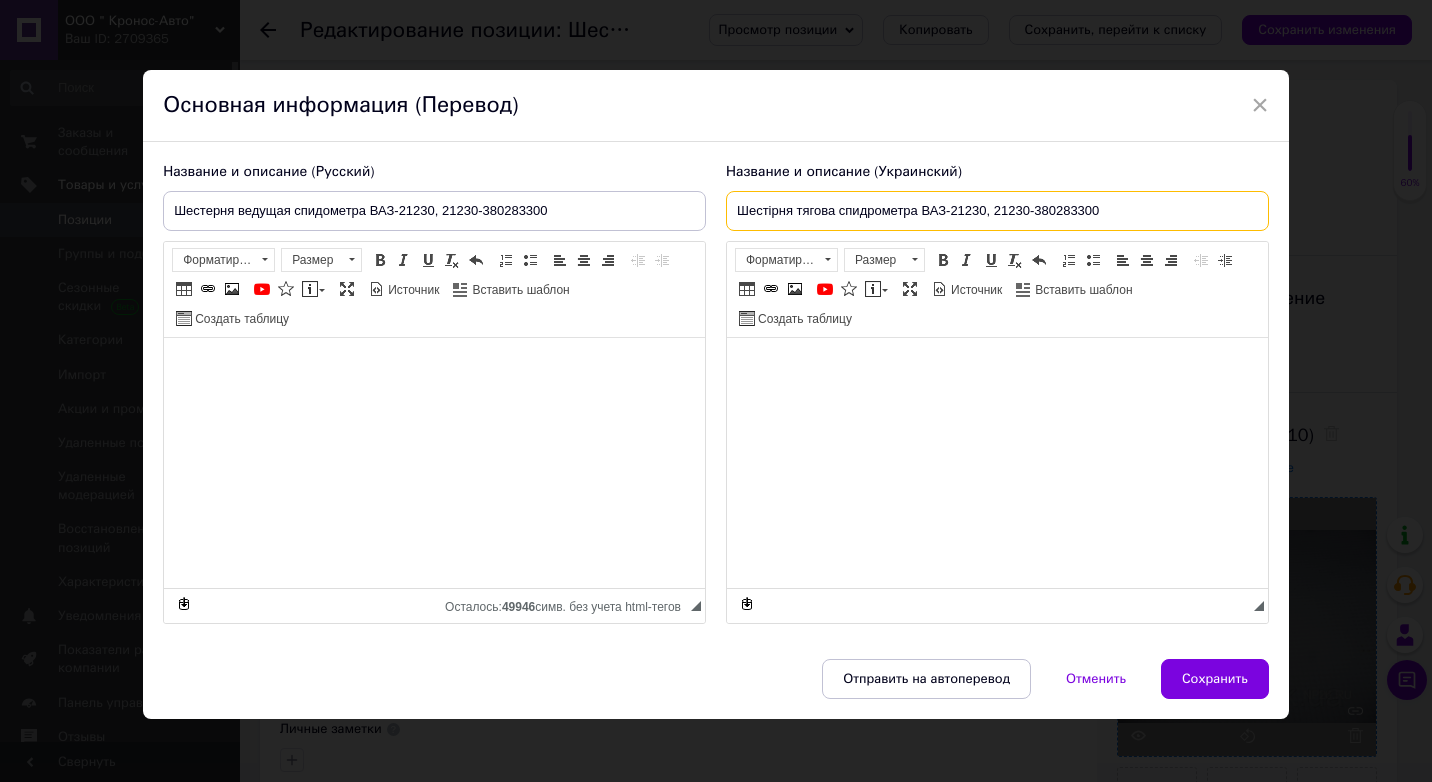 click on "Шестірня тягова спидрометра ВАЗ-21230, 21230-380283300" at bounding box center (997, 211) 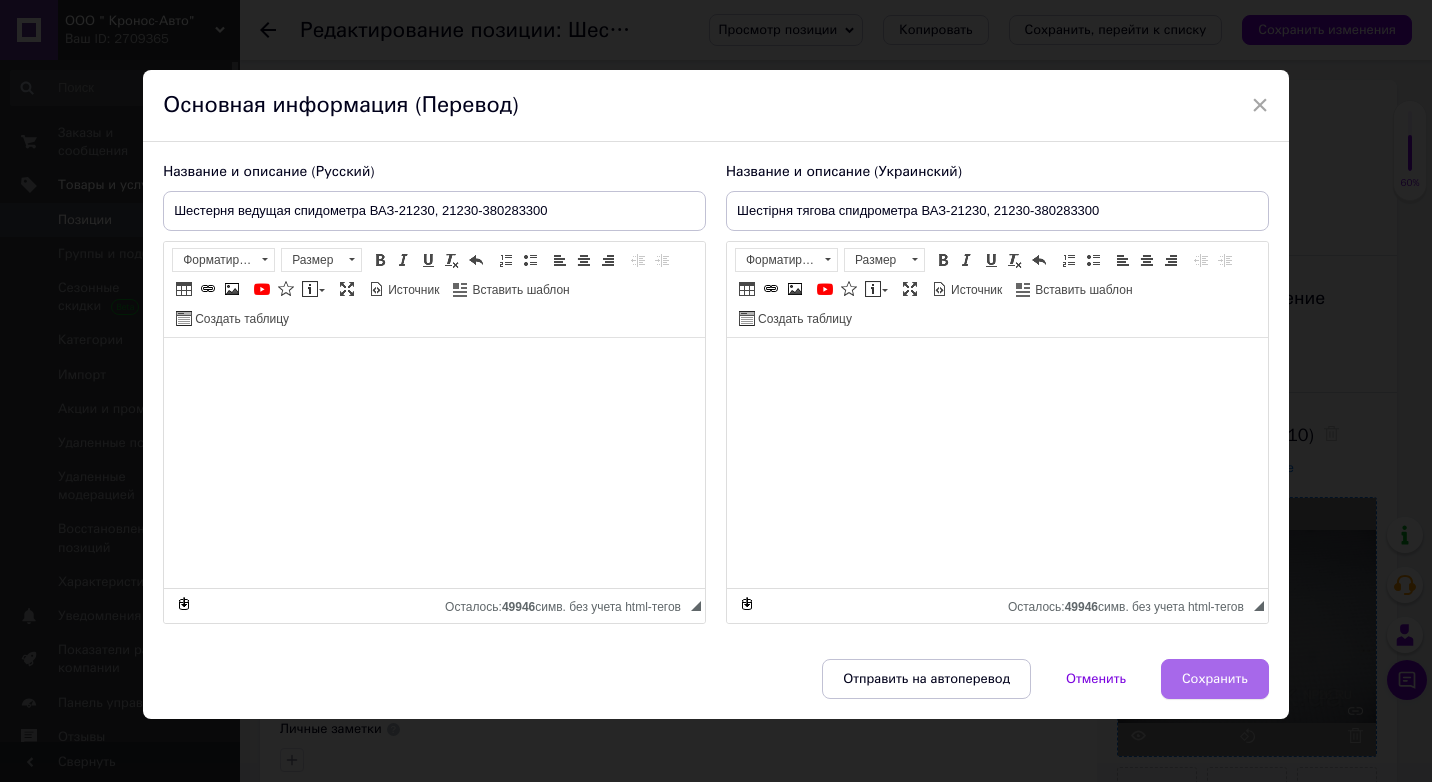 click on "Сохранить" at bounding box center [1215, 679] 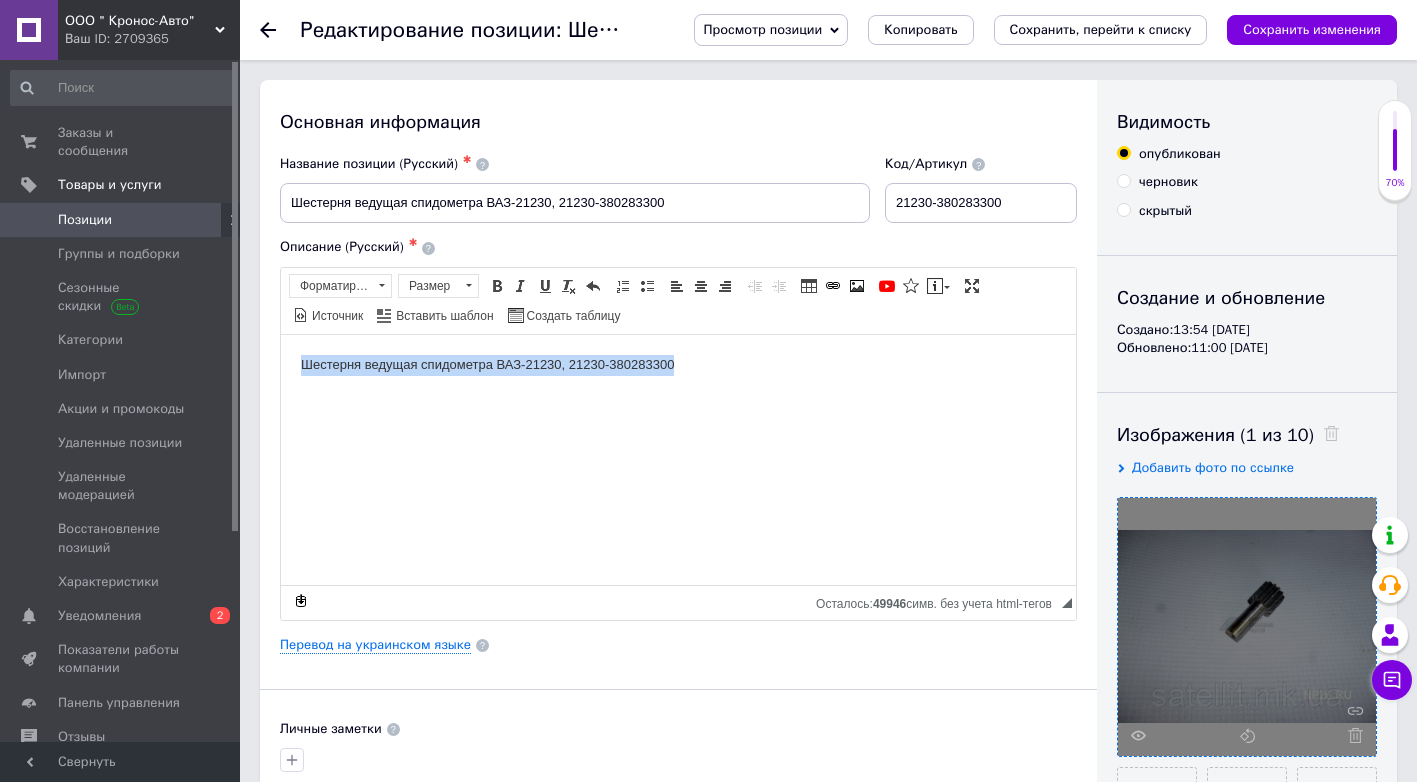 drag, startPoint x: 700, startPoint y: 368, endPoint x: 294, endPoint y: 405, distance: 407.68246 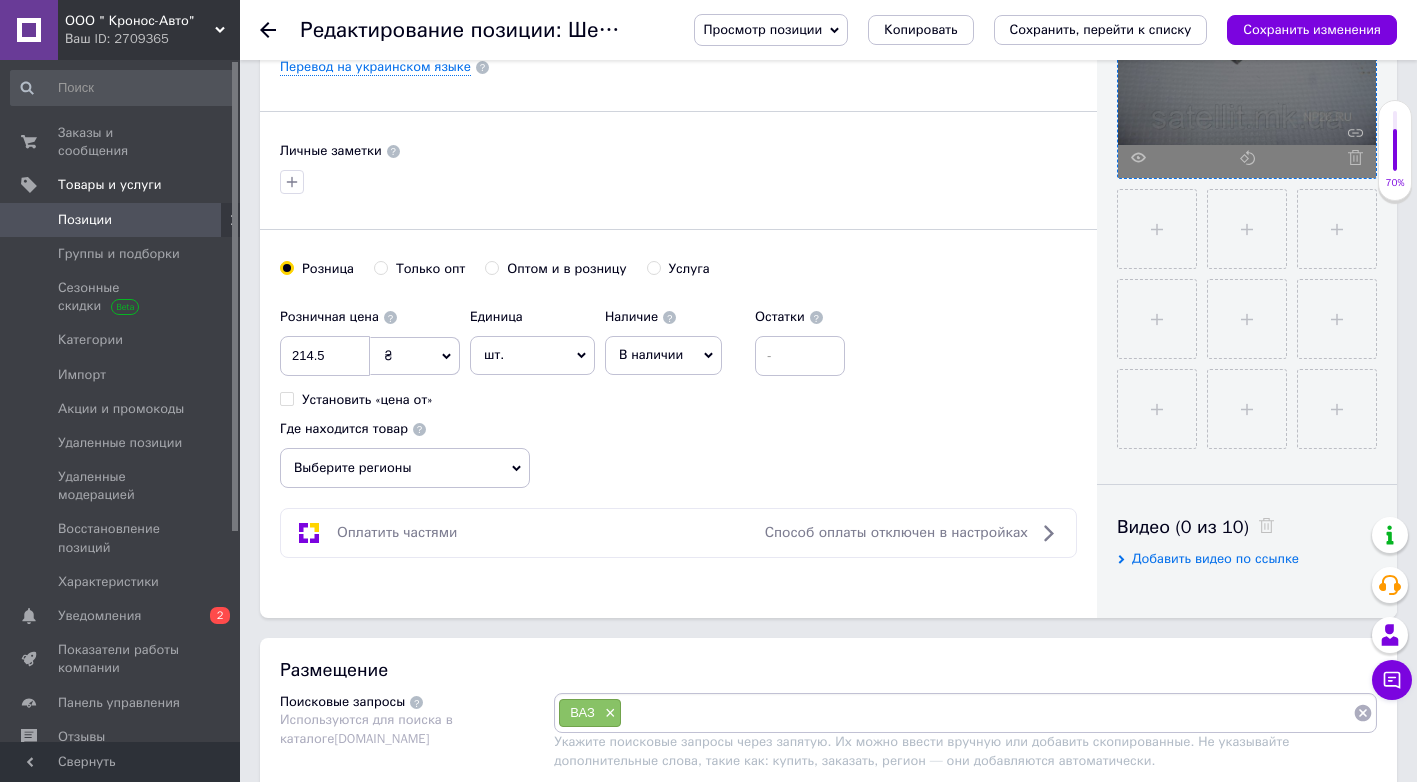 scroll, scrollTop: 700, scrollLeft: 0, axis: vertical 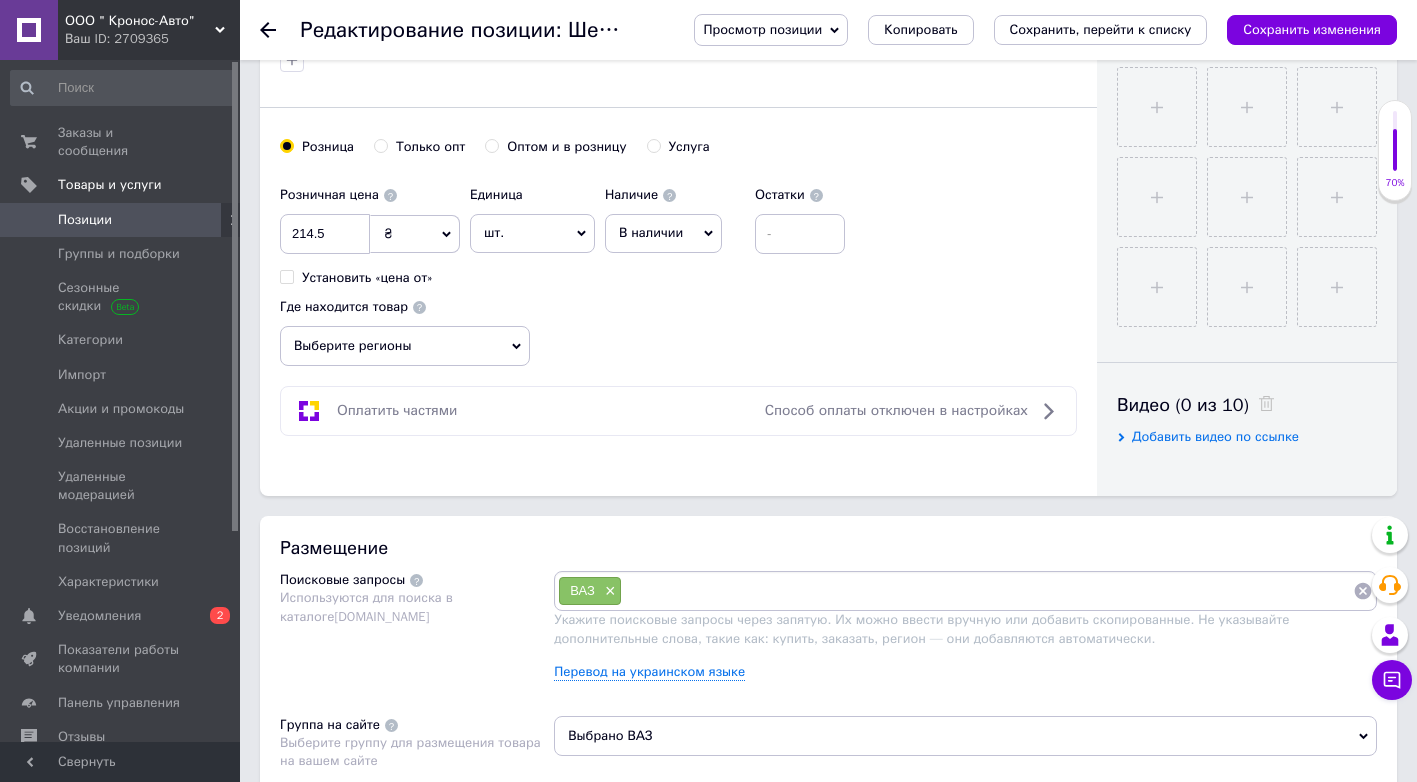click on "Укажите поисковые запросы через запятую.
Их можно ввести вручную или добавить скопированные.
Не указывайте дополнительные слова,
такие как: купить, заказать, регион — они добавляются автоматически." at bounding box center [921, 628] 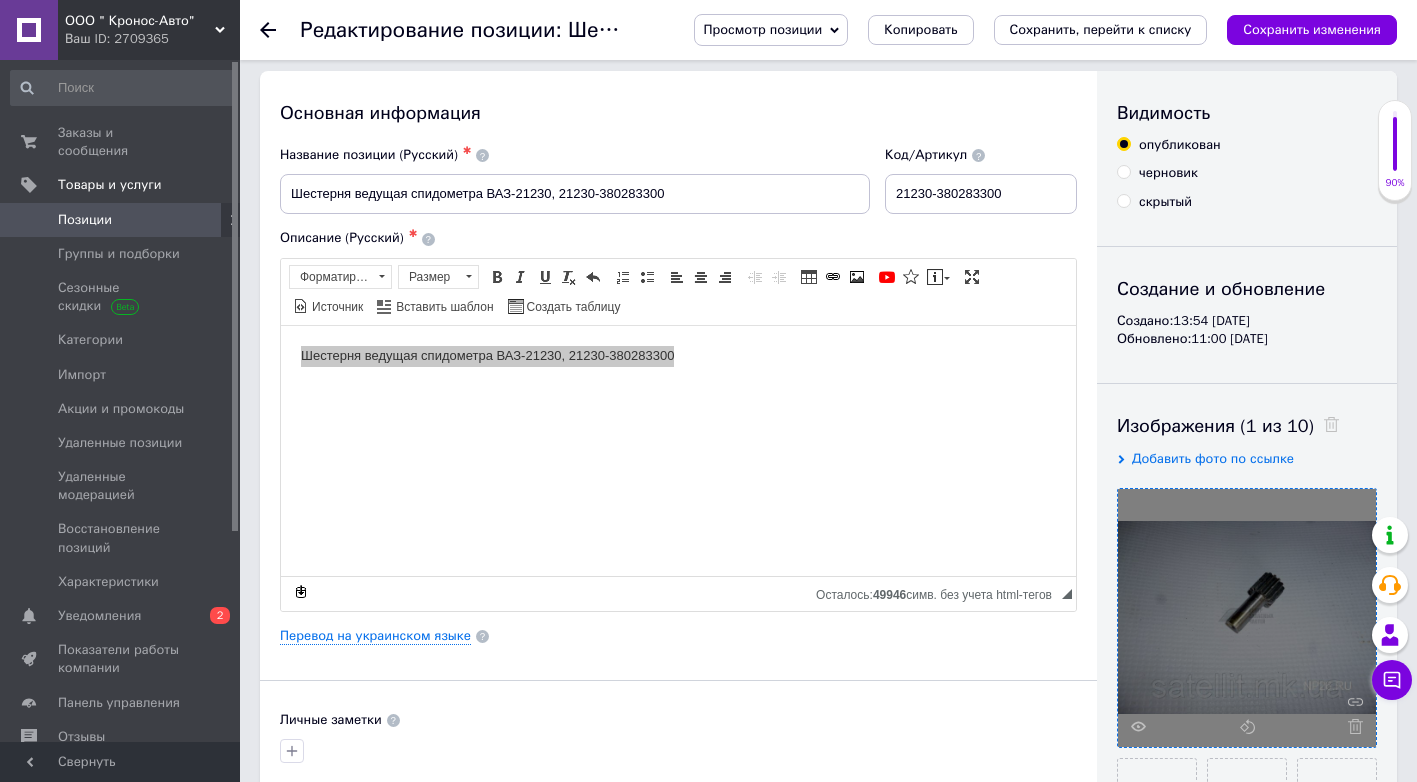 scroll, scrollTop: 0, scrollLeft: 0, axis: both 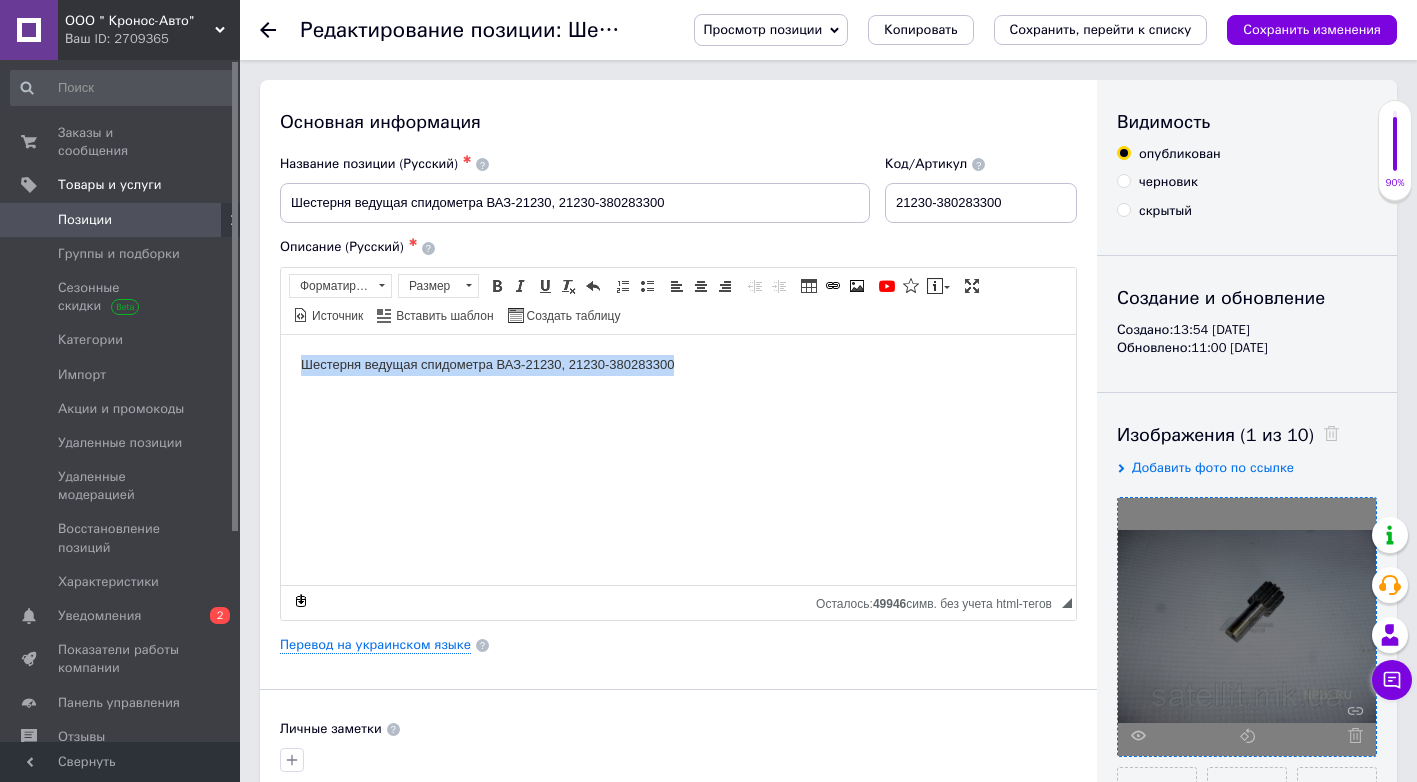 click on "Шестерня ведущая спидометра ВАЗ-21230, 21230-380283300" at bounding box center [678, 364] 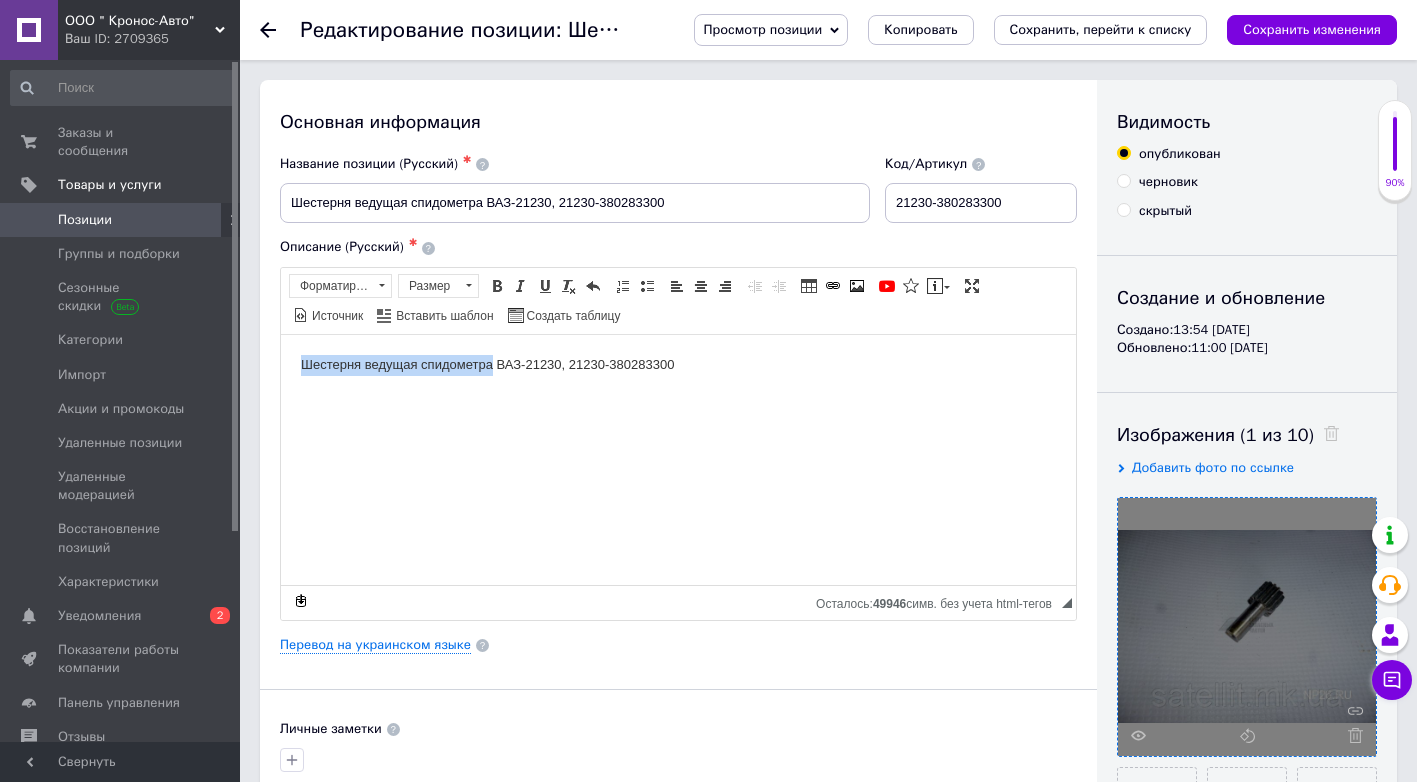 drag, startPoint x: 300, startPoint y: 366, endPoint x: 493, endPoint y: 354, distance: 193.3727 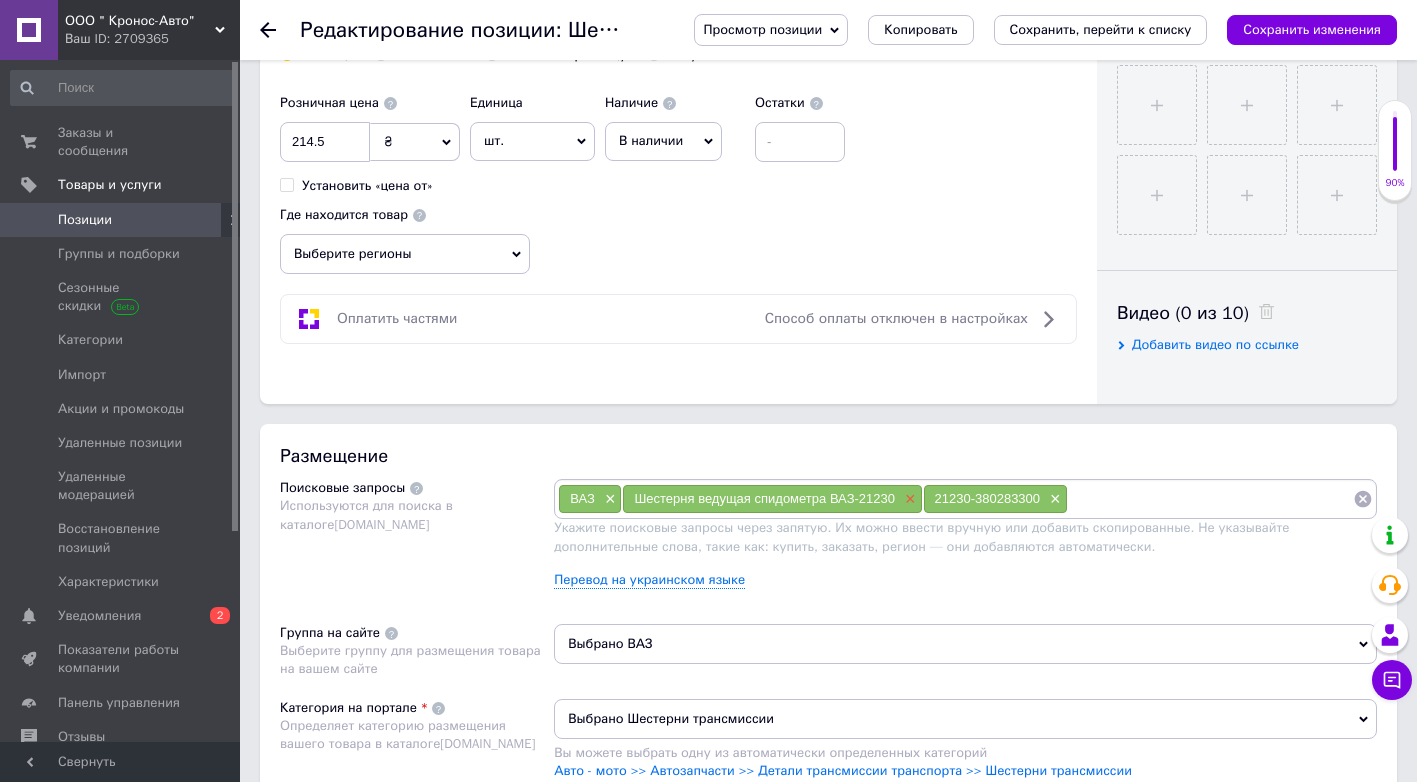 scroll, scrollTop: 800, scrollLeft: 0, axis: vertical 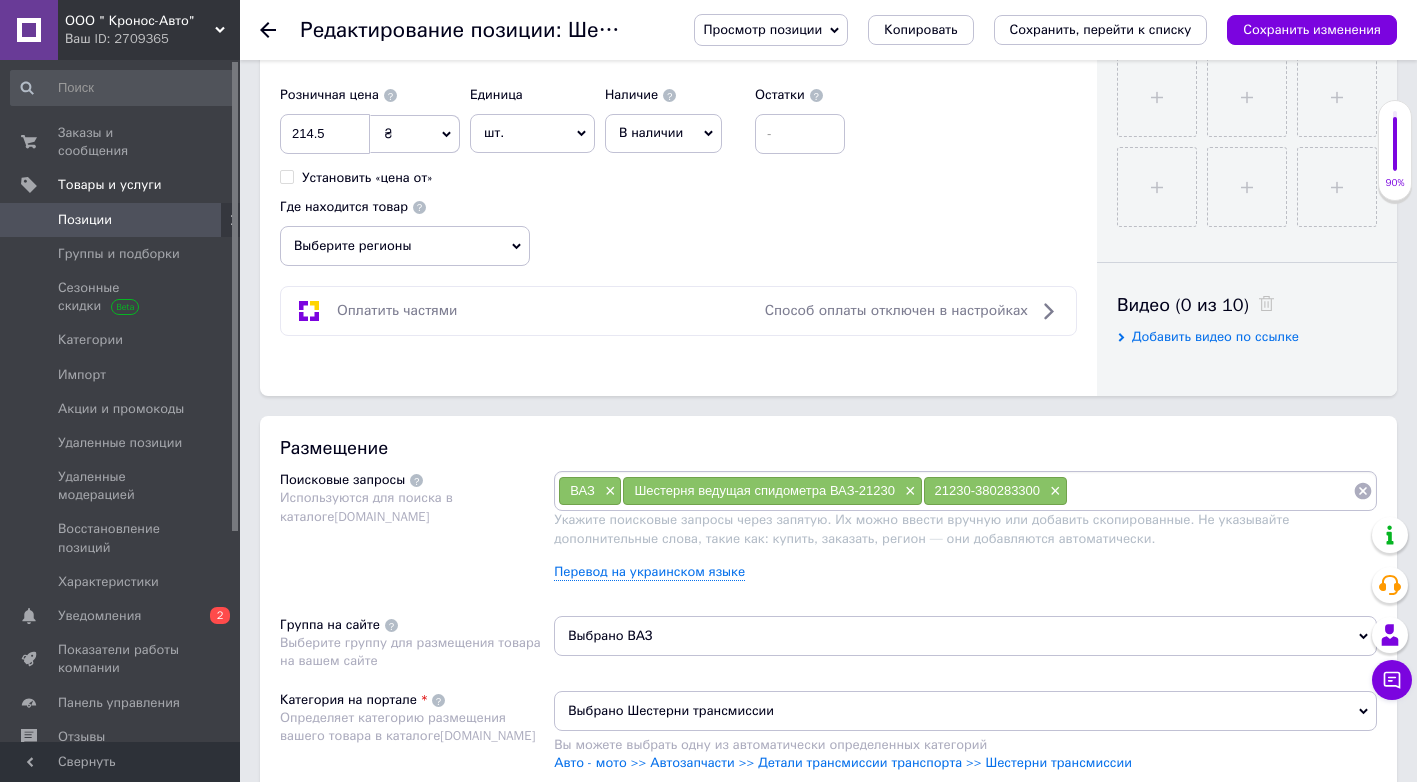 click at bounding box center (1210, 491) 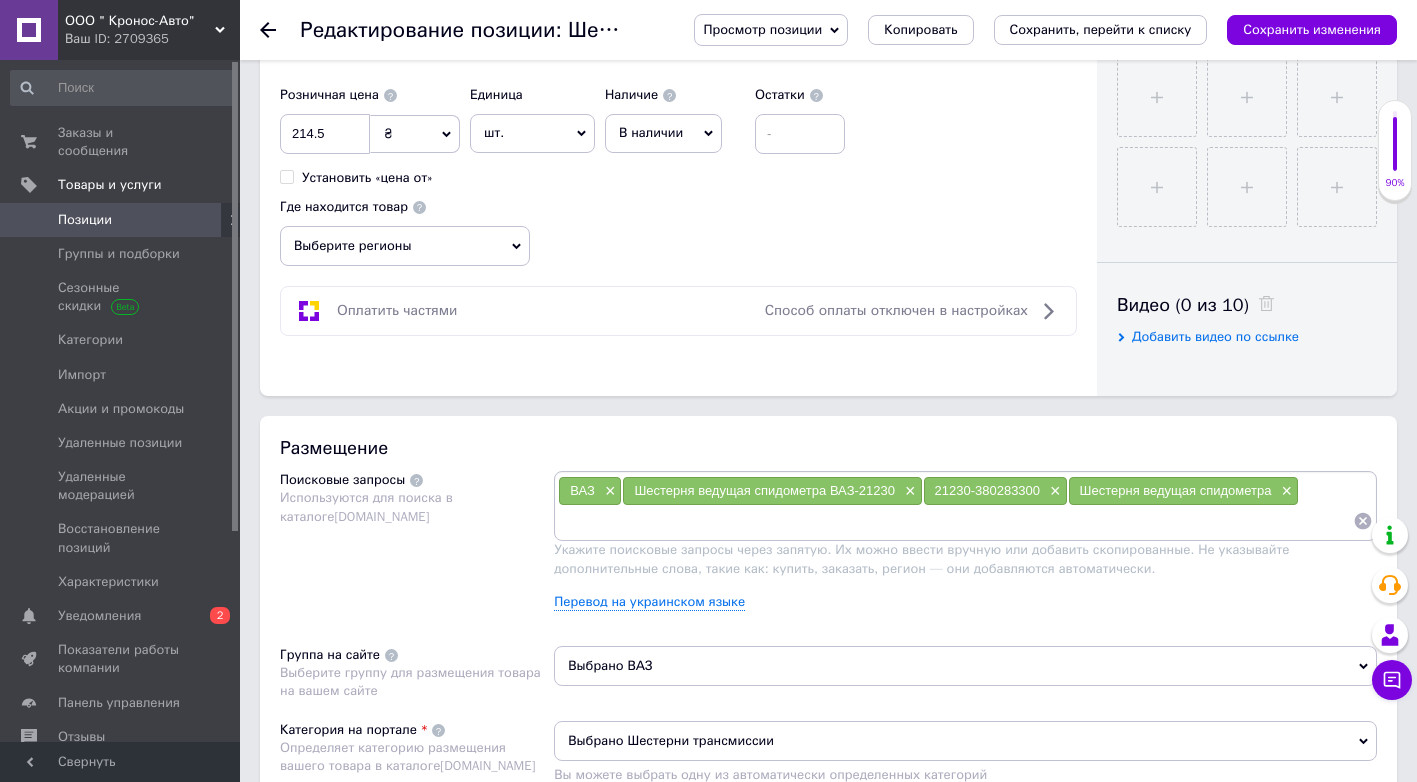 paste on "Шестерня ведущая спидометра" 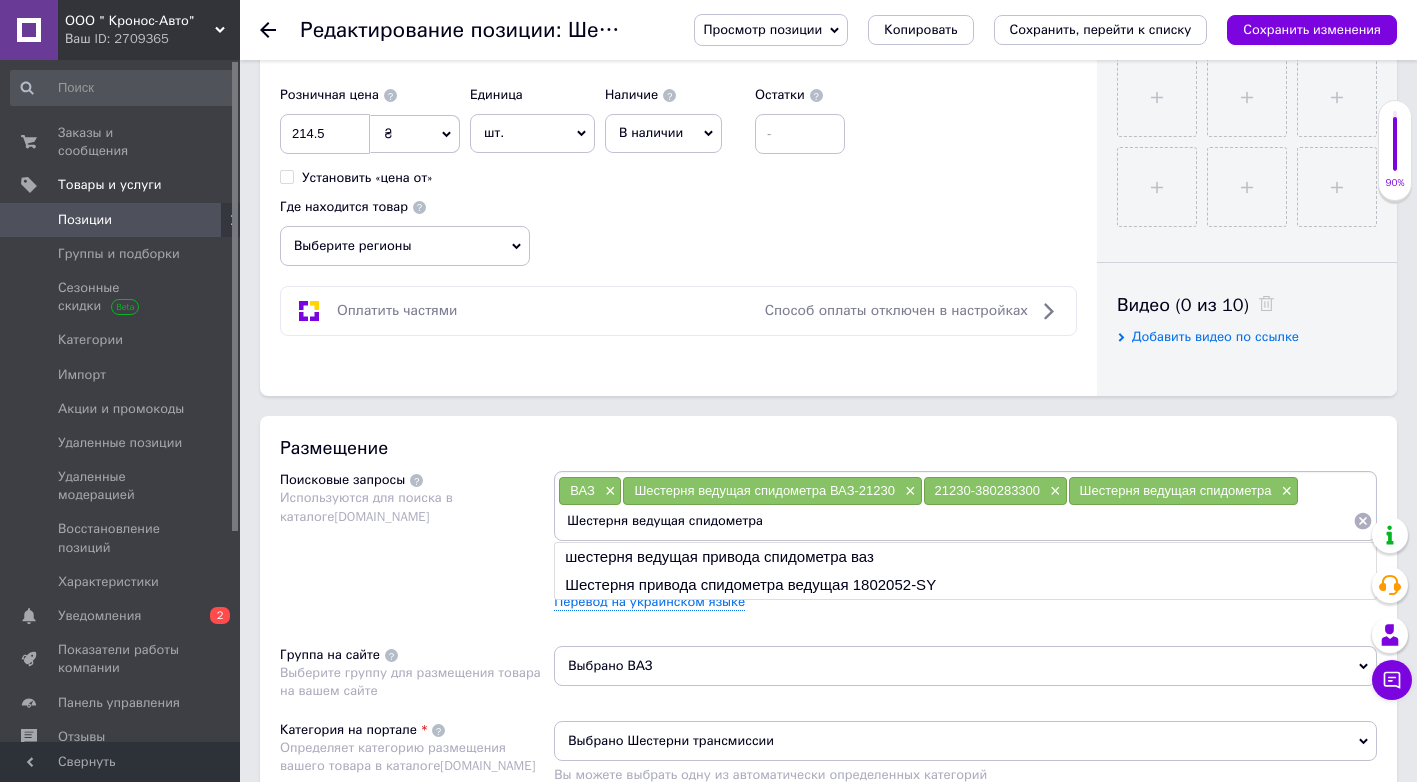 drag, startPoint x: 681, startPoint y: 521, endPoint x: 630, endPoint y: 519, distance: 51.0392 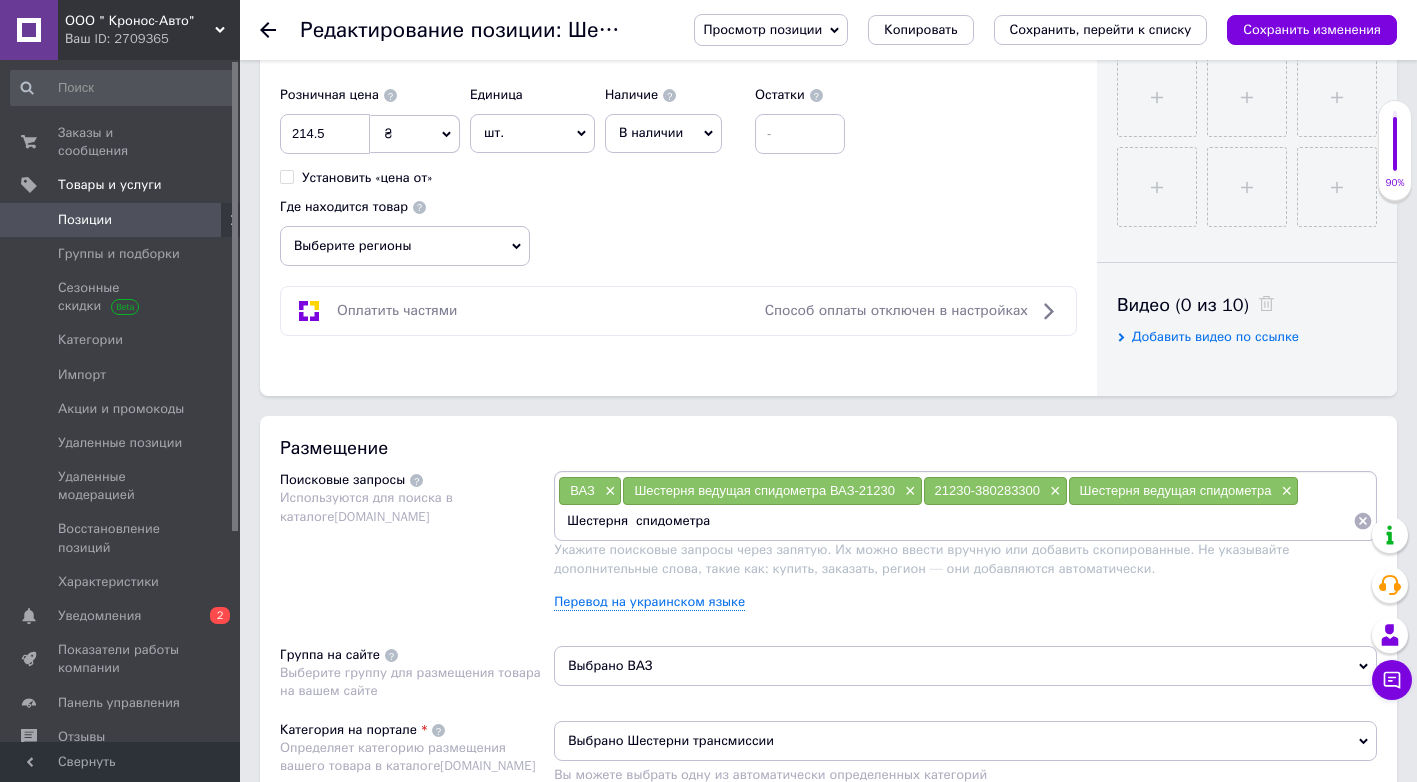 type 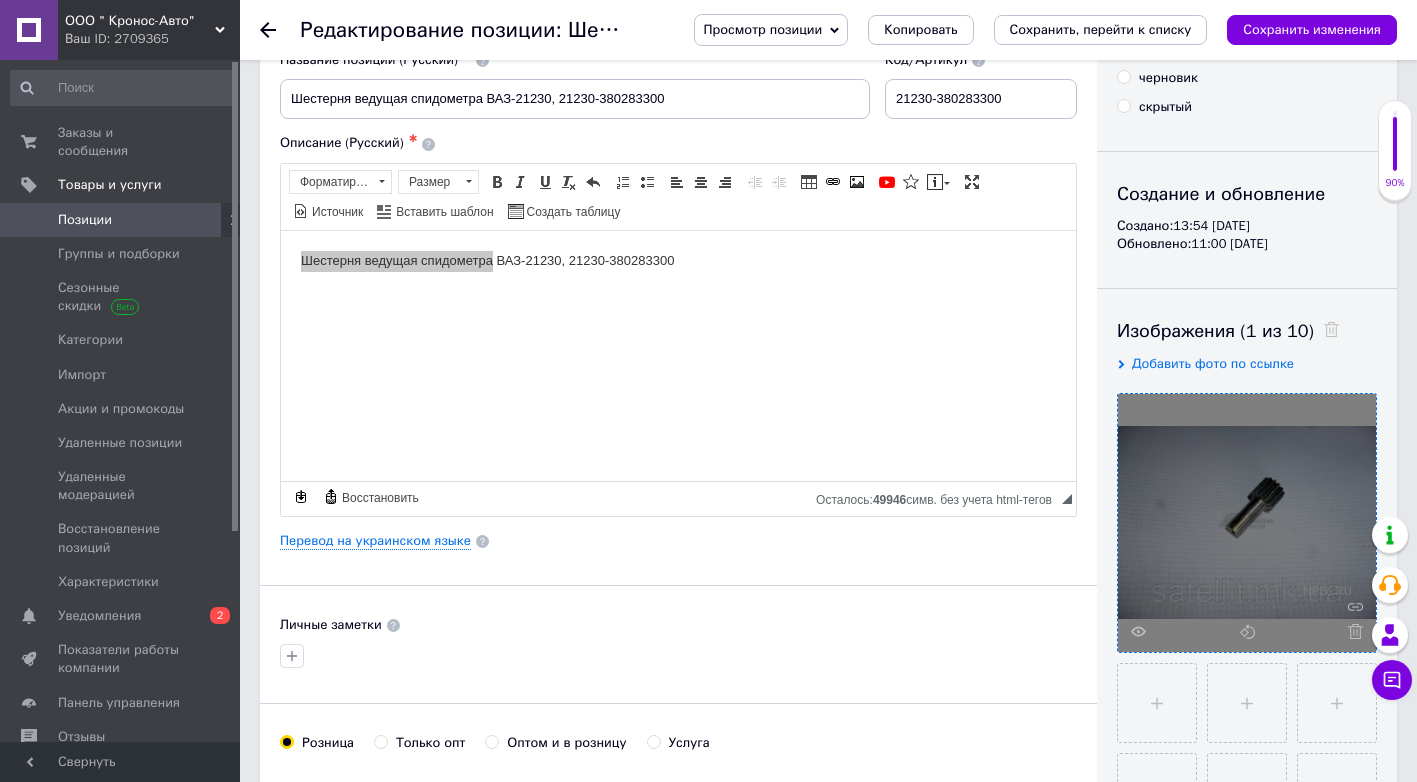 scroll, scrollTop: 100, scrollLeft: 0, axis: vertical 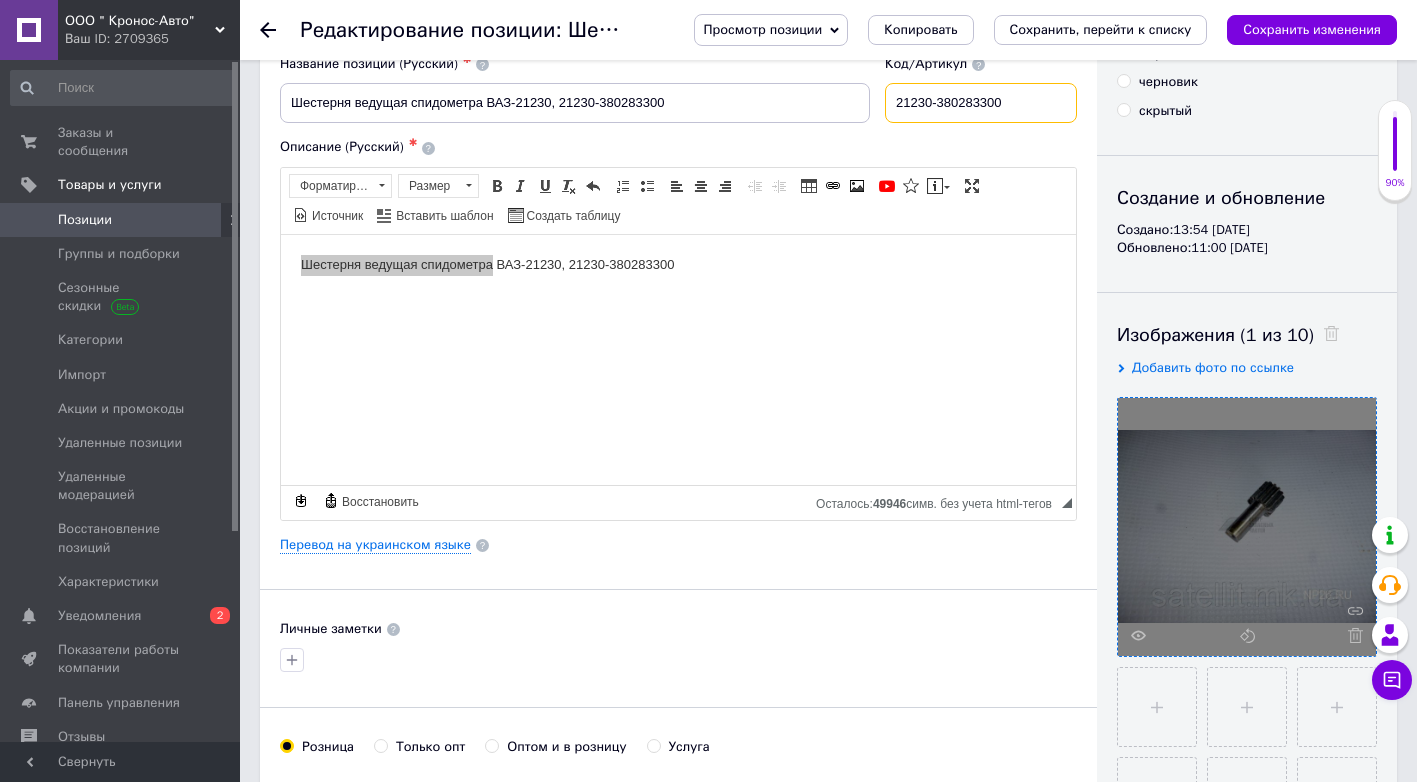 click on "21230-380283300" at bounding box center (981, 103) 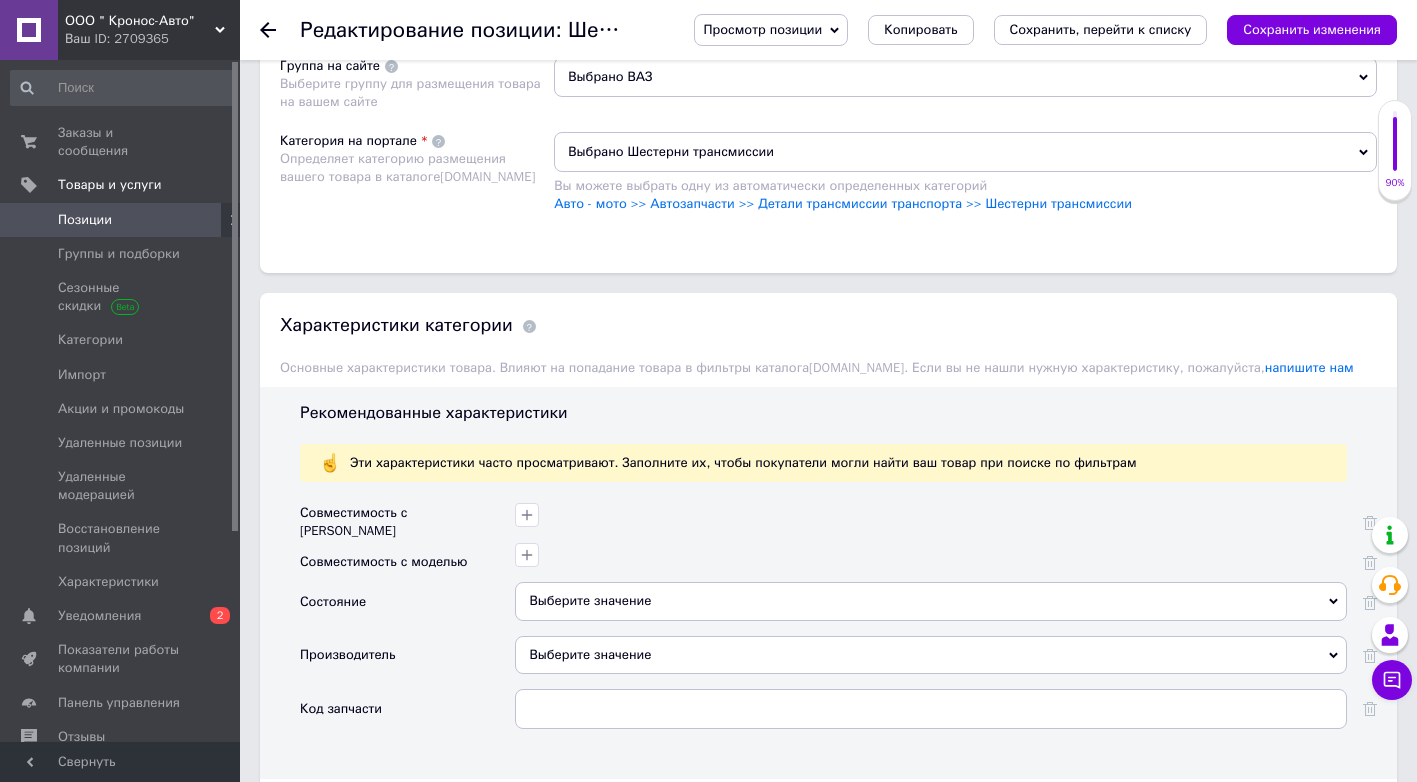 scroll, scrollTop: 1400, scrollLeft: 0, axis: vertical 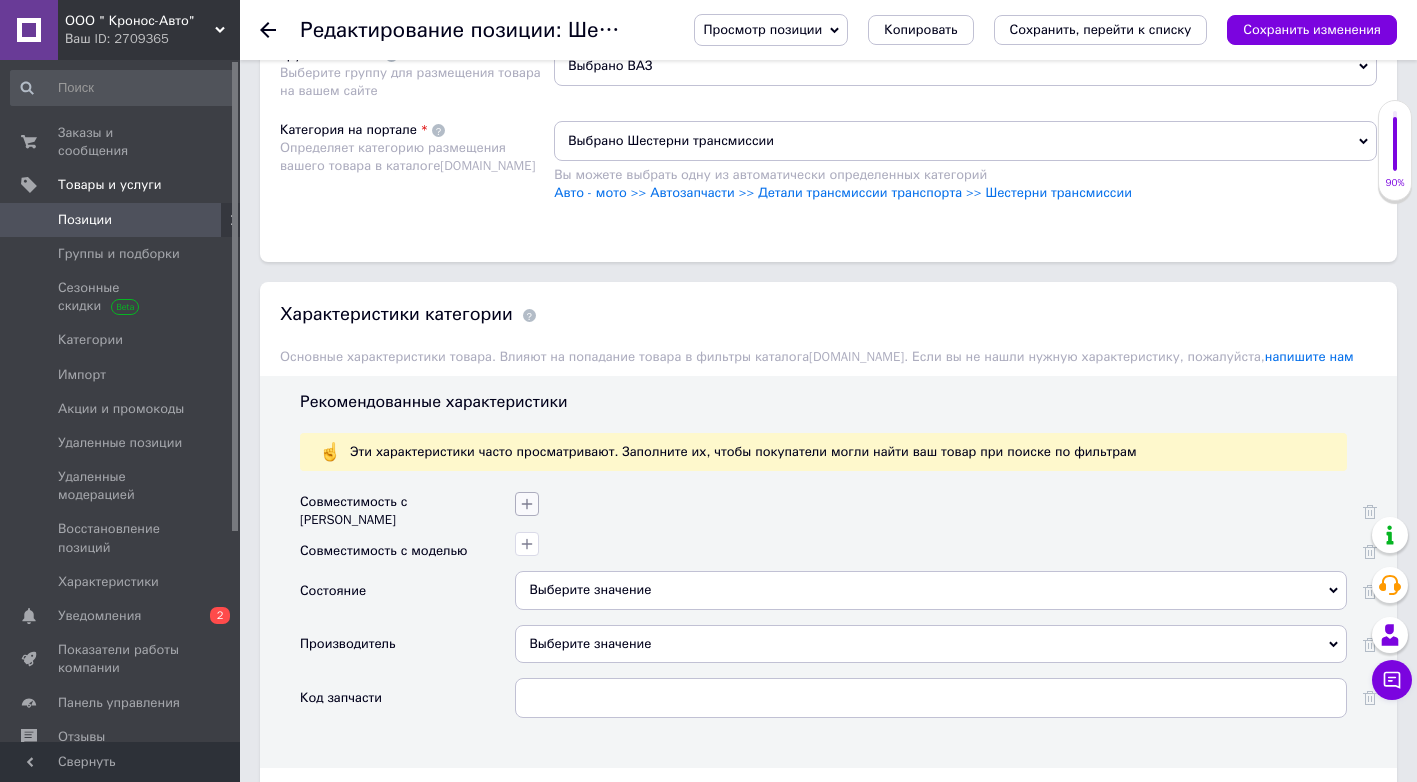 click 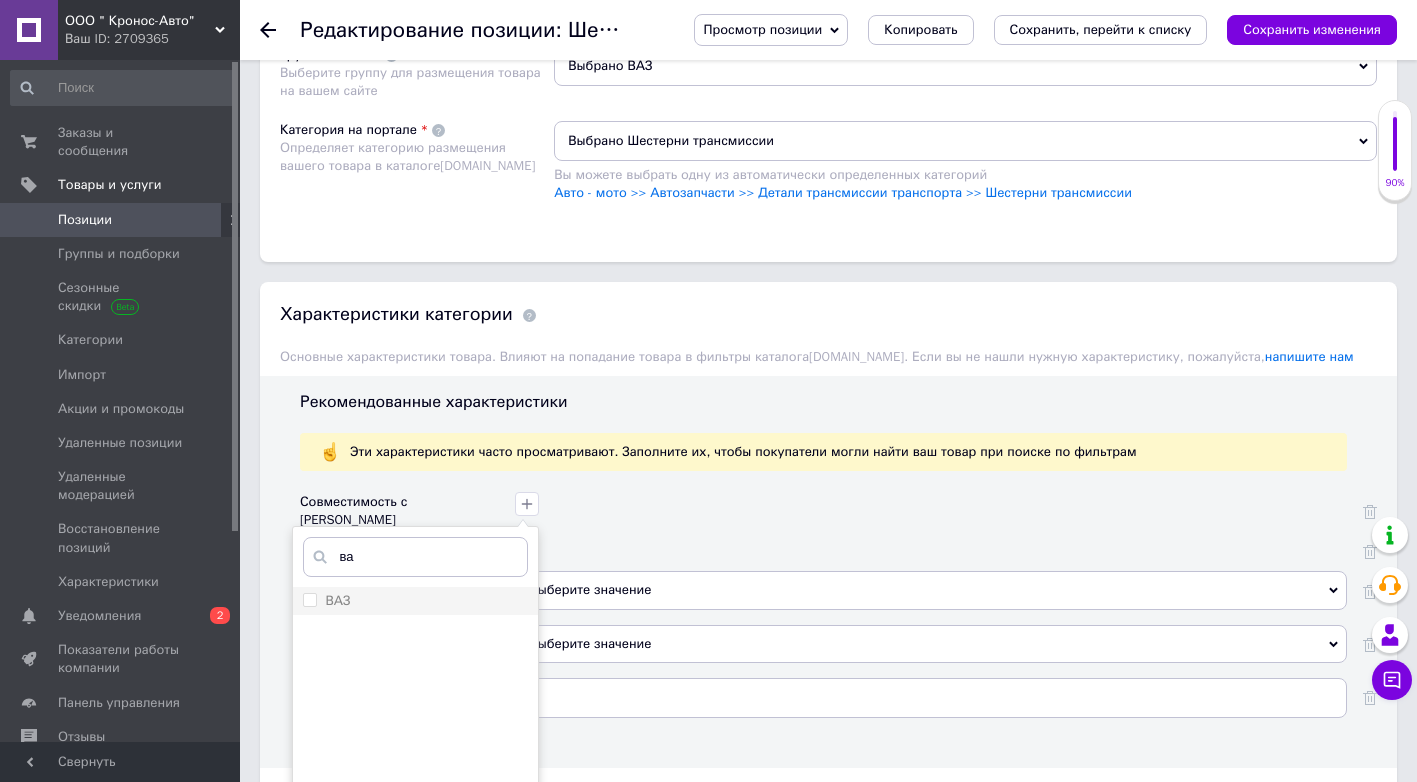 type on "ва" 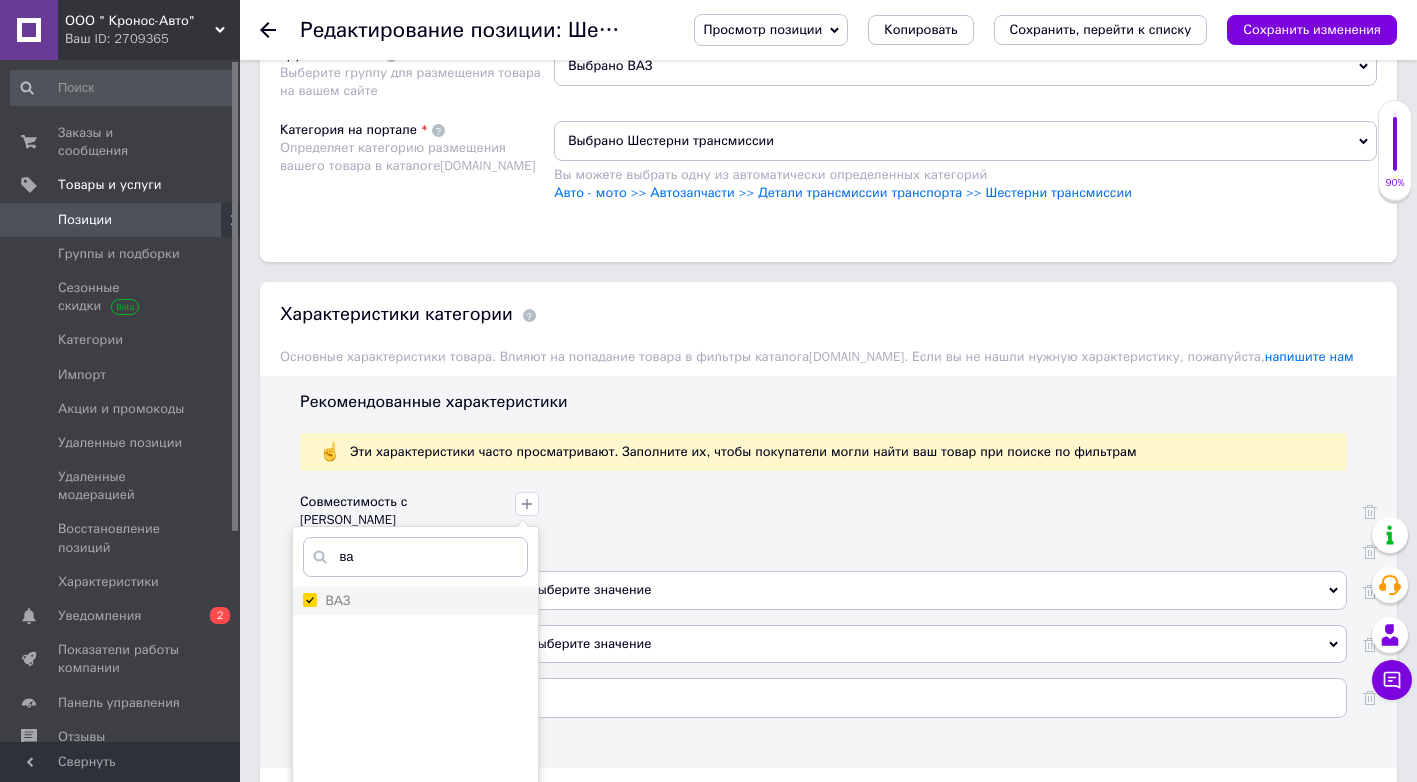 checkbox on "true" 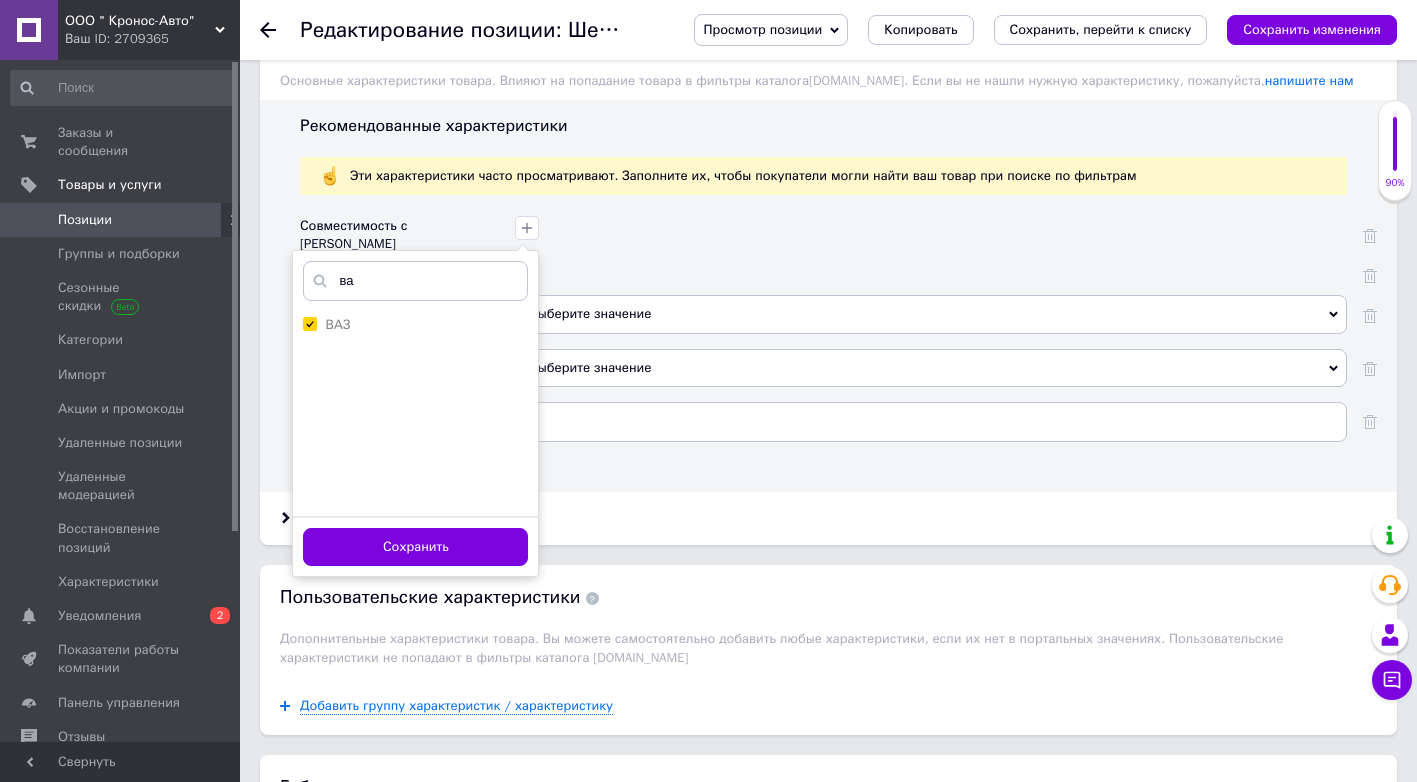 scroll, scrollTop: 1700, scrollLeft: 0, axis: vertical 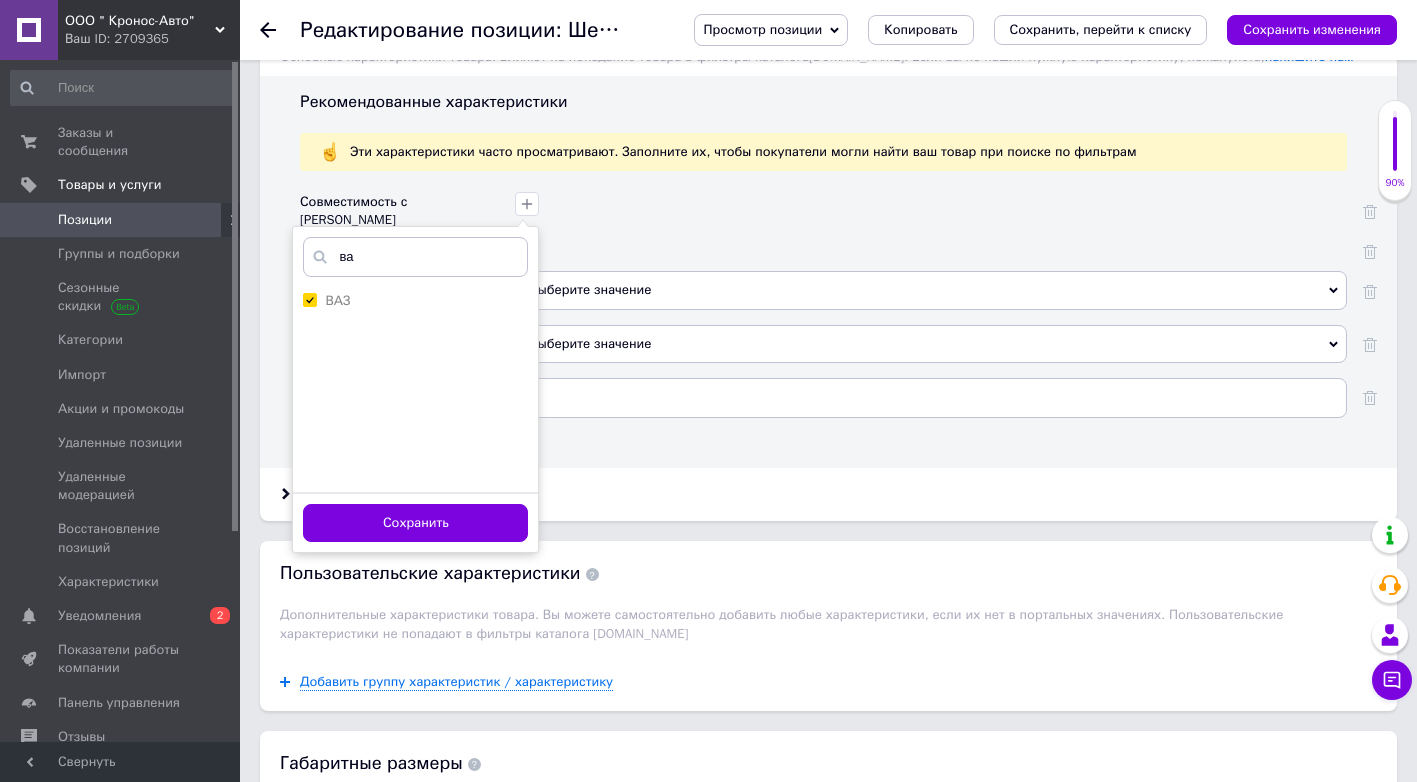 click on "Сохранить" at bounding box center [415, 523] 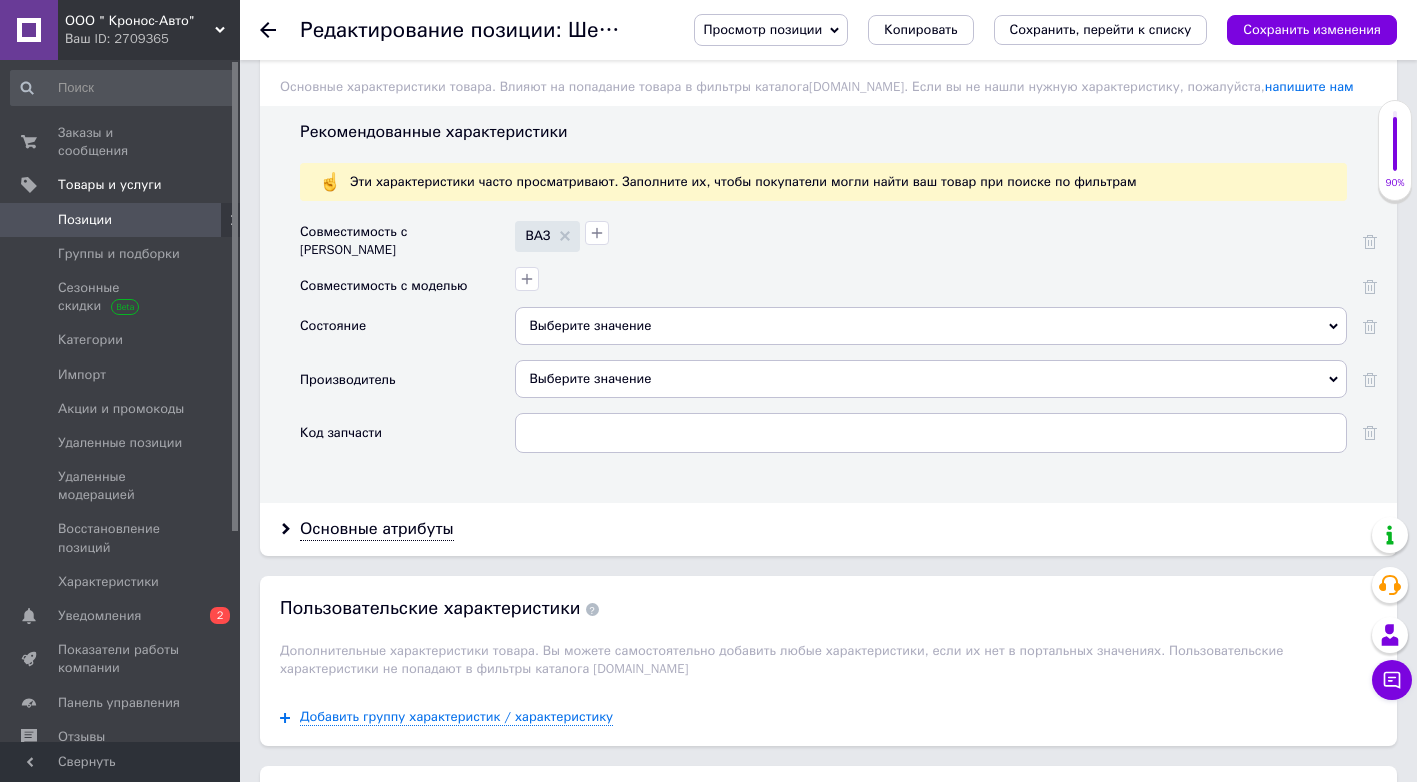 scroll, scrollTop: 1700, scrollLeft: 0, axis: vertical 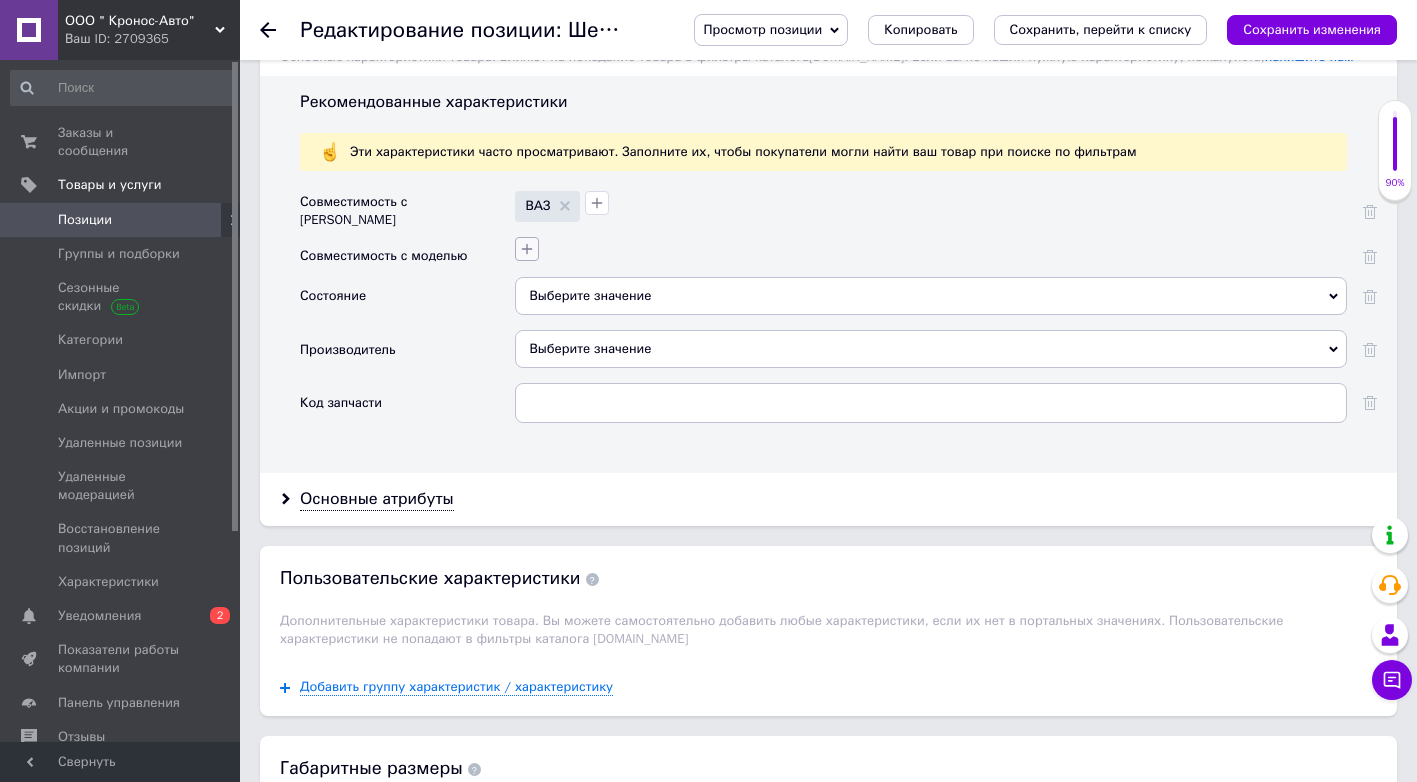 click 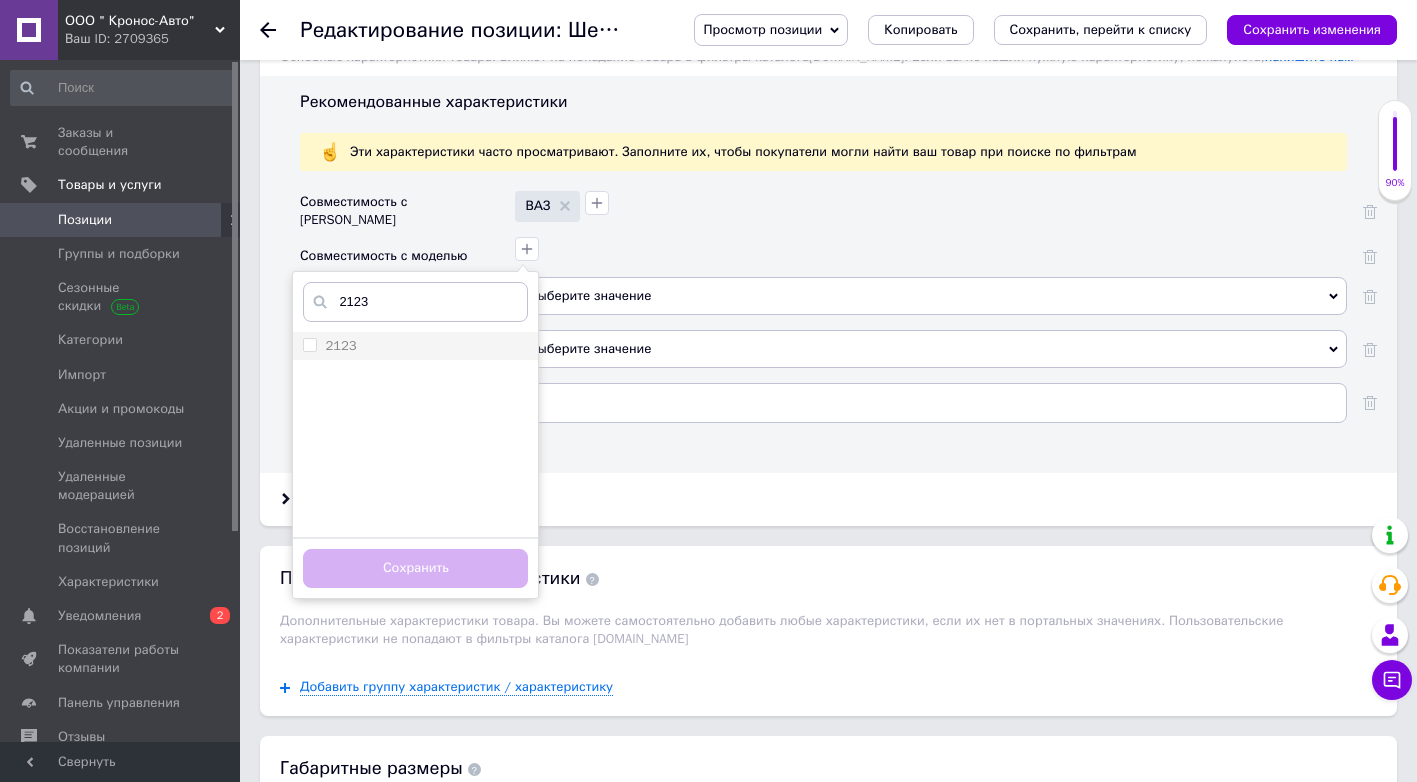 type on "2123" 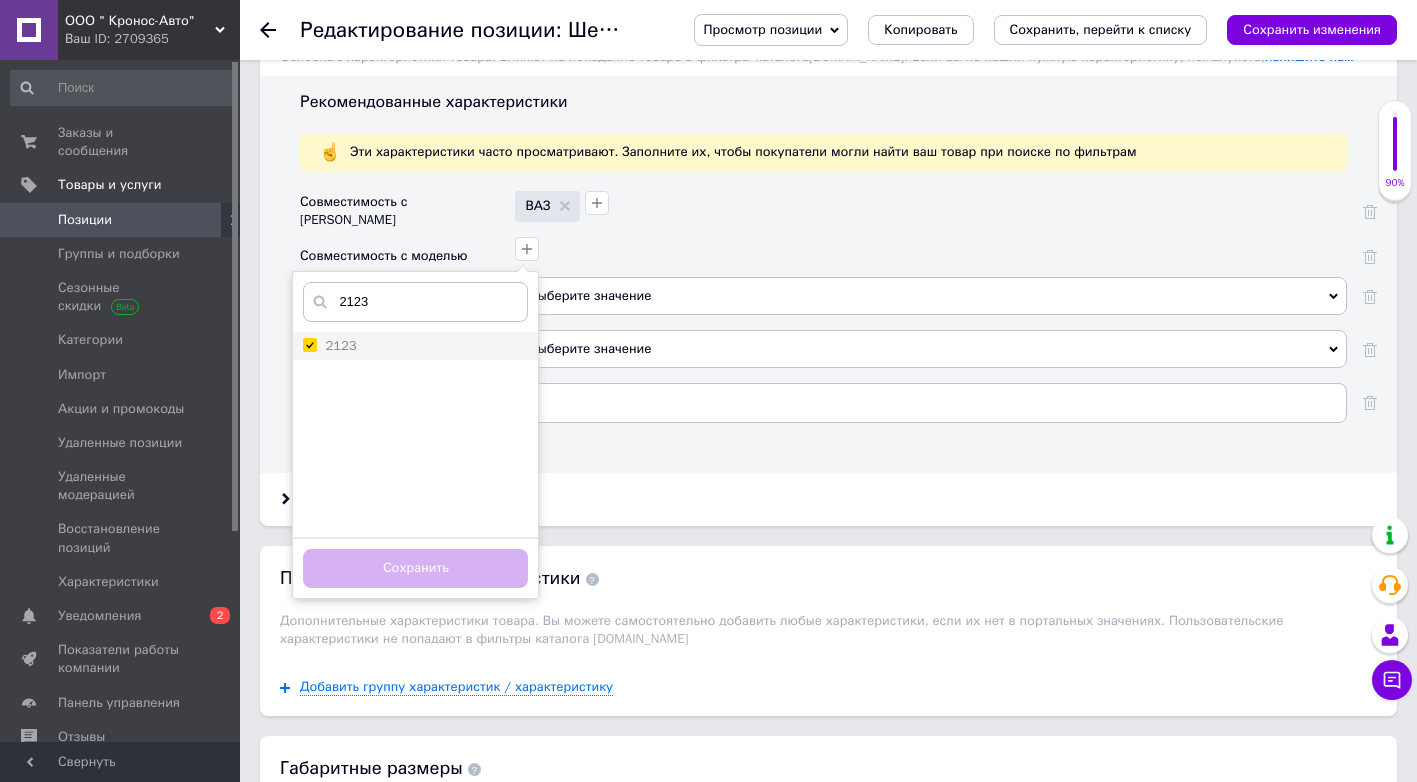 checkbox on "true" 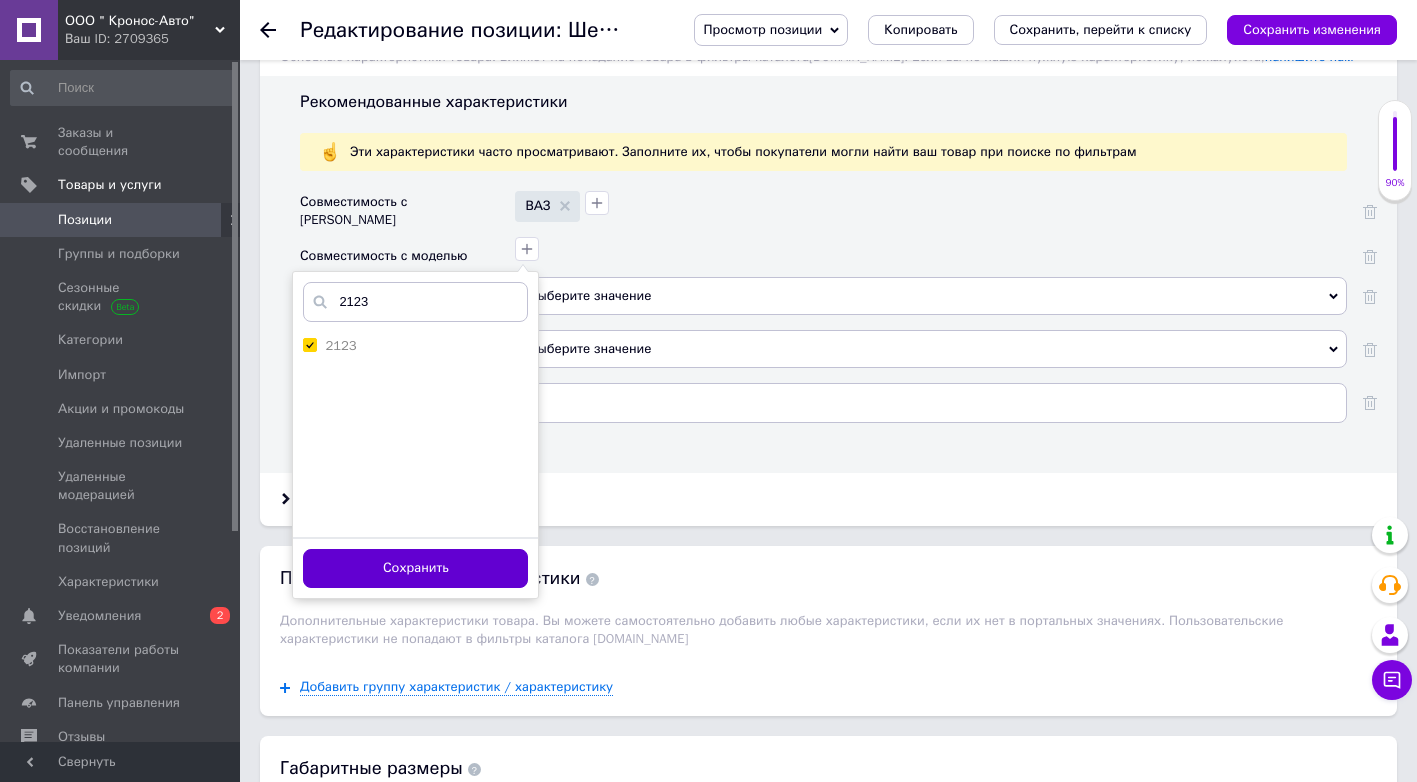 click on "Сохранить" at bounding box center (415, 568) 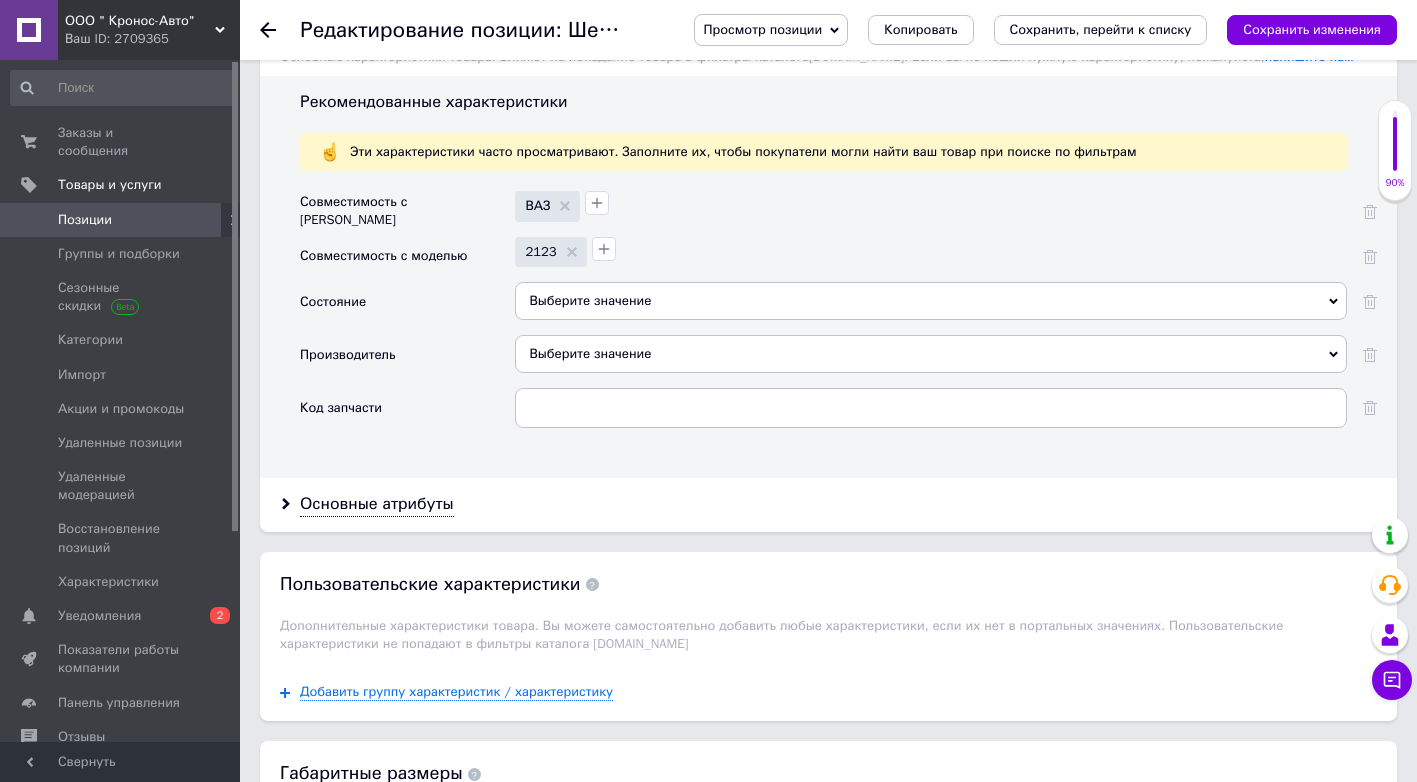 click on "Выберите значение" at bounding box center (931, 301) 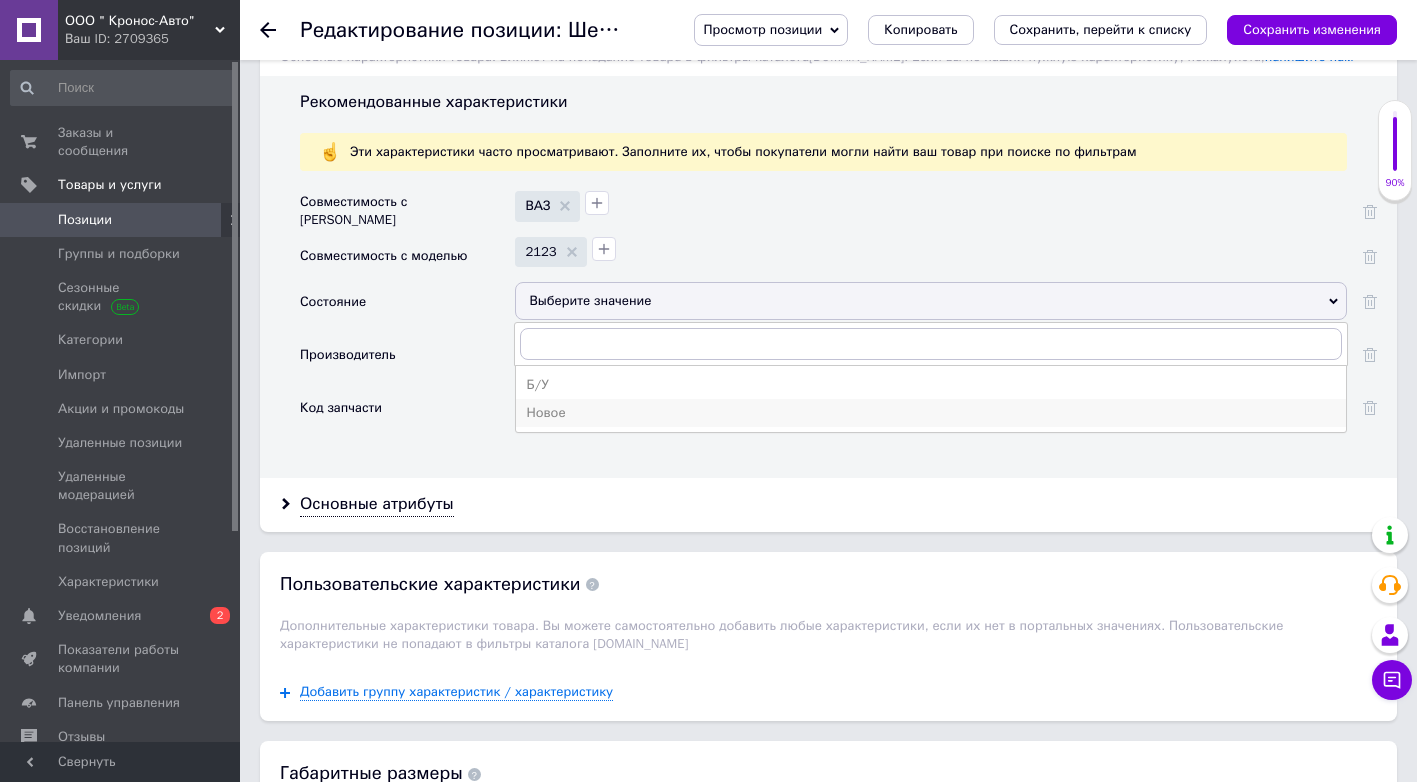 click on "Новое" at bounding box center (931, 413) 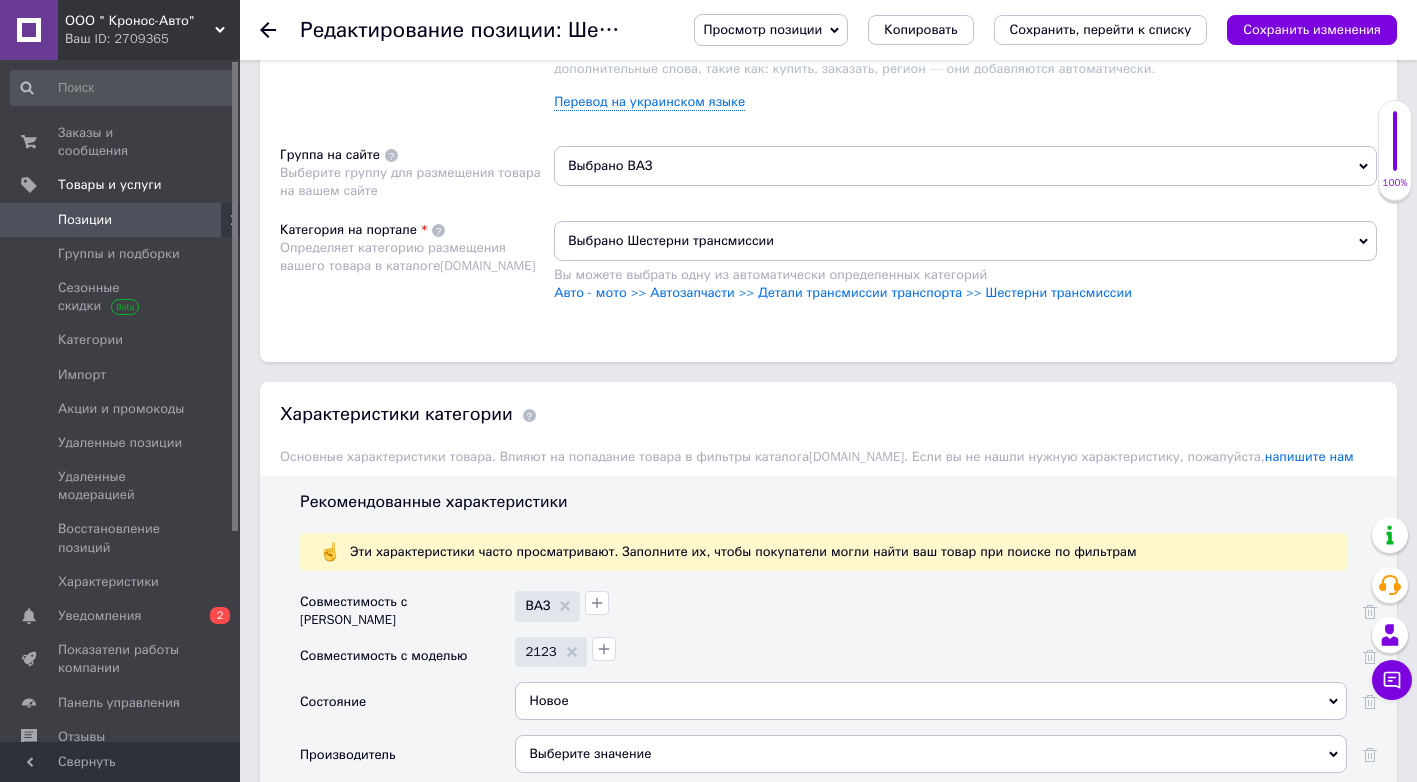 scroll, scrollTop: 1500, scrollLeft: 0, axis: vertical 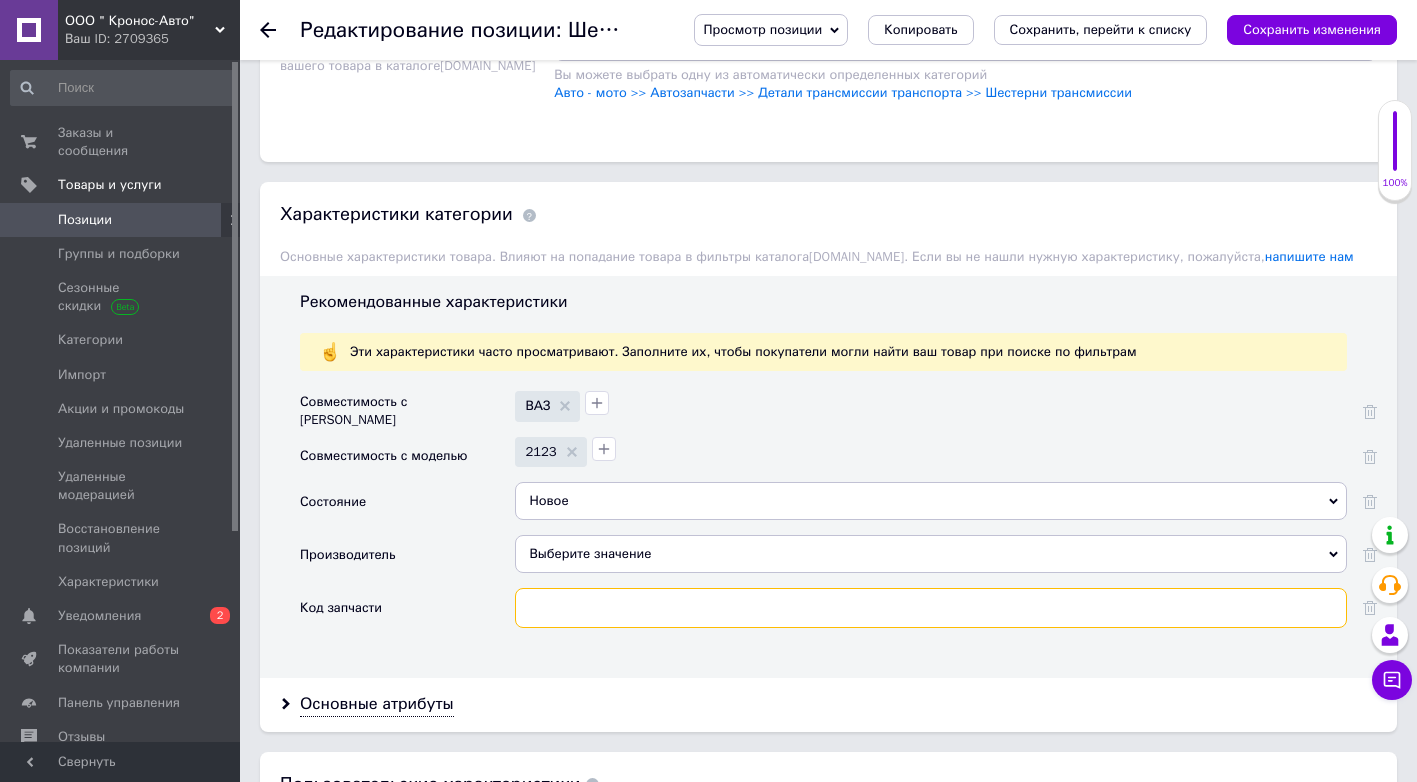 click at bounding box center [931, 608] 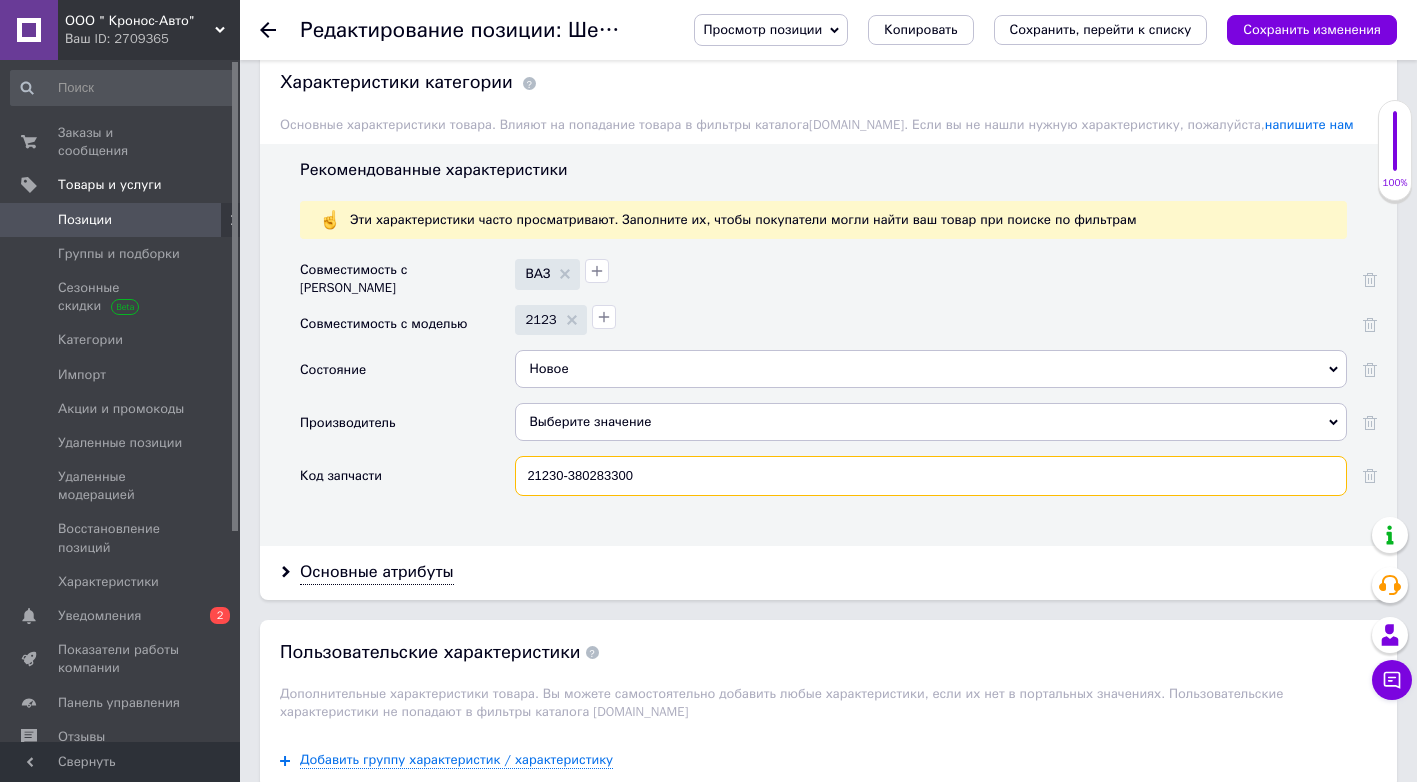 scroll, scrollTop: 1700, scrollLeft: 0, axis: vertical 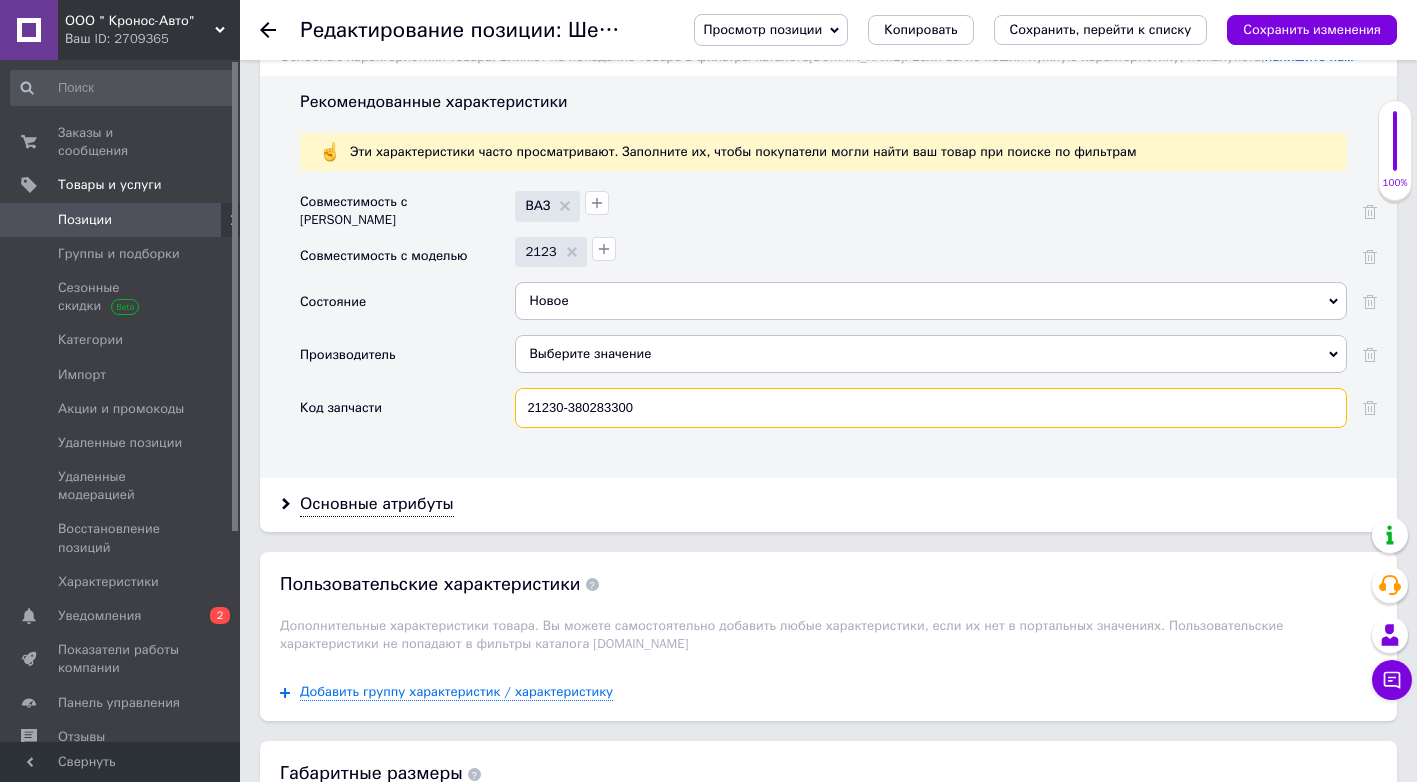 type on "21230-380283300" 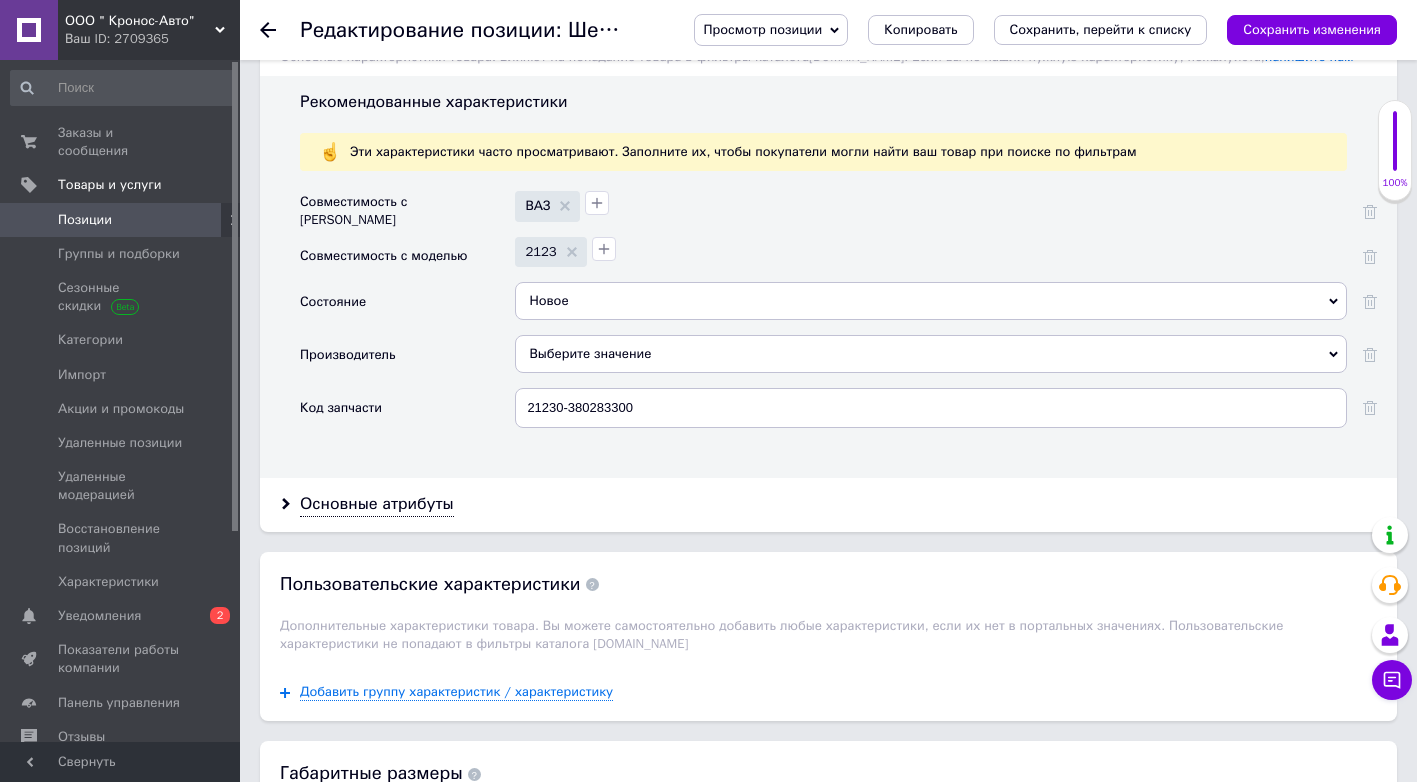 click on "Совместимость с [PERSON_NAME] Совместимость с моделью 2123 Состояние Новое Б/У Новое Производитель Выберите значение Код запчасти 21230-380283300" at bounding box center (838, 327) 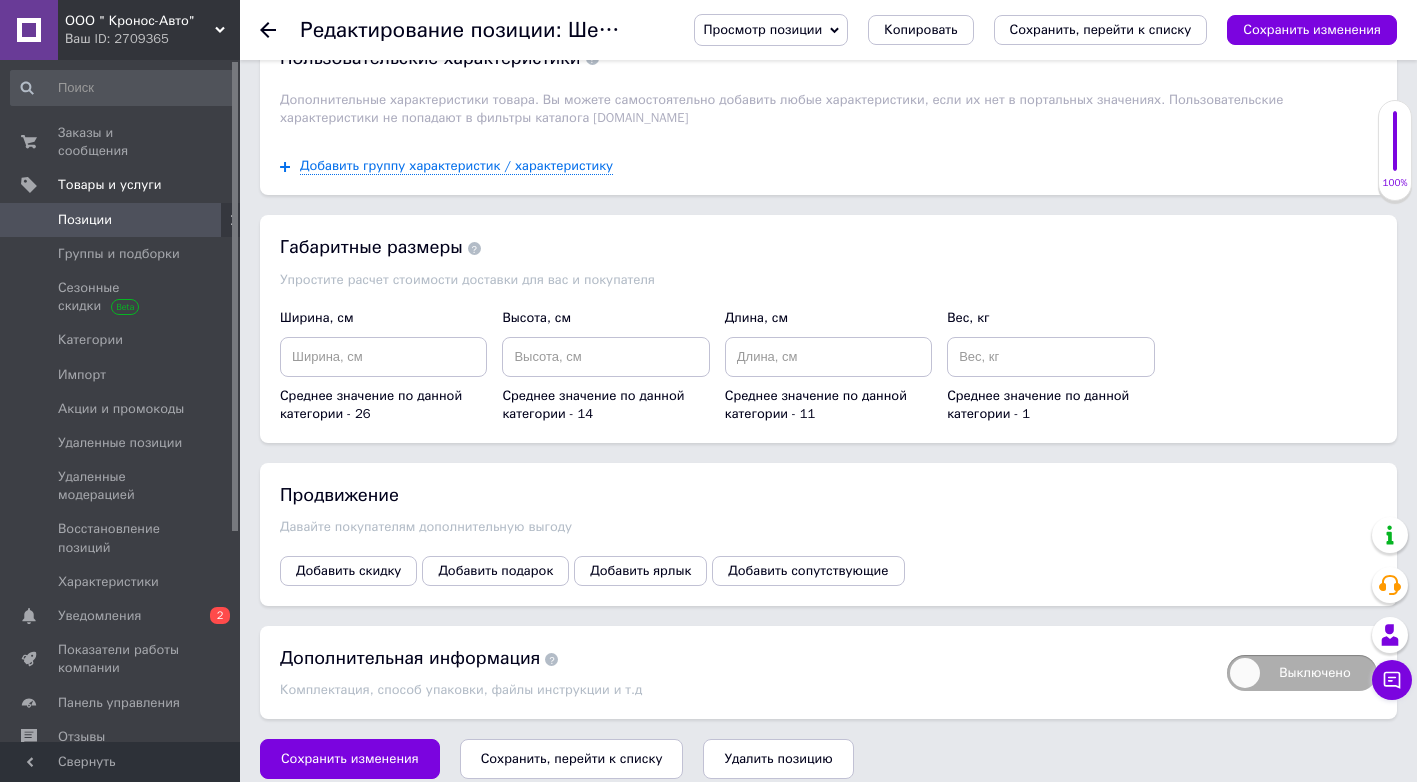 scroll, scrollTop: 2241, scrollLeft: 0, axis: vertical 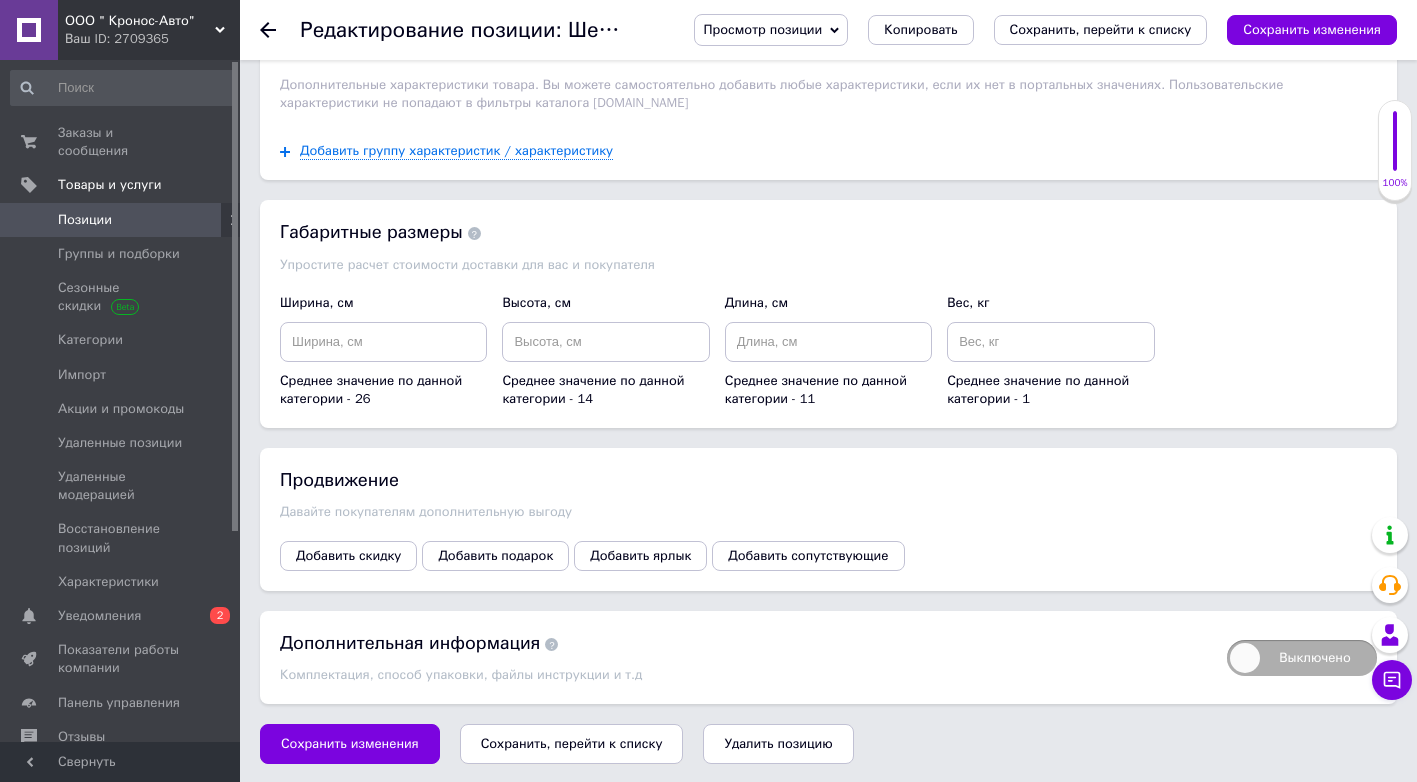 click on "Сохранить, перейти к списку" at bounding box center (572, 743) 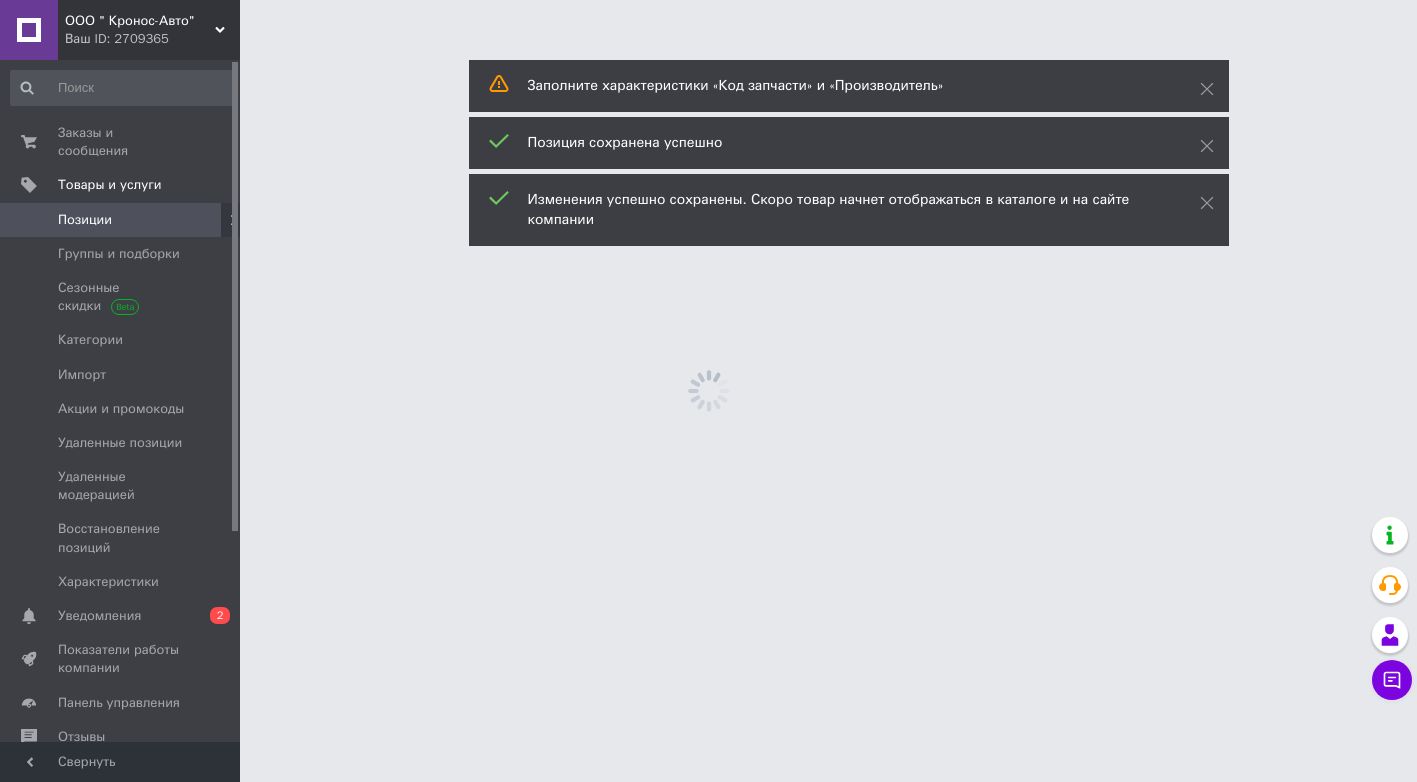 scroll, scrollTop: 0, scrollLeft: 0, axis: both 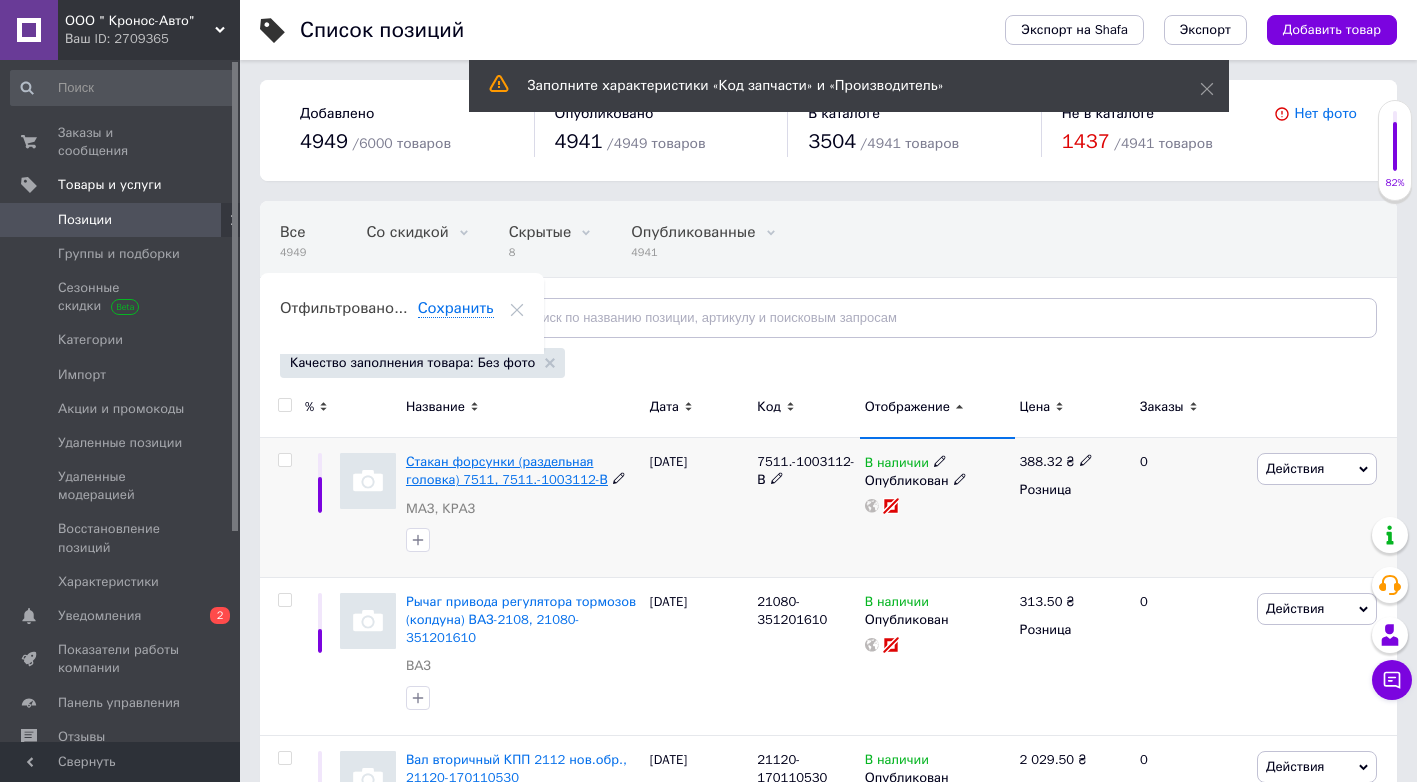 click on "Стакан форсунки (раздельная головка) 7511, 7511.-1003112-В" at bounding box center [507, 470] 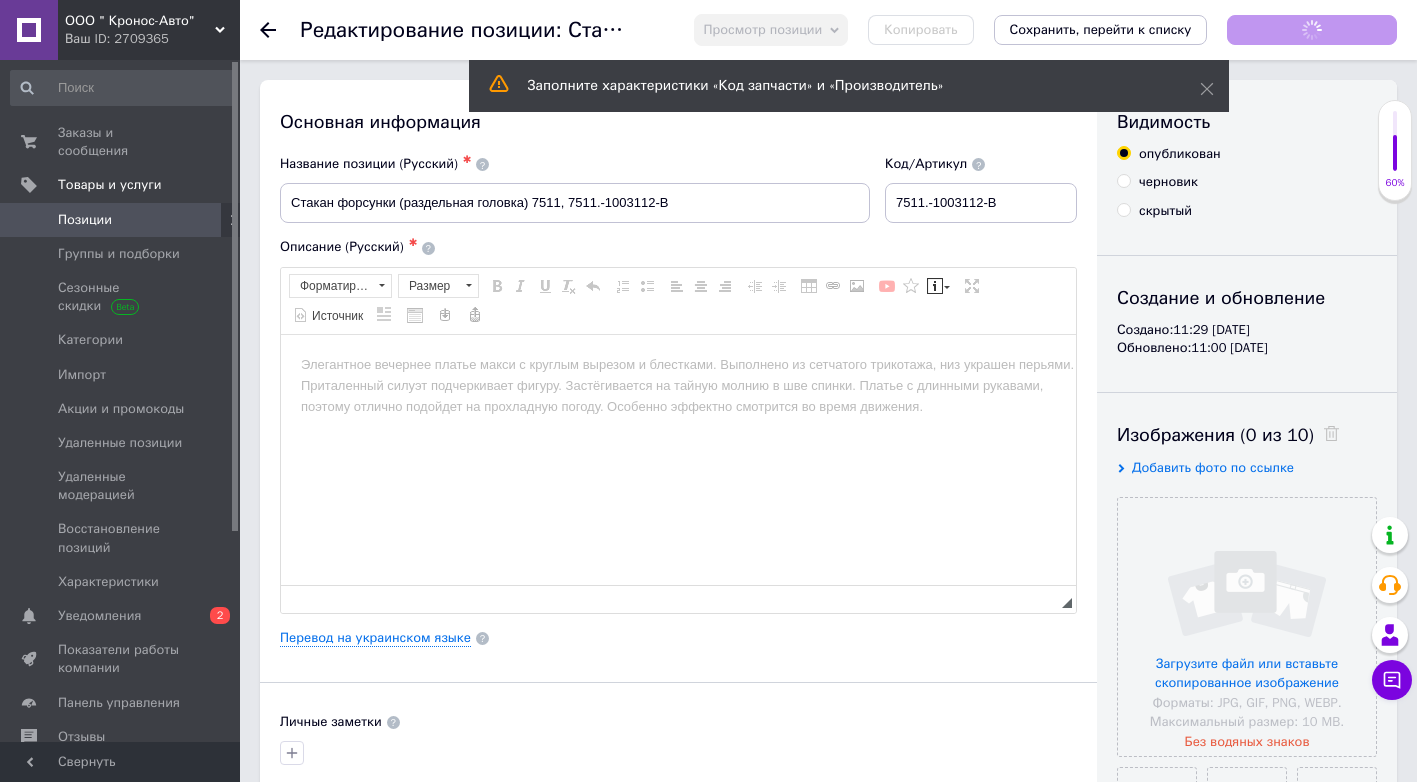 scroll, scrollTop: 0, scrollLeft: 0, axis: both 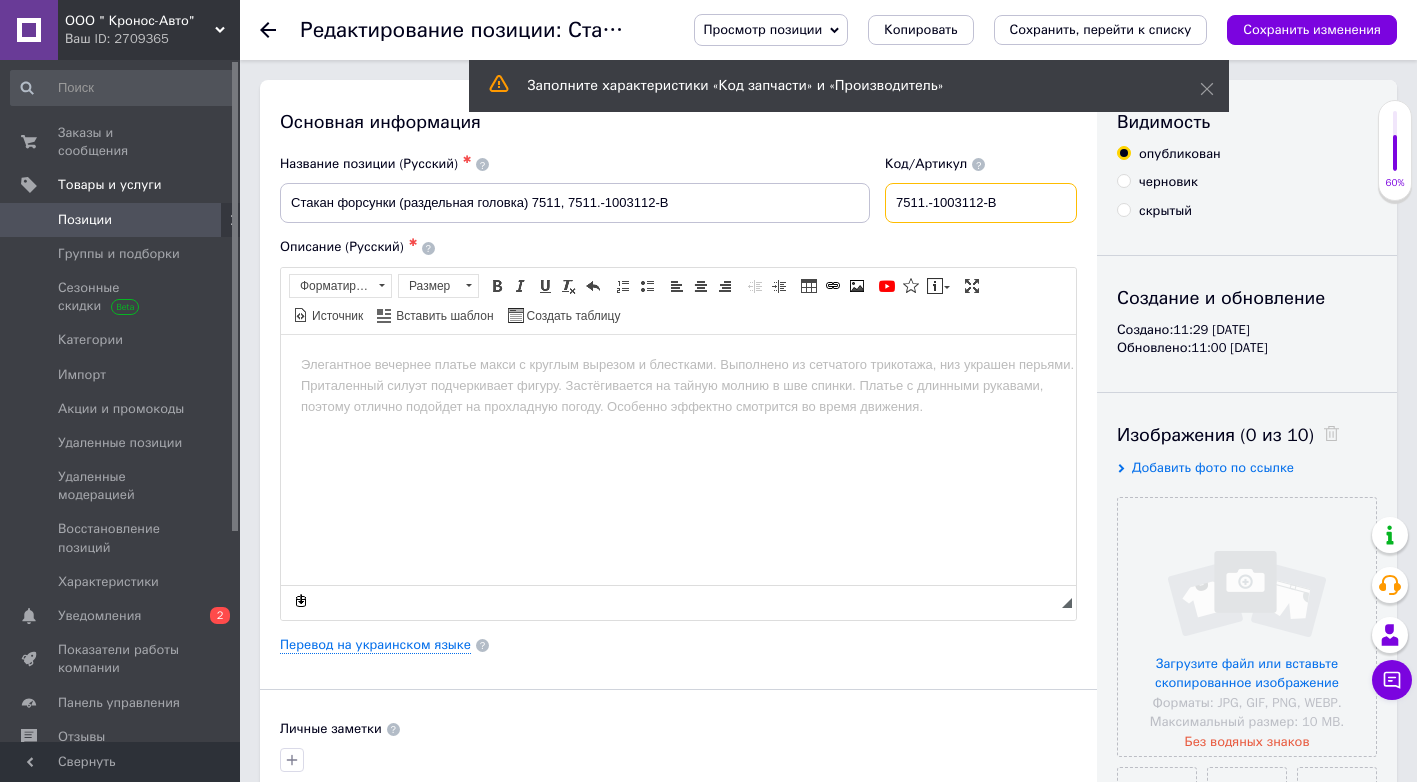 click on "7511.-1003112-В" at bounding box center [981, 203] 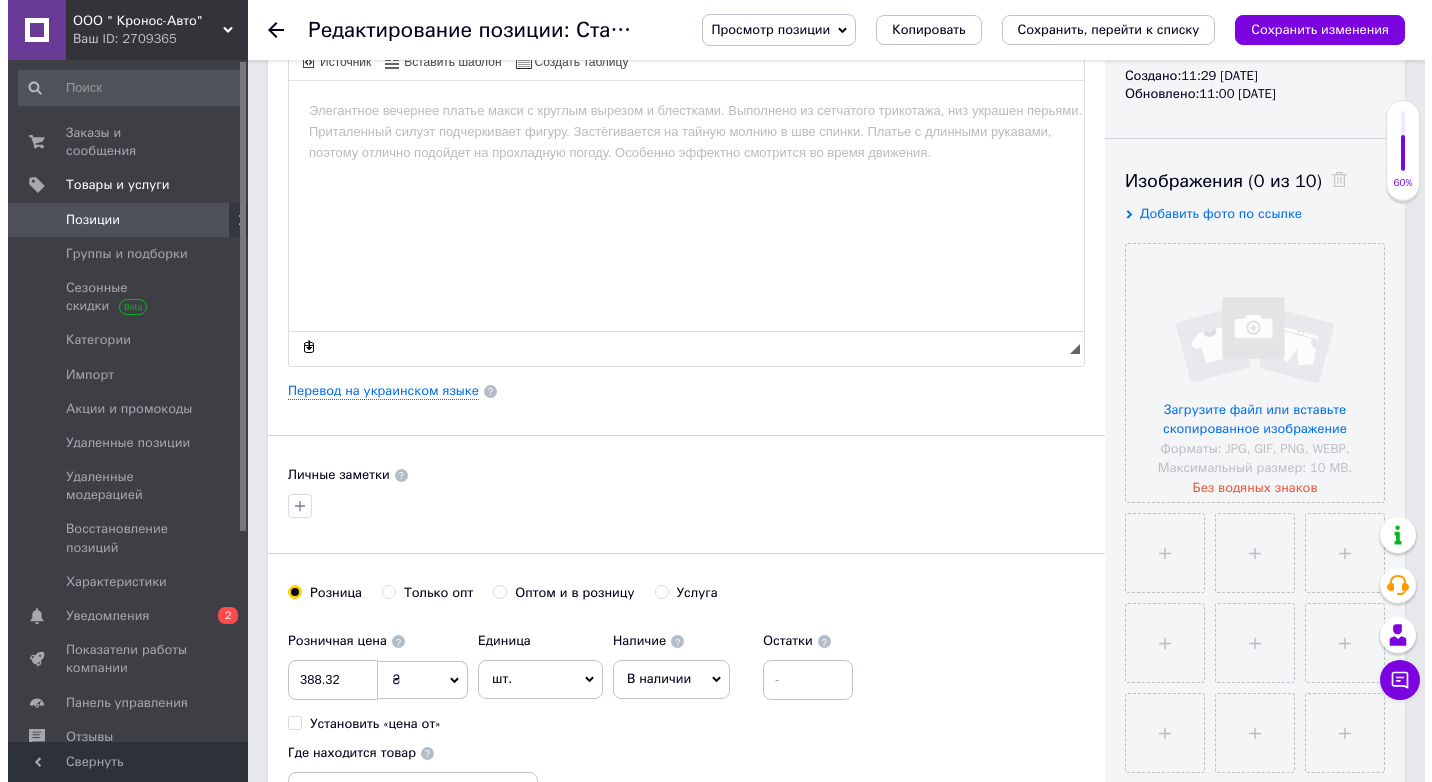 scroll, scrollTop: 0, scrollLeft: 0, axis: both 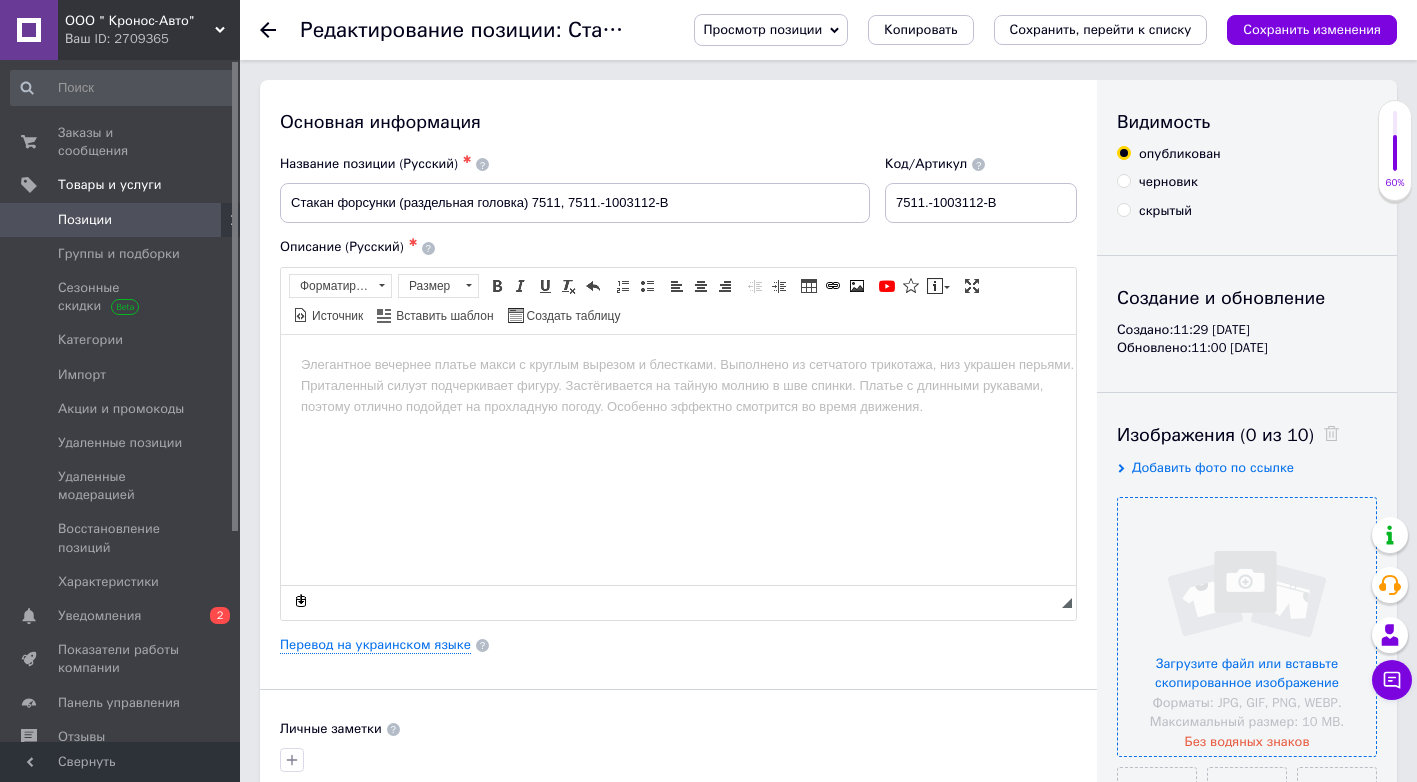 click at bounding box center [1247, 627] 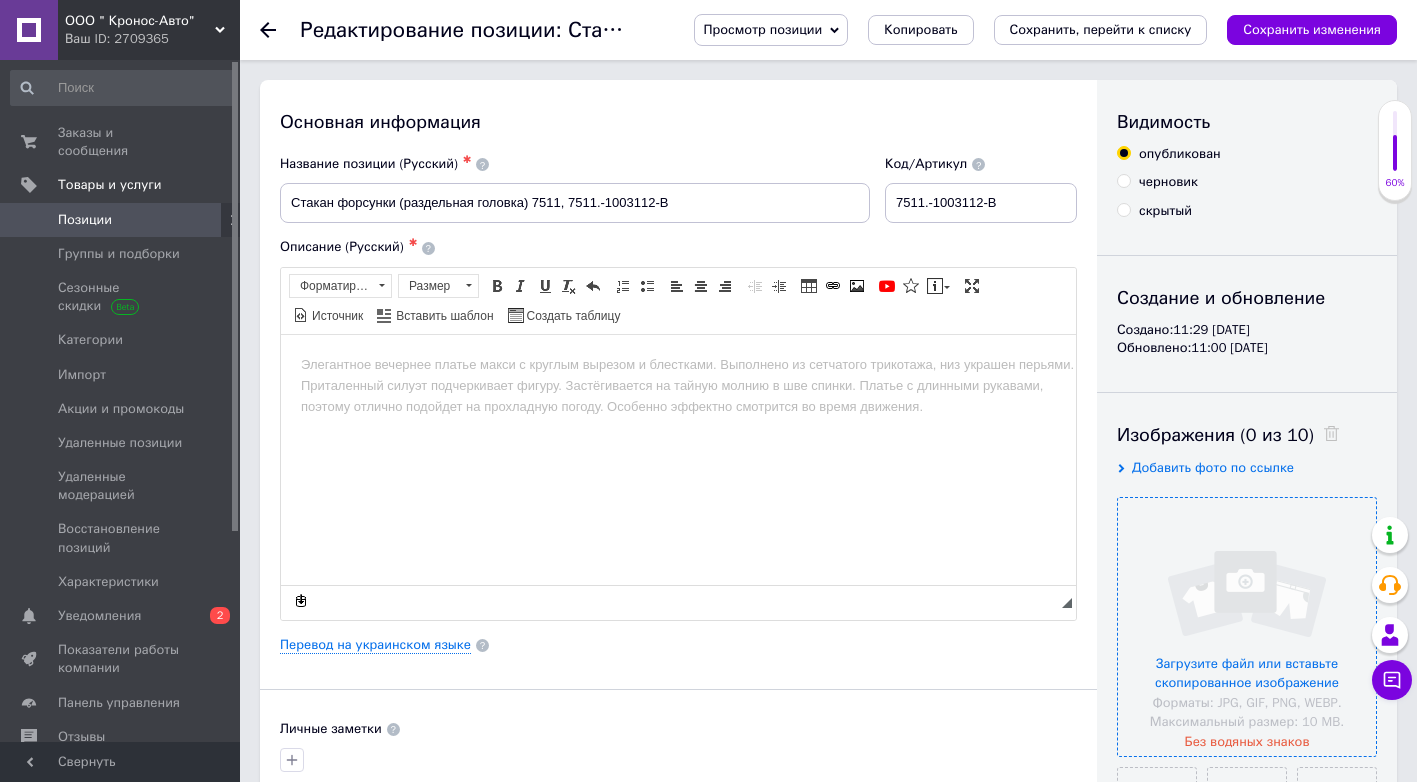 click at bounding box center (1247, 627) 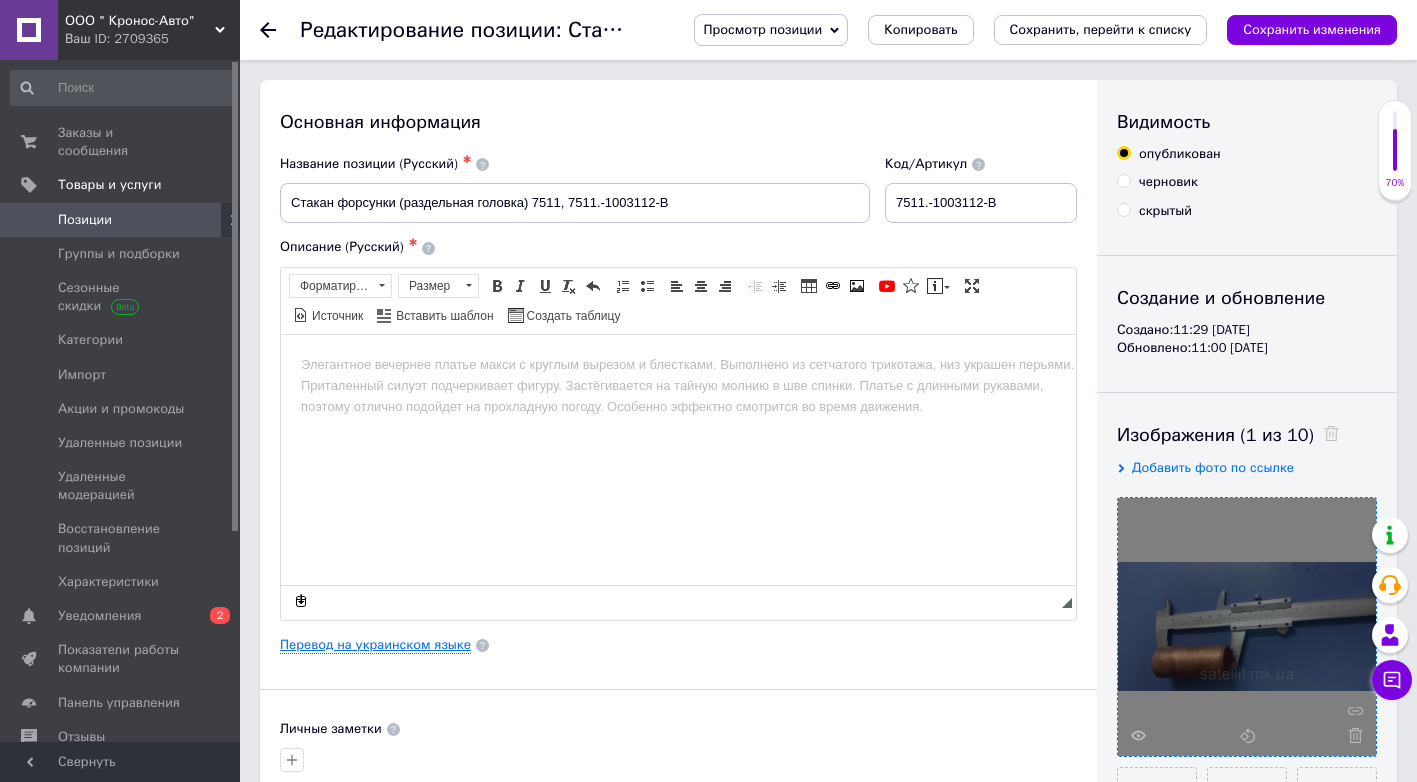 click on "Перевод на украинском языке" at bounding box center (375, 645) 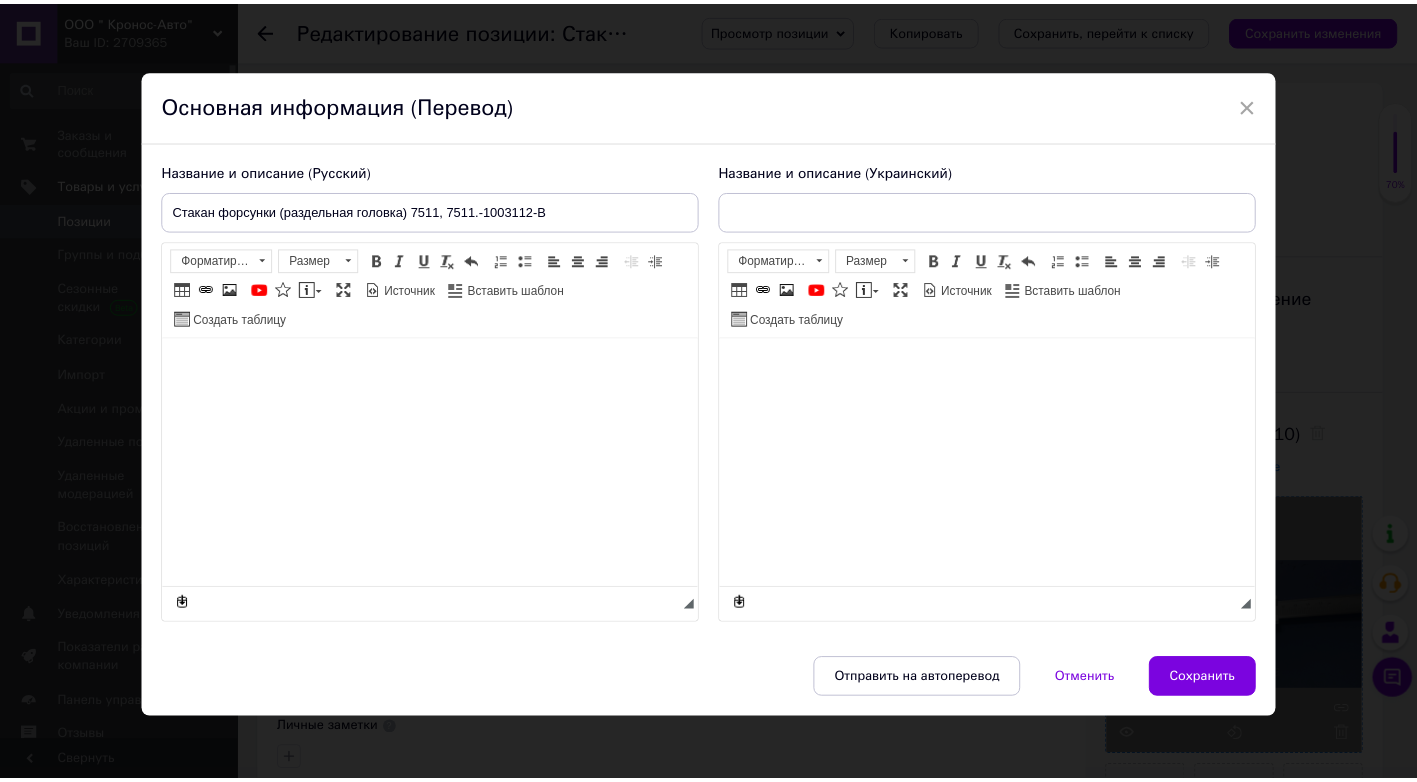 scroll, scrollTop: 0, scrollLeft: 0, axis: both 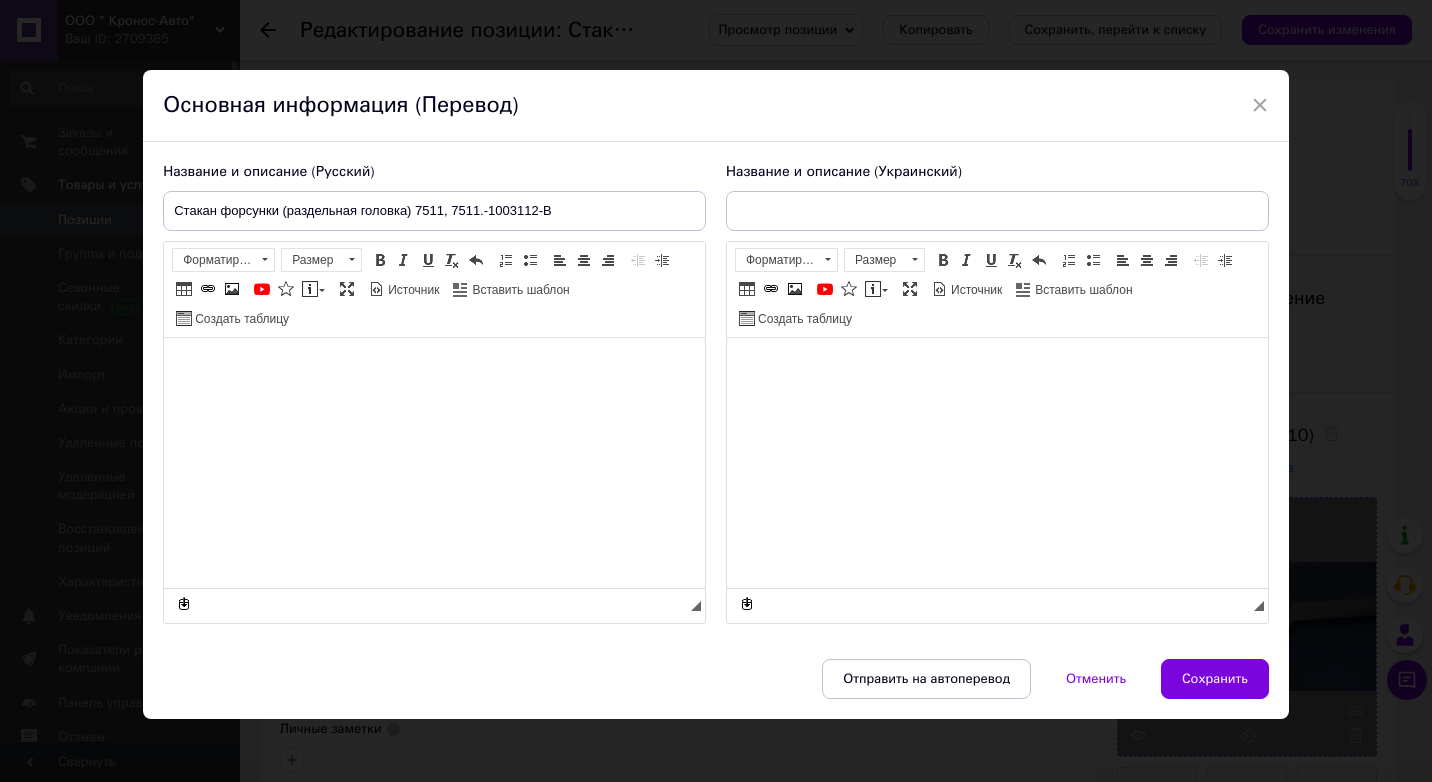 type on "Стакан форсунки (роздільна головка) 7511, 7511.-1003112-В" 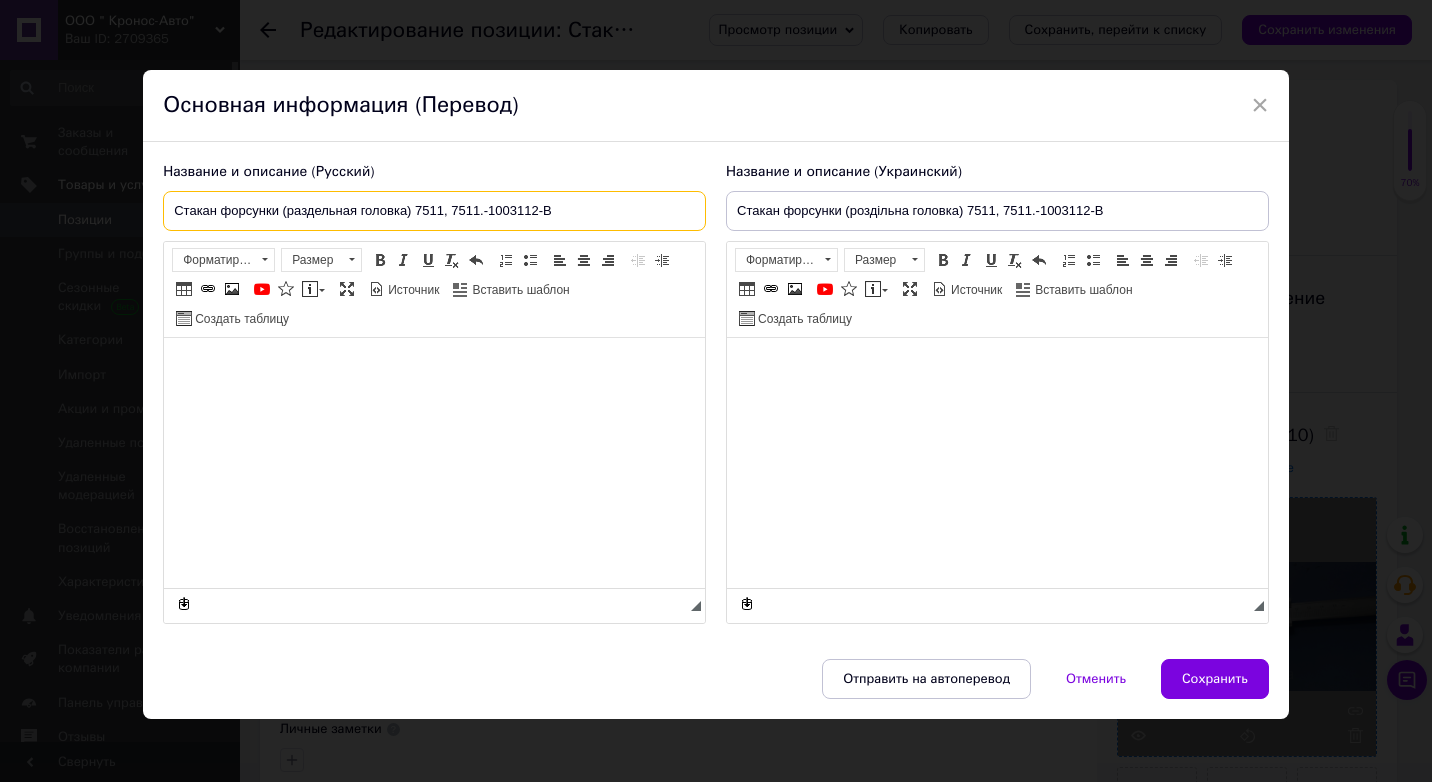 click on "Стакан форсунки (раздельная головка) 7511, 7511.-1003112-В" at bounding box center (434, 211) 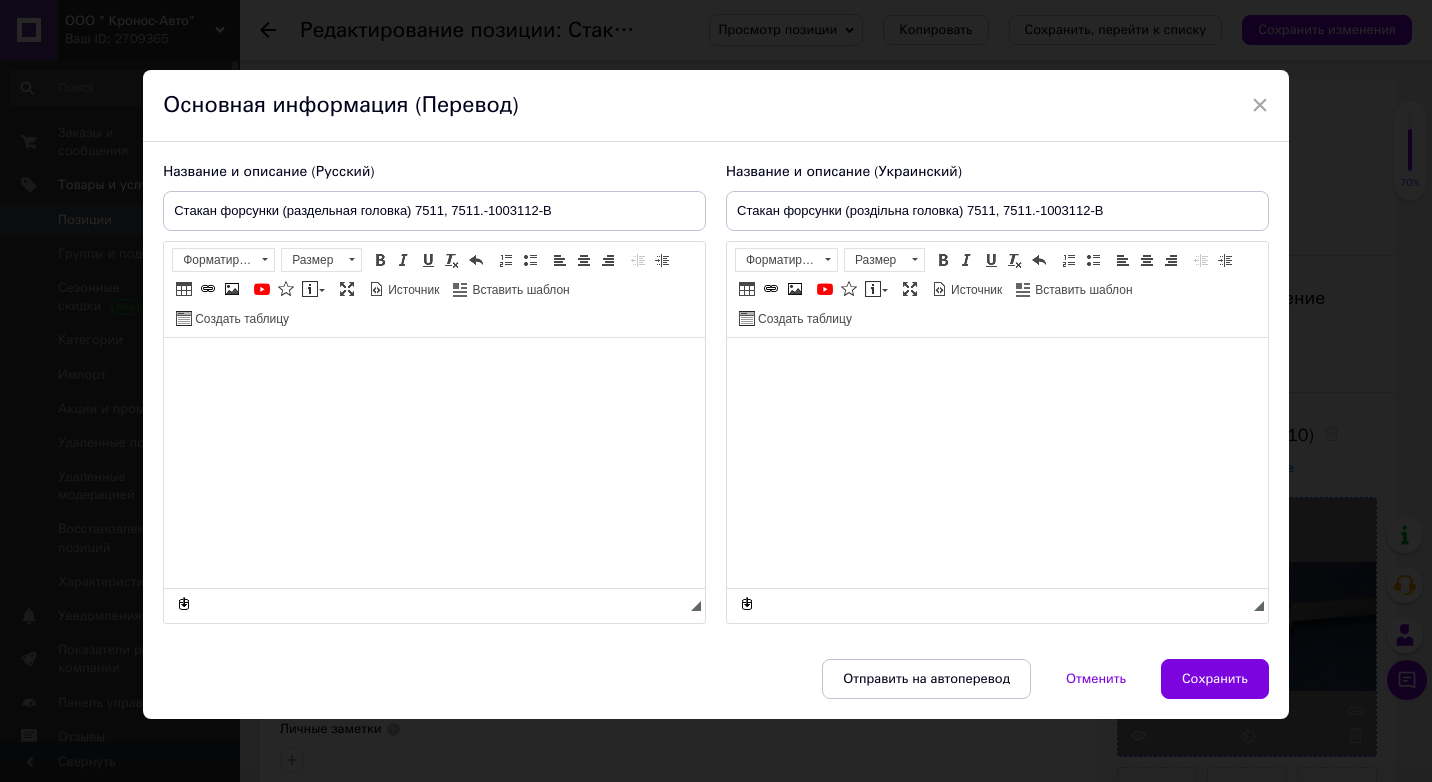click at bounding box center [434, 368] 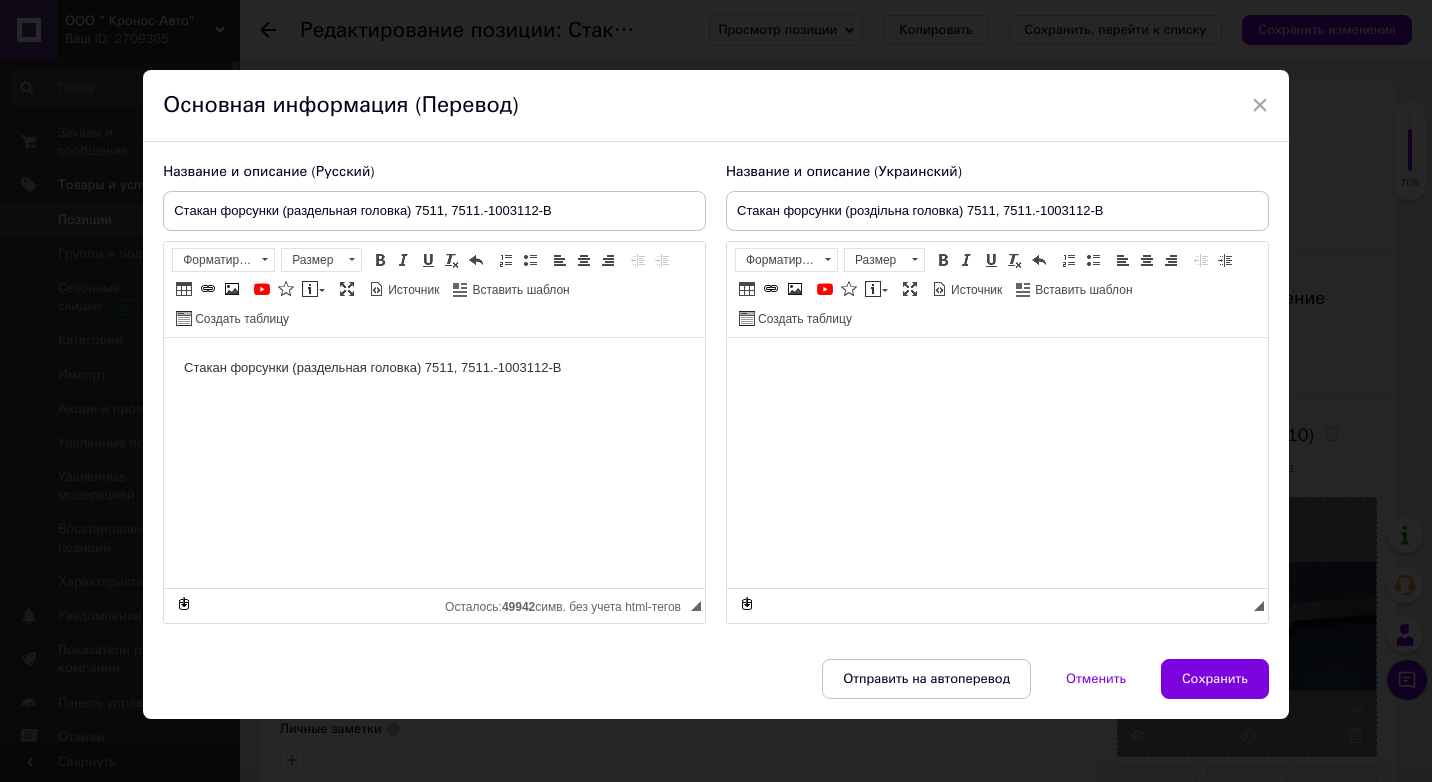 click on "Стакан форсунки (роздільна головка) 7511, 7511.-1003112-В" at bounding box center [997, 211] 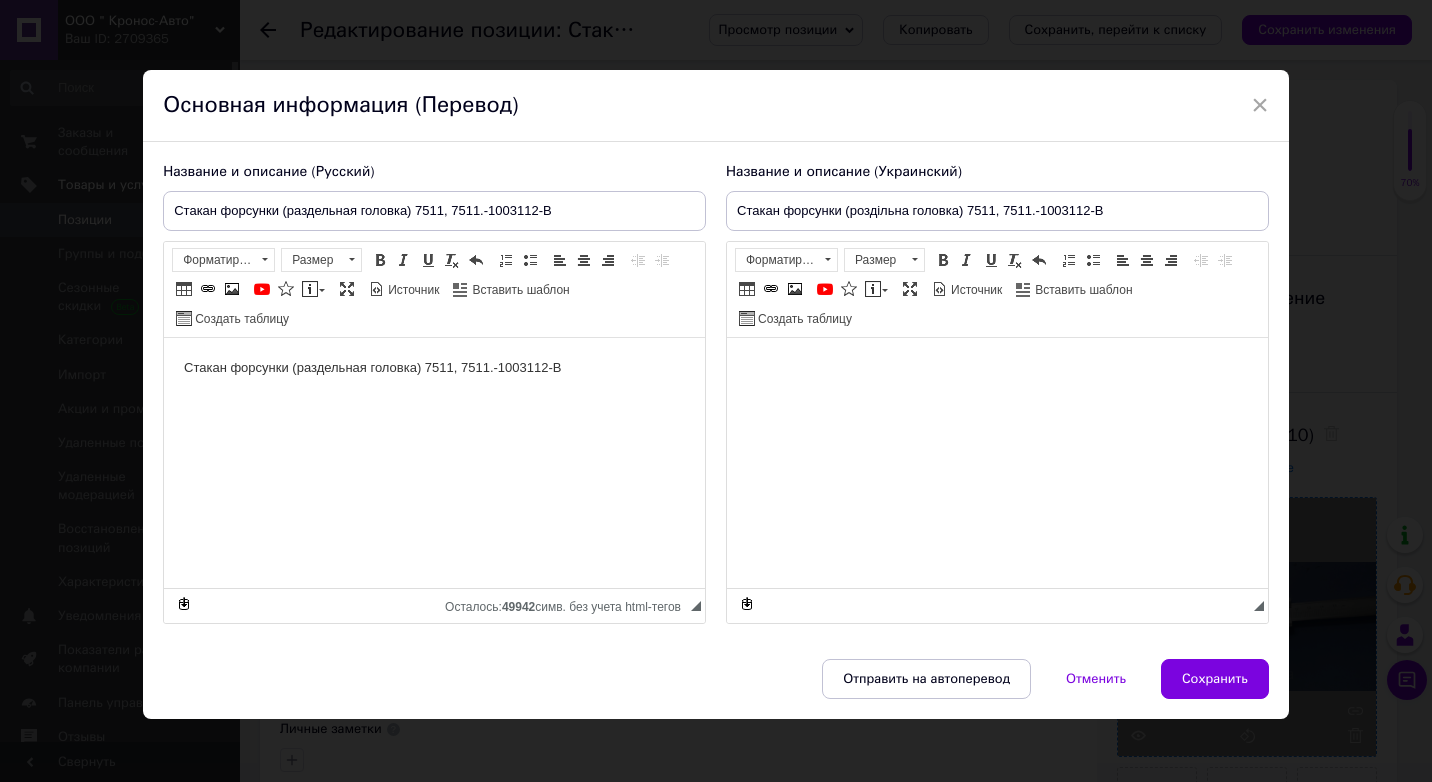 click at bounding box center [997, 368] 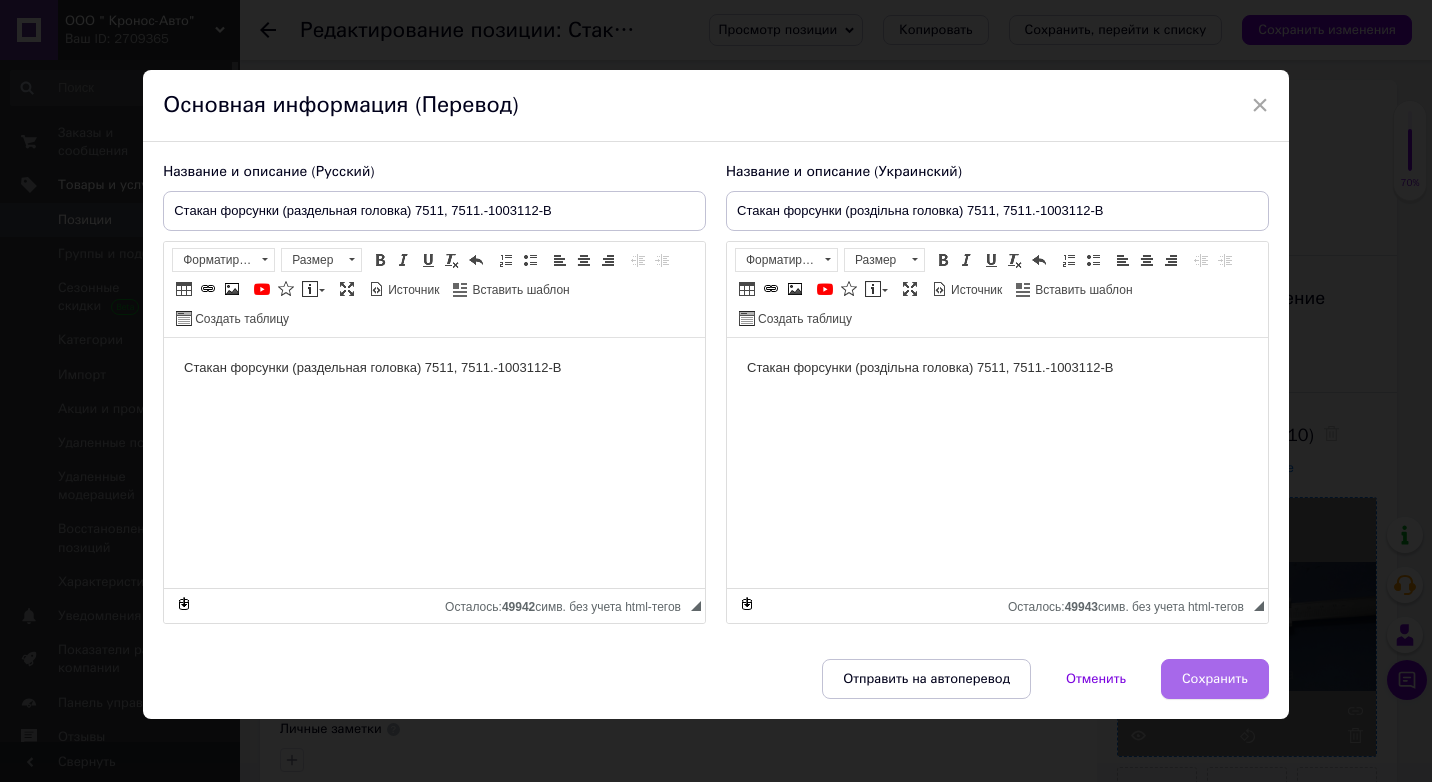 click on "Сохранить" at bounding box center [1215, 679] 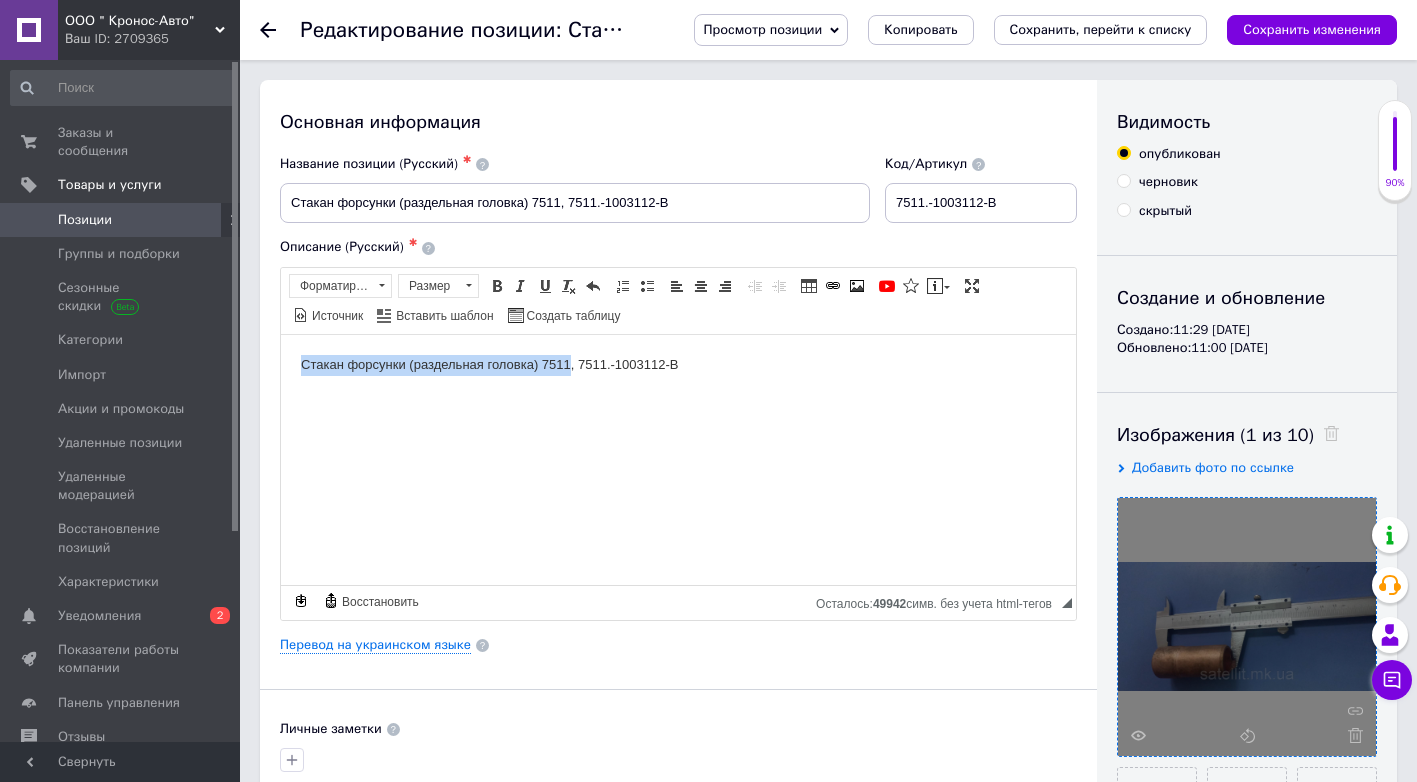 drag, startPoint x: 302, startPoint y: 372, endPoint x: 567, endPoint y: 378, distance: 265.0679 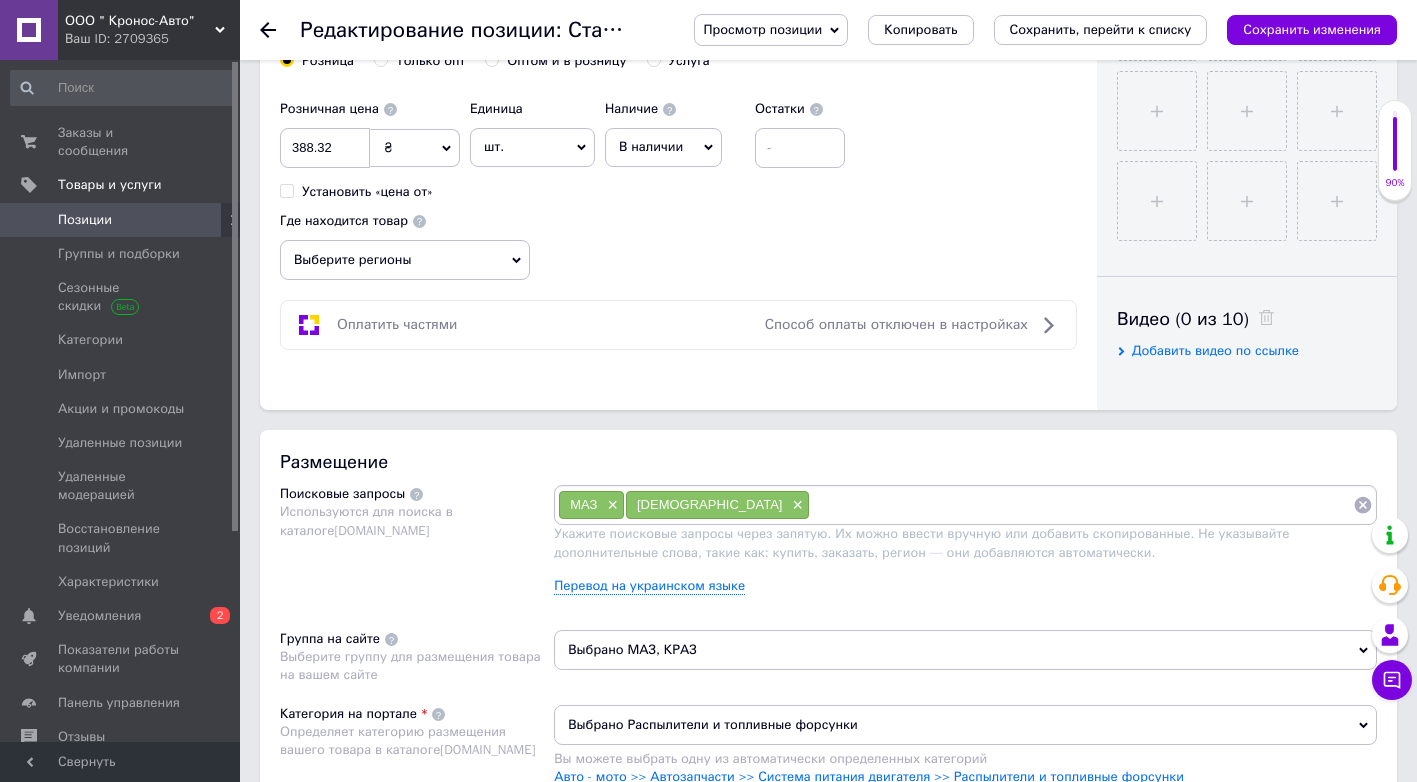 scroll, scrollTop: 800, scrollLeft: 0, axis: vertical 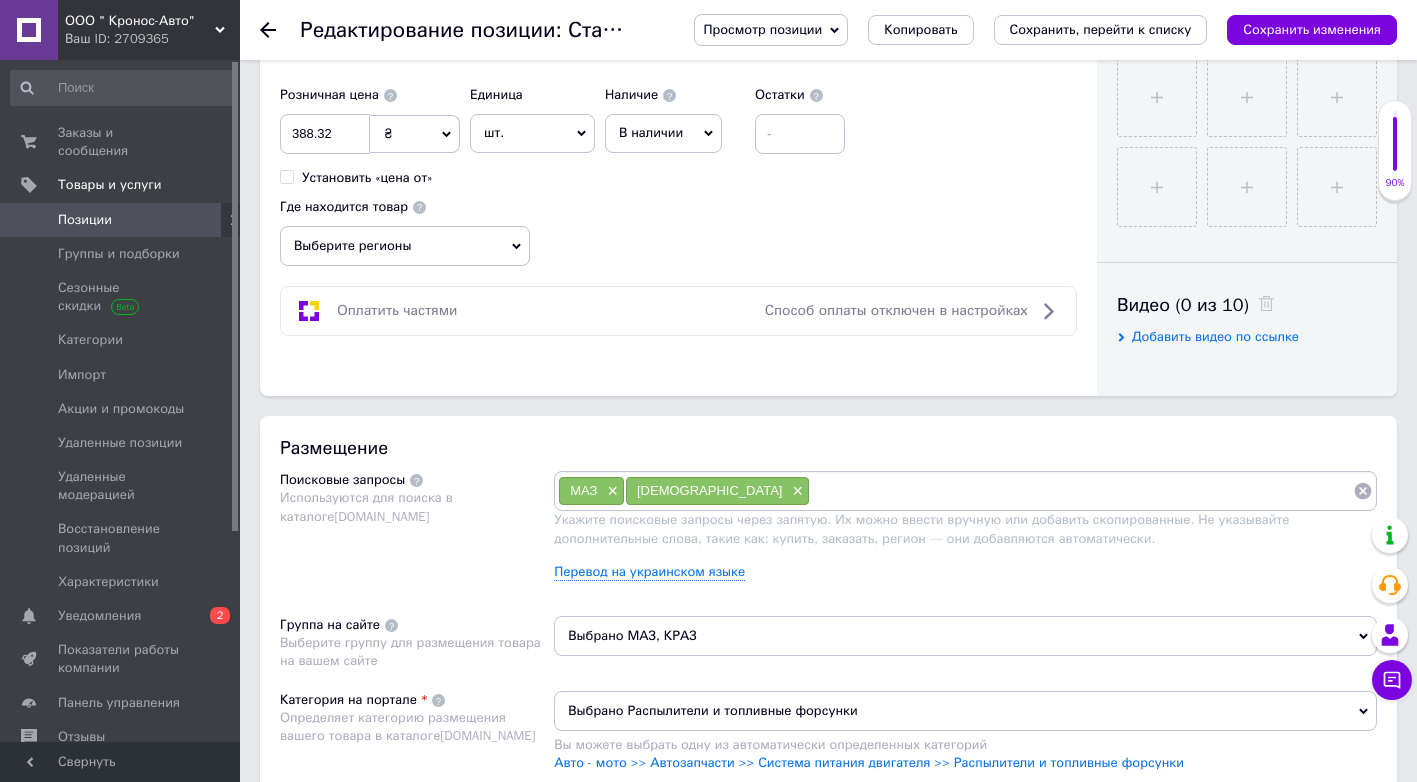 click at bounding box center [1081, 491] 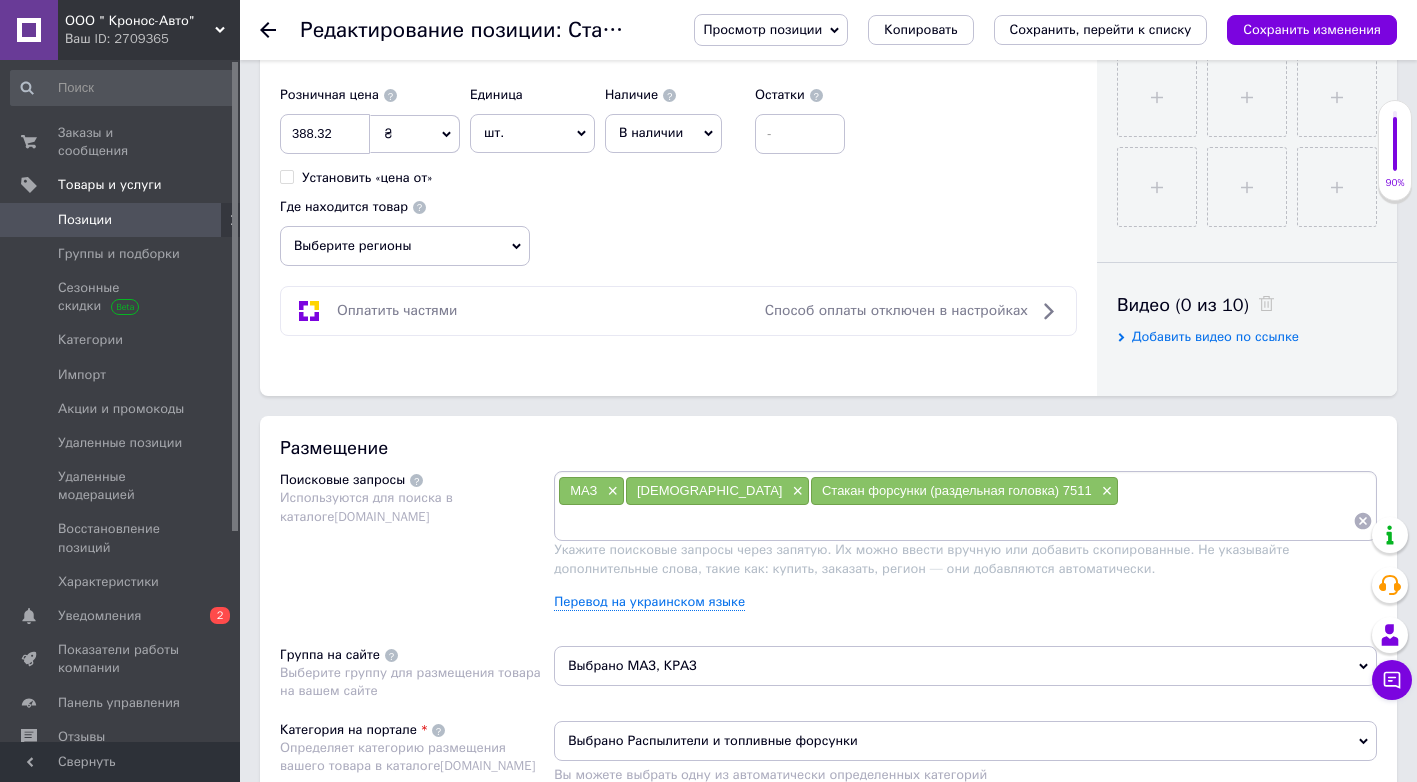 paste on "Стакан форсунки (раздельная головка) 7511" 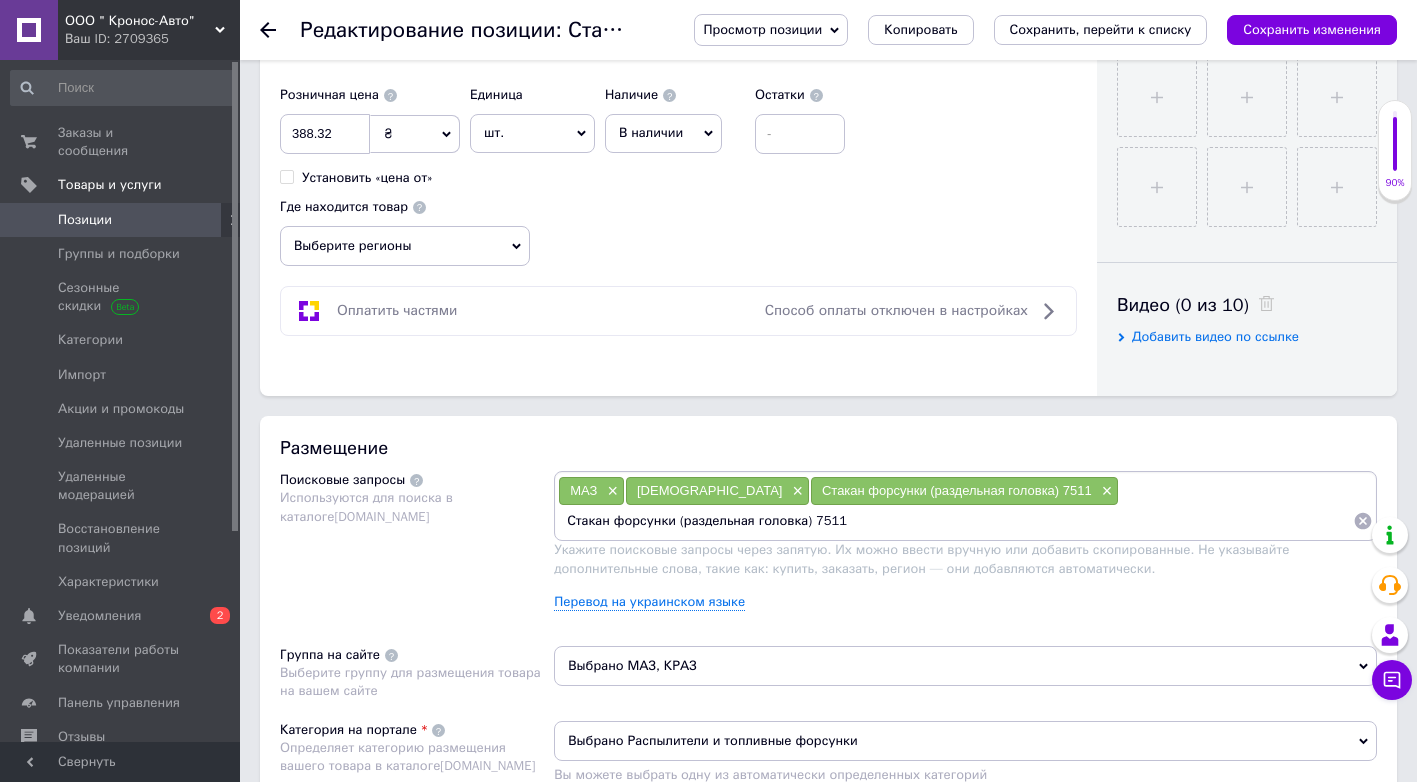 drag, startPoint x: 1309, startPoint y: 485, endPoint x: 1121, endPoint y: 500, distance: 188.59746 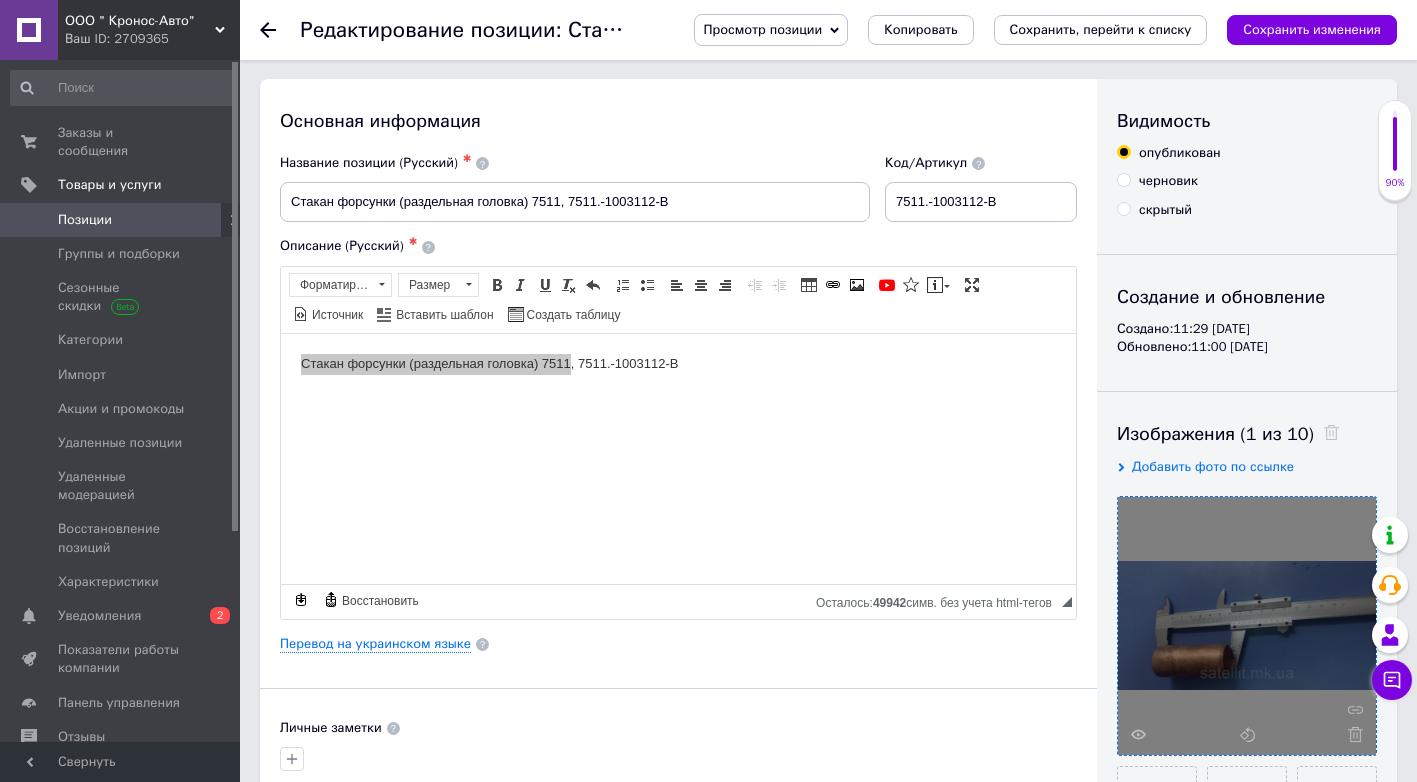 scroll, scrollTop: 0, scrollLeft: 0, axis: both 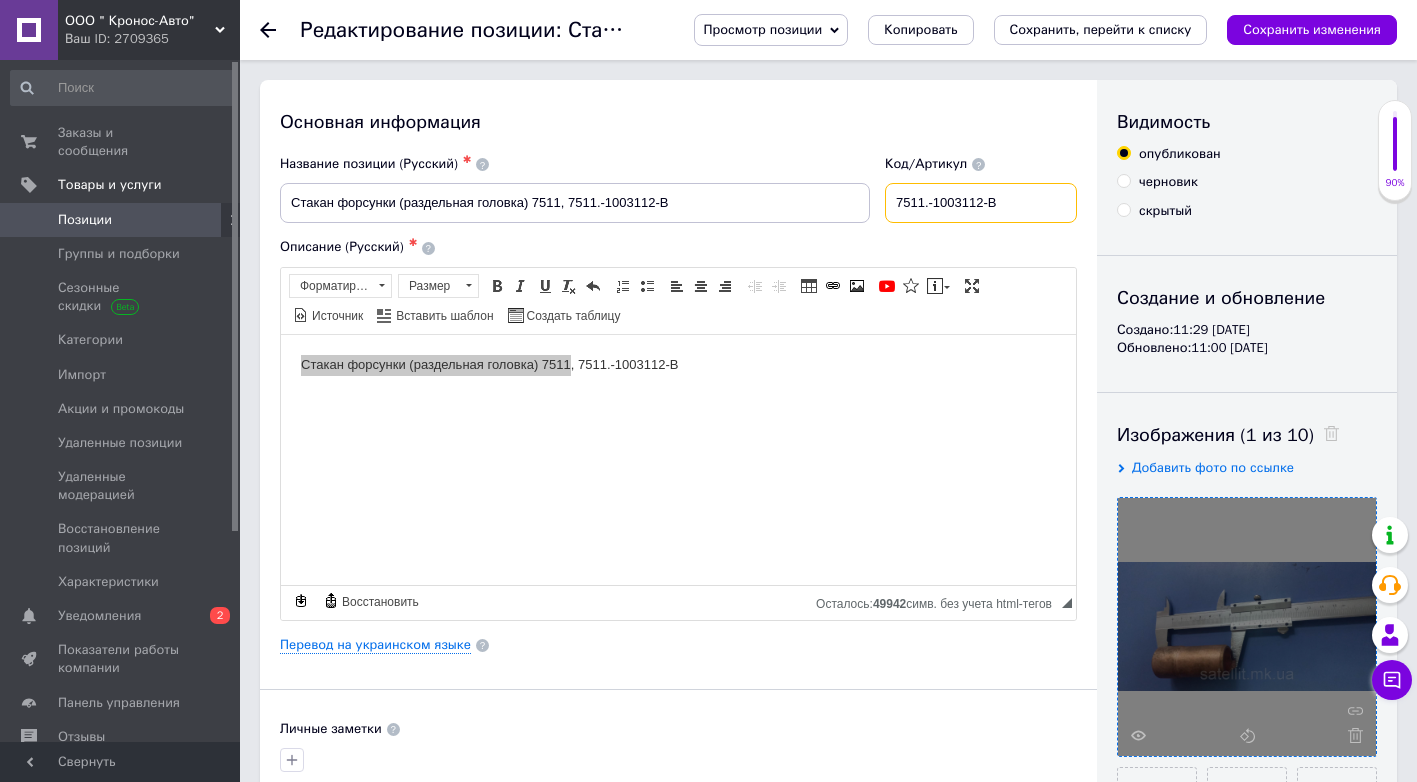 click on "7511.-1003112-В" at bounding box center (981, 203) 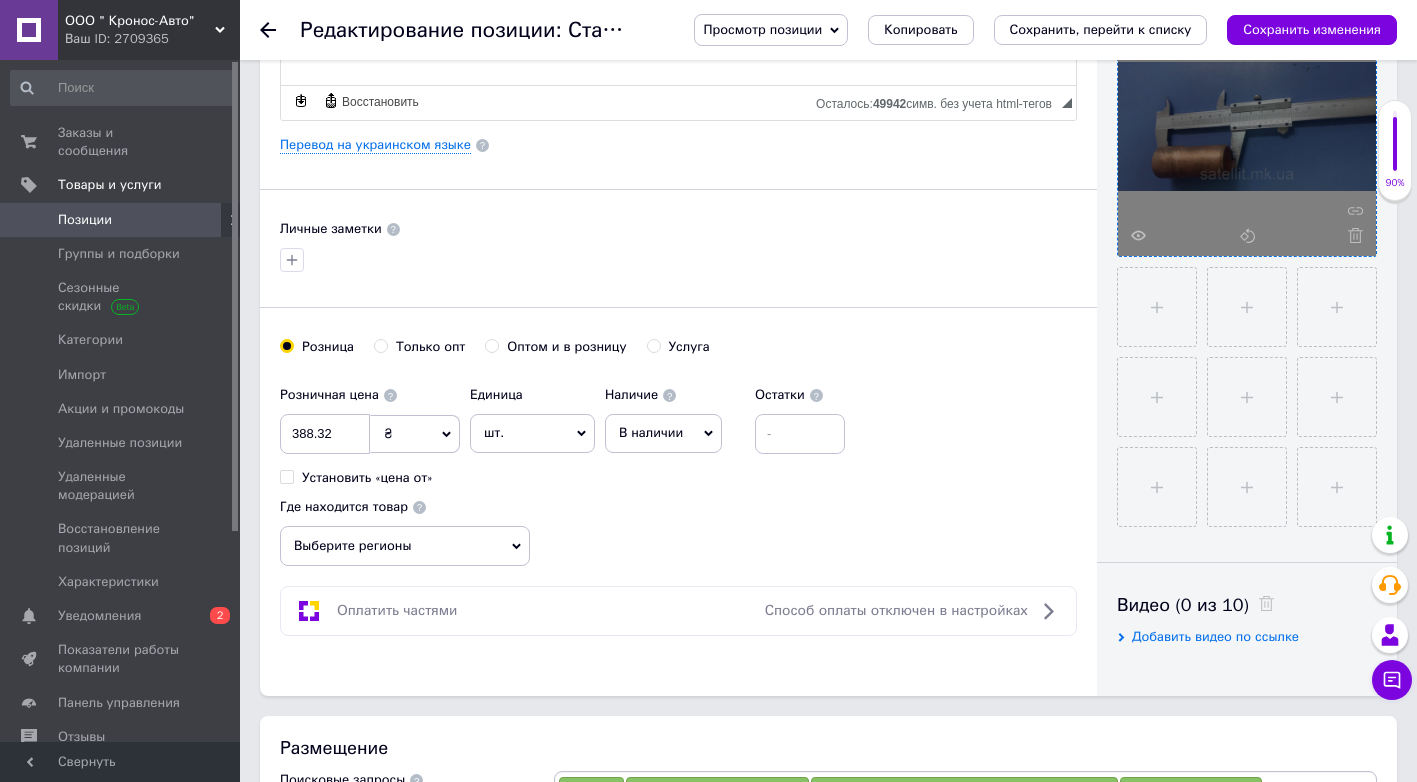 scroll, scrollTop: 800, scrollLeft: 0, axis: vertical 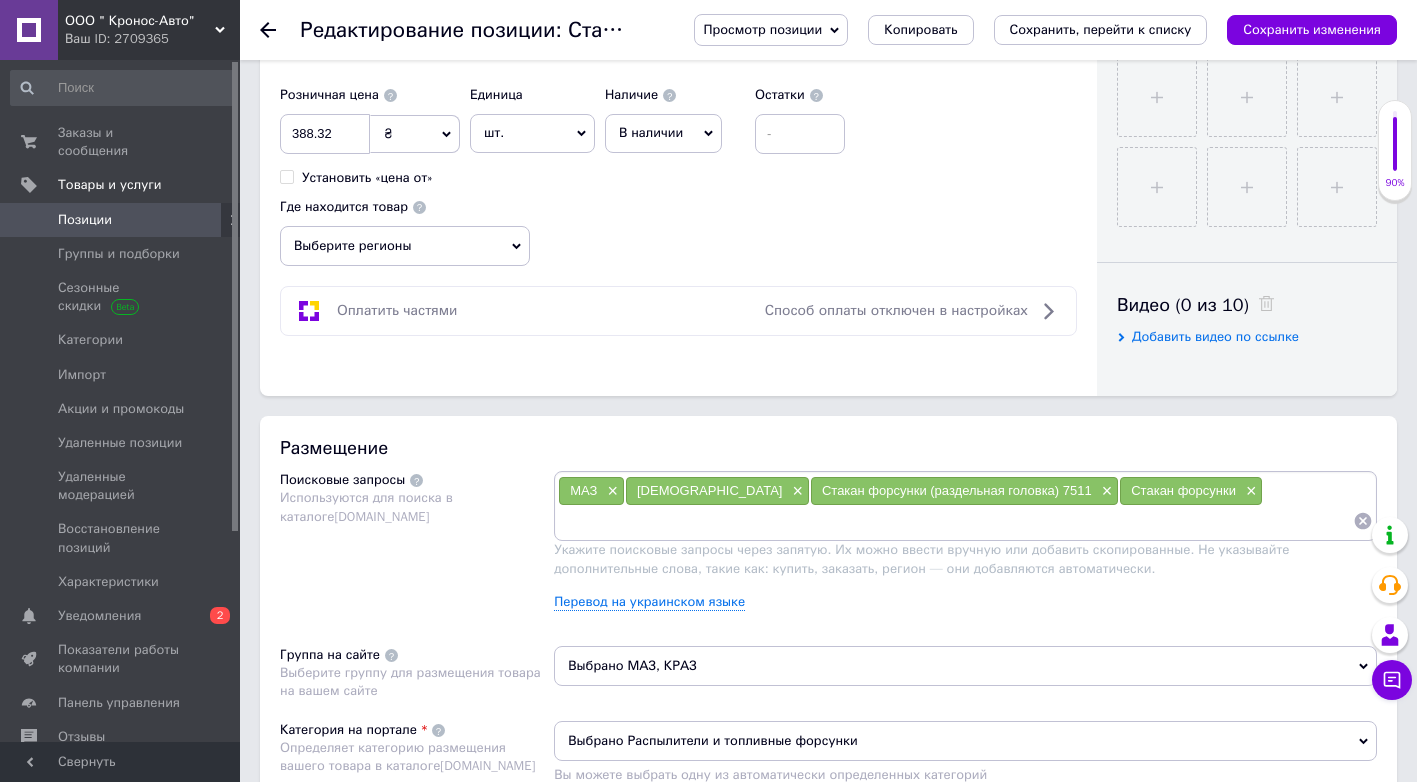 click at bounding box center [955, 521] 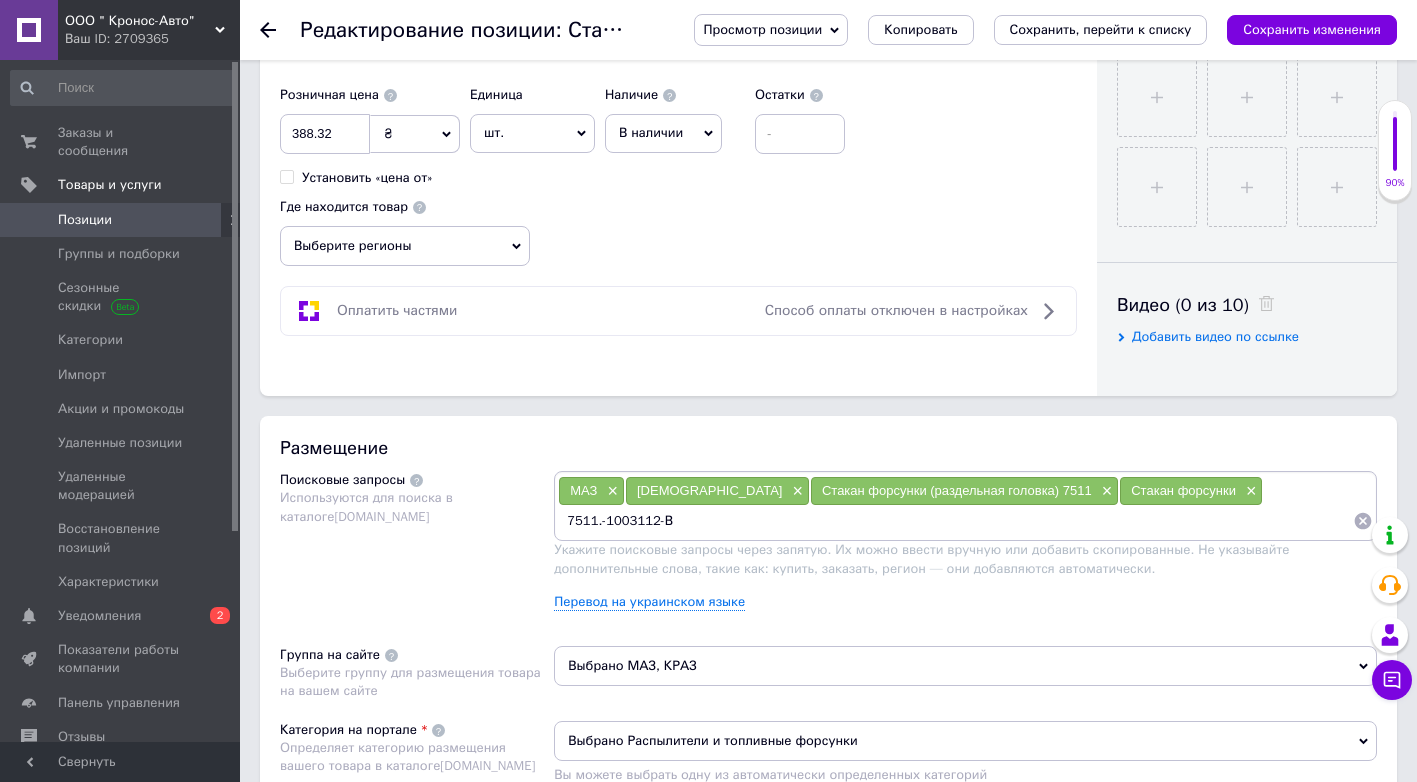 type 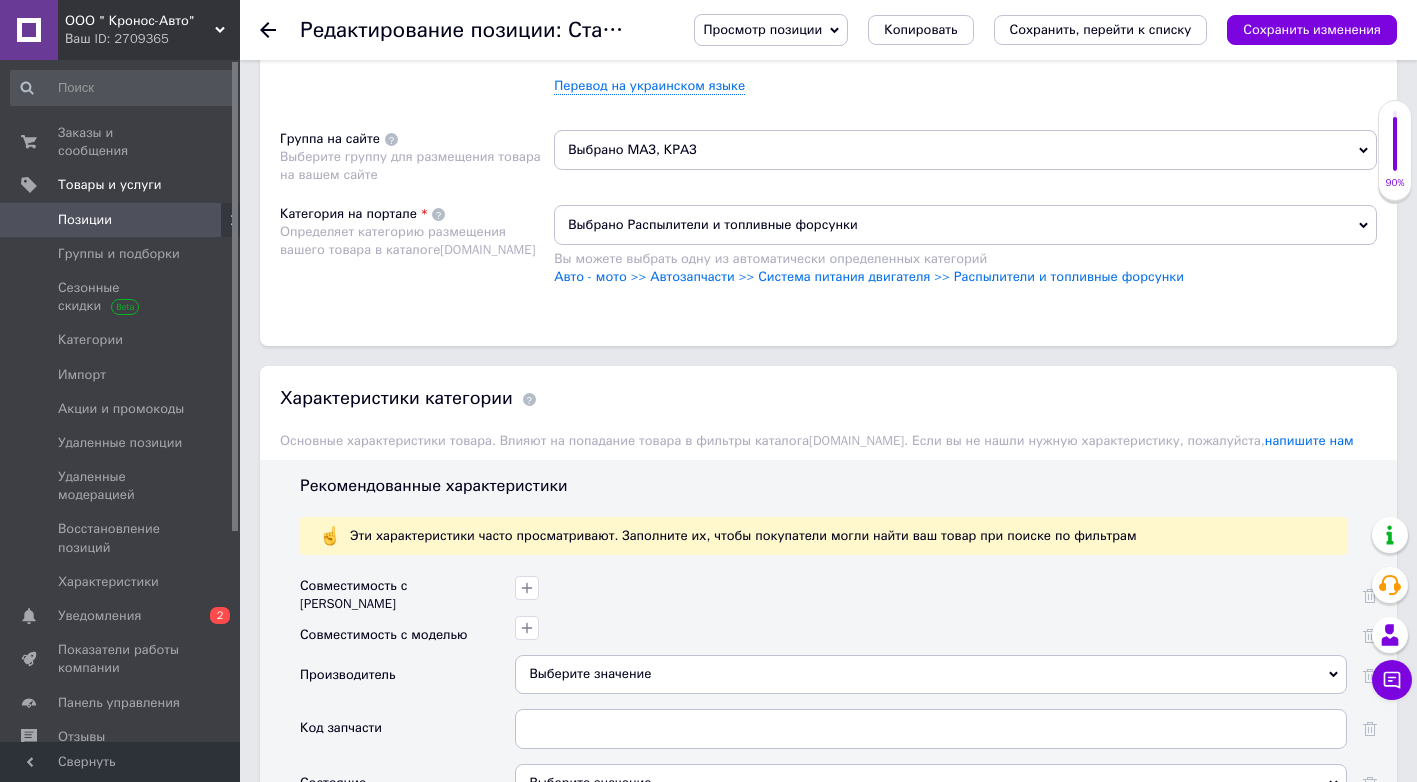 scroll, scrollTop: 1400, scrollLeft: 0, axis: vertical 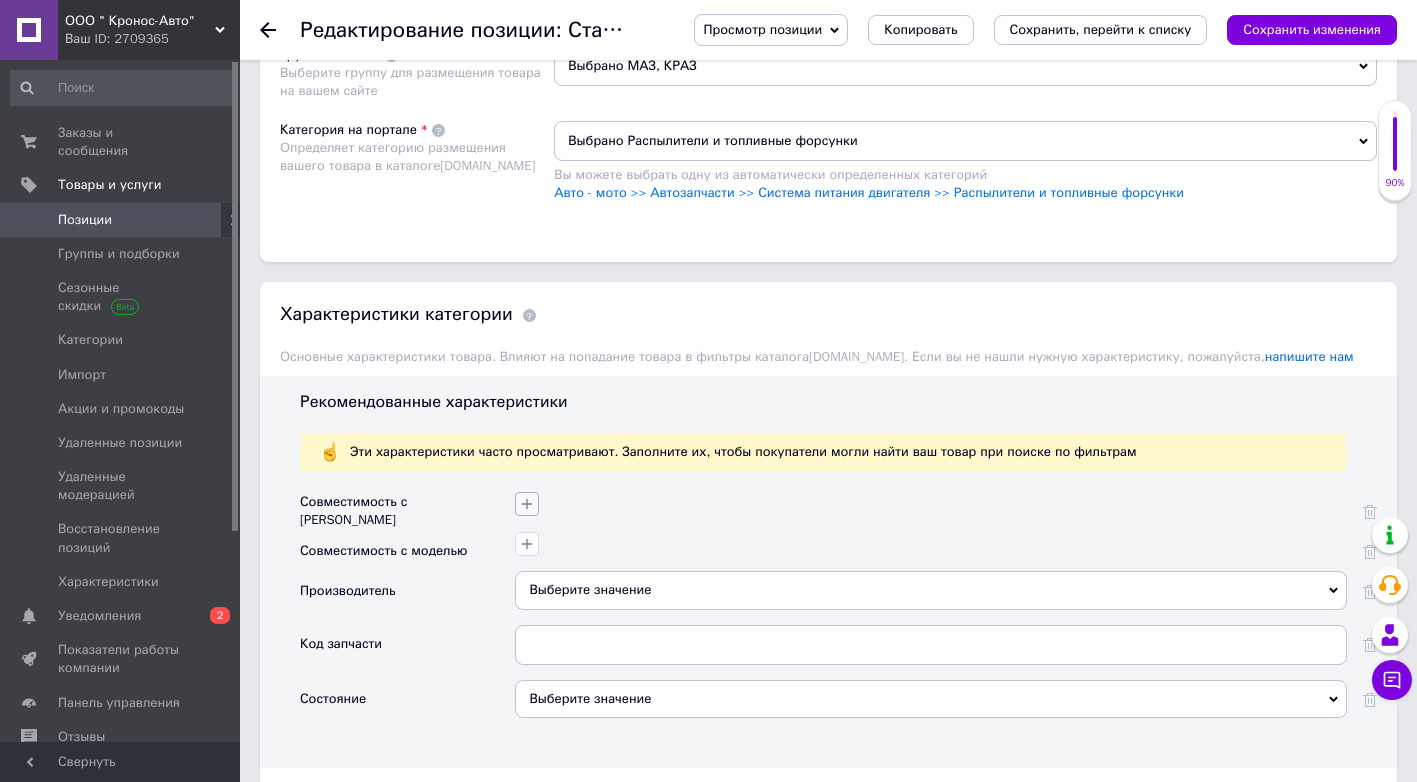 click 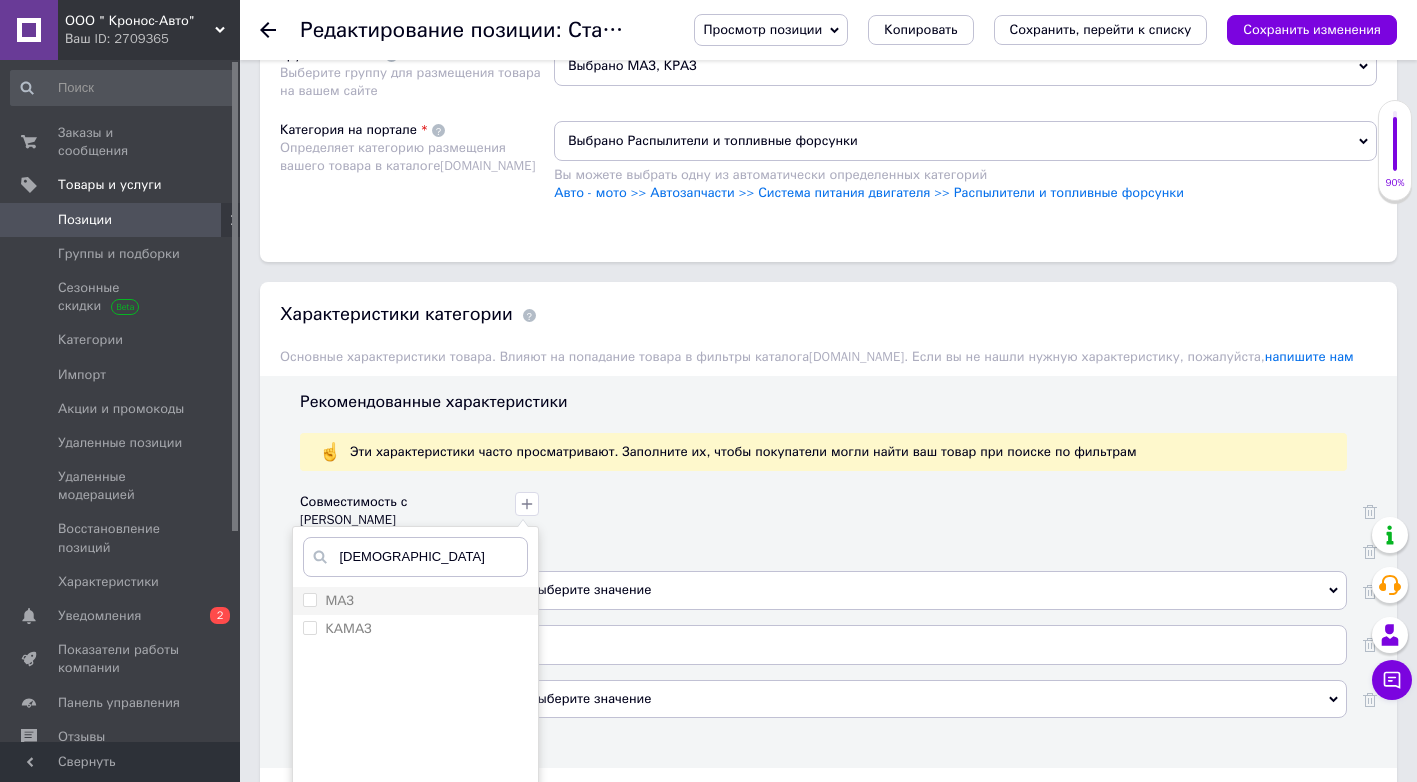 type on "[DEMOGRAPHIC_DATA]" 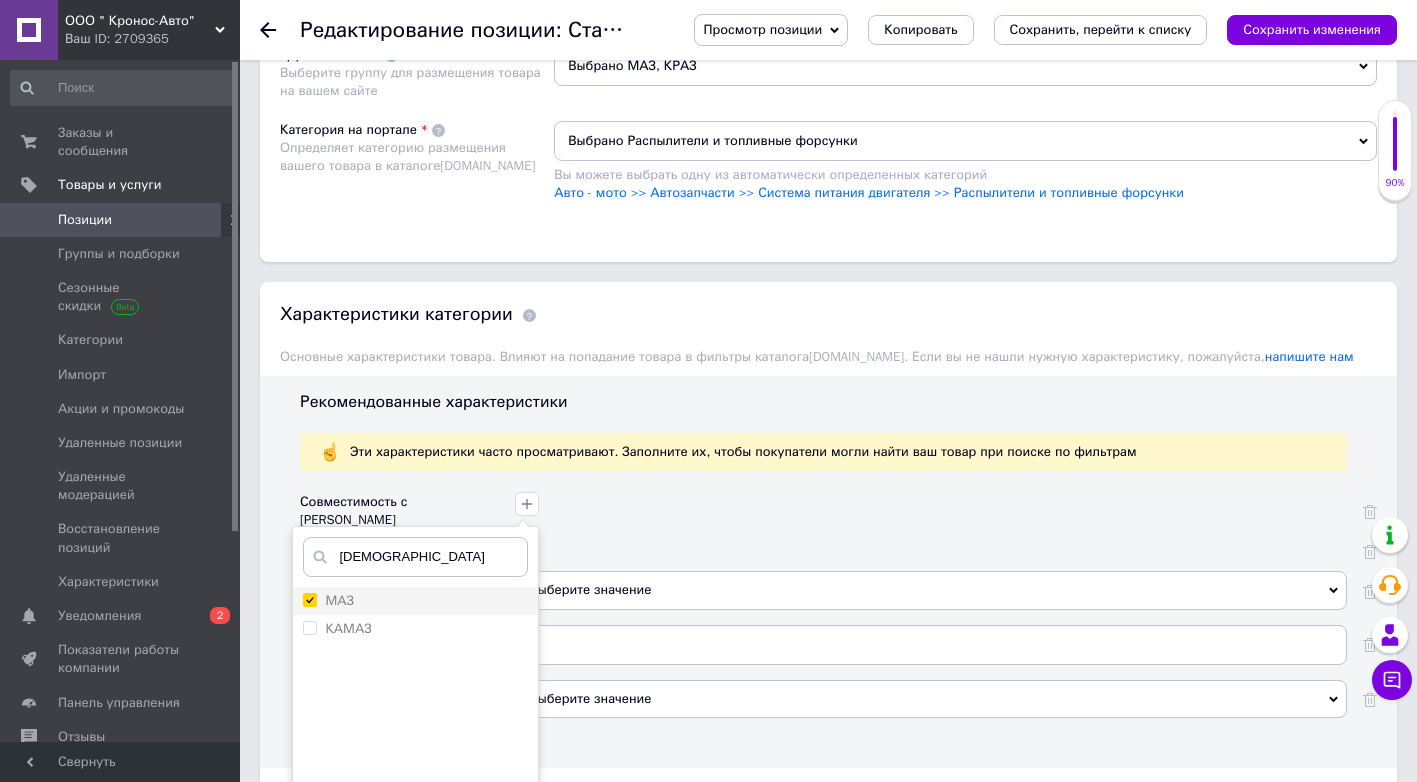checkbox on "true" 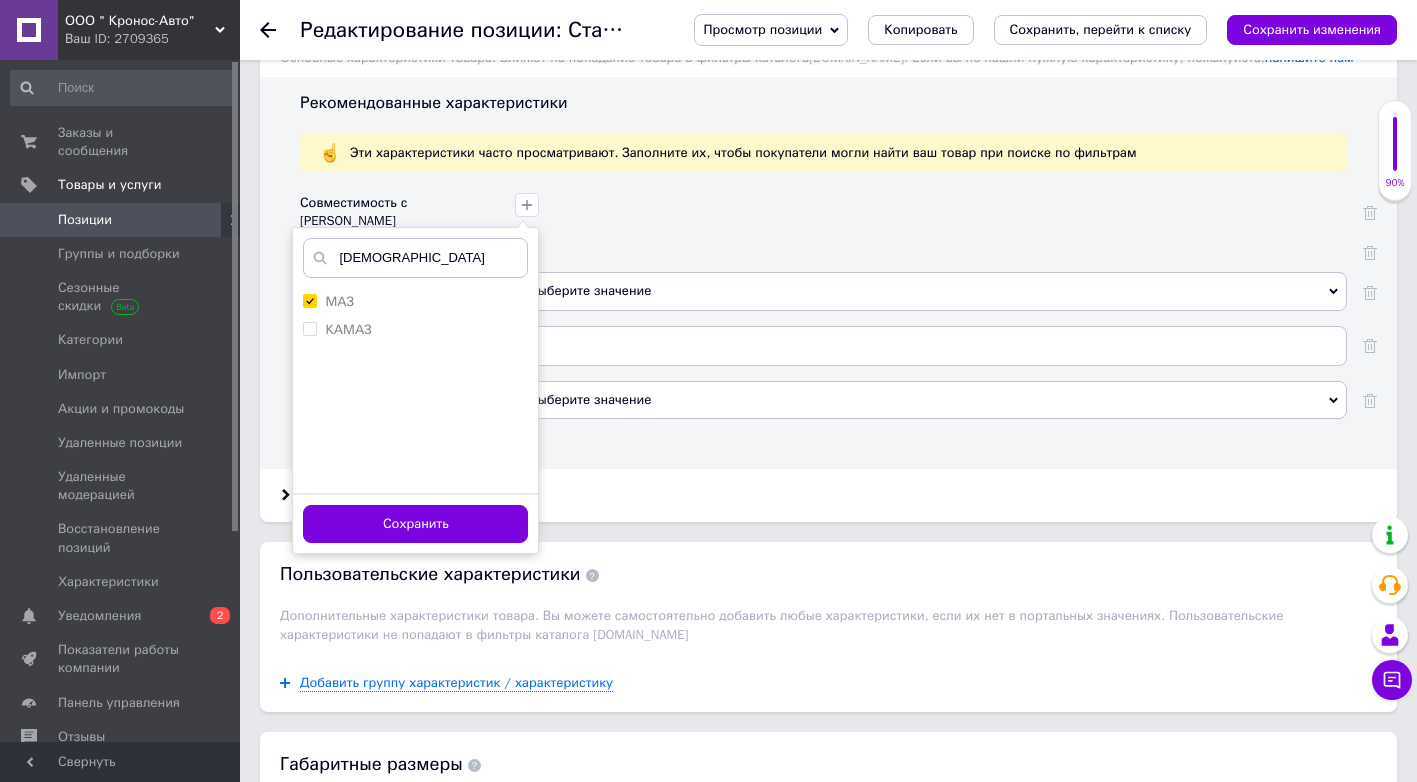 scroll, scrollTop: 1700, scrollLeft: 0, axis: vertical 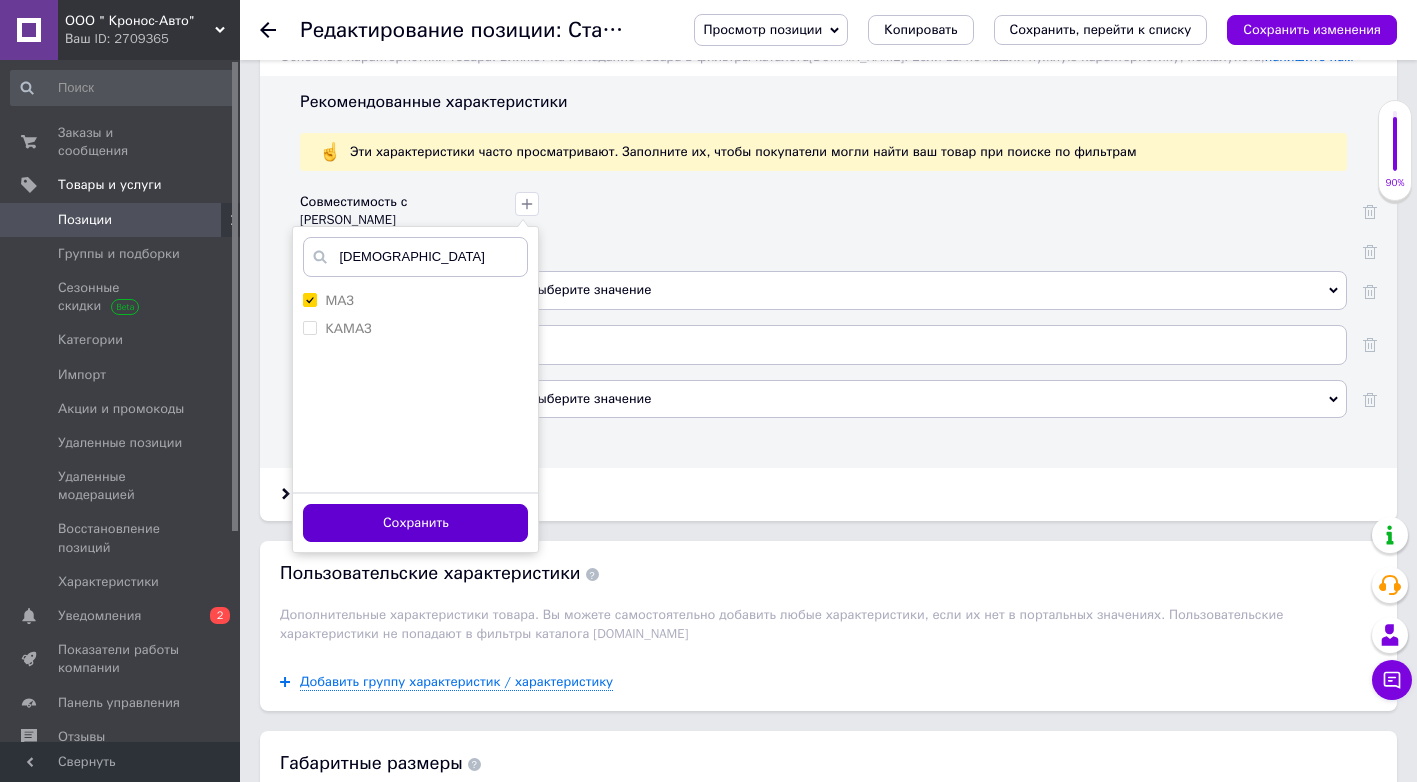 click on "Сохранить" at bounding box center [415, 523] 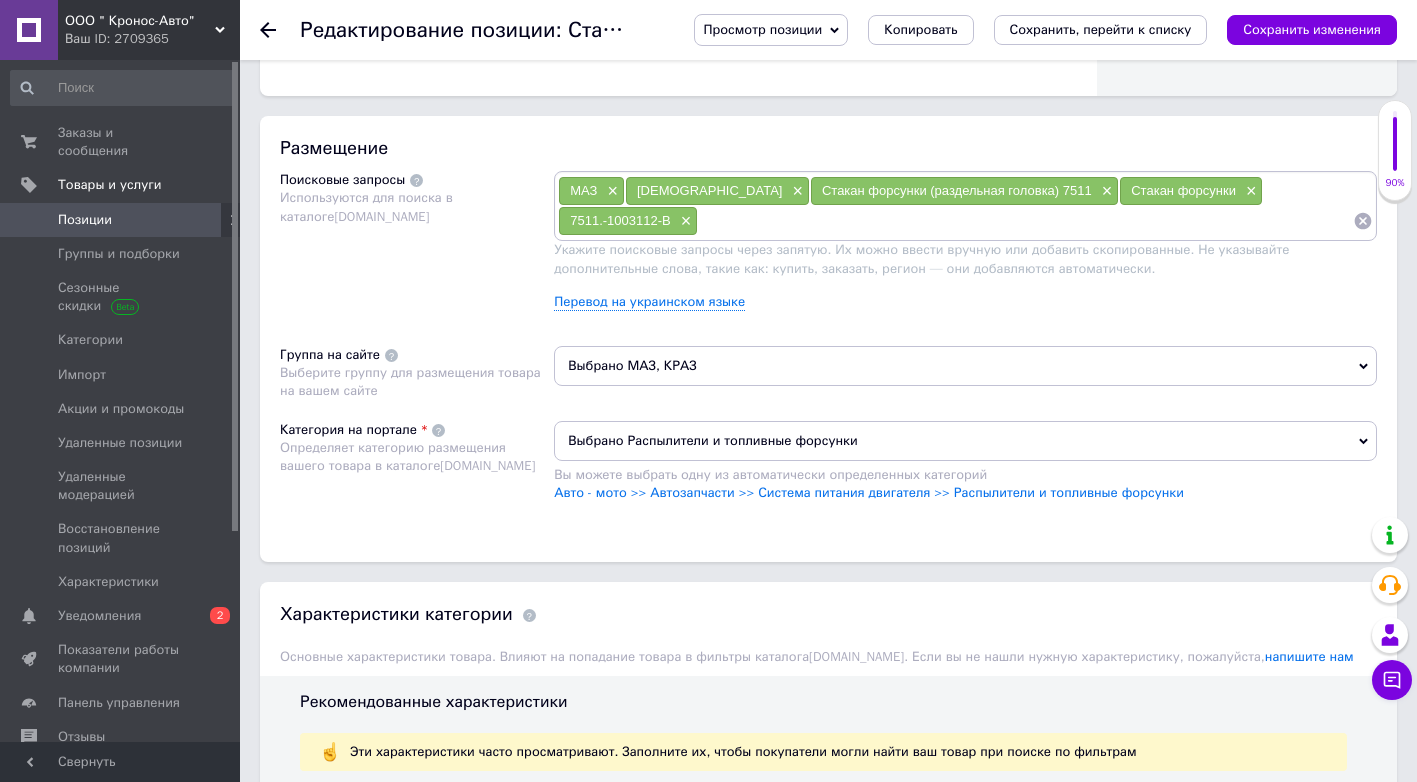 scroll, scrollTop: 1400, scrollLeft: 0, axis: vertical 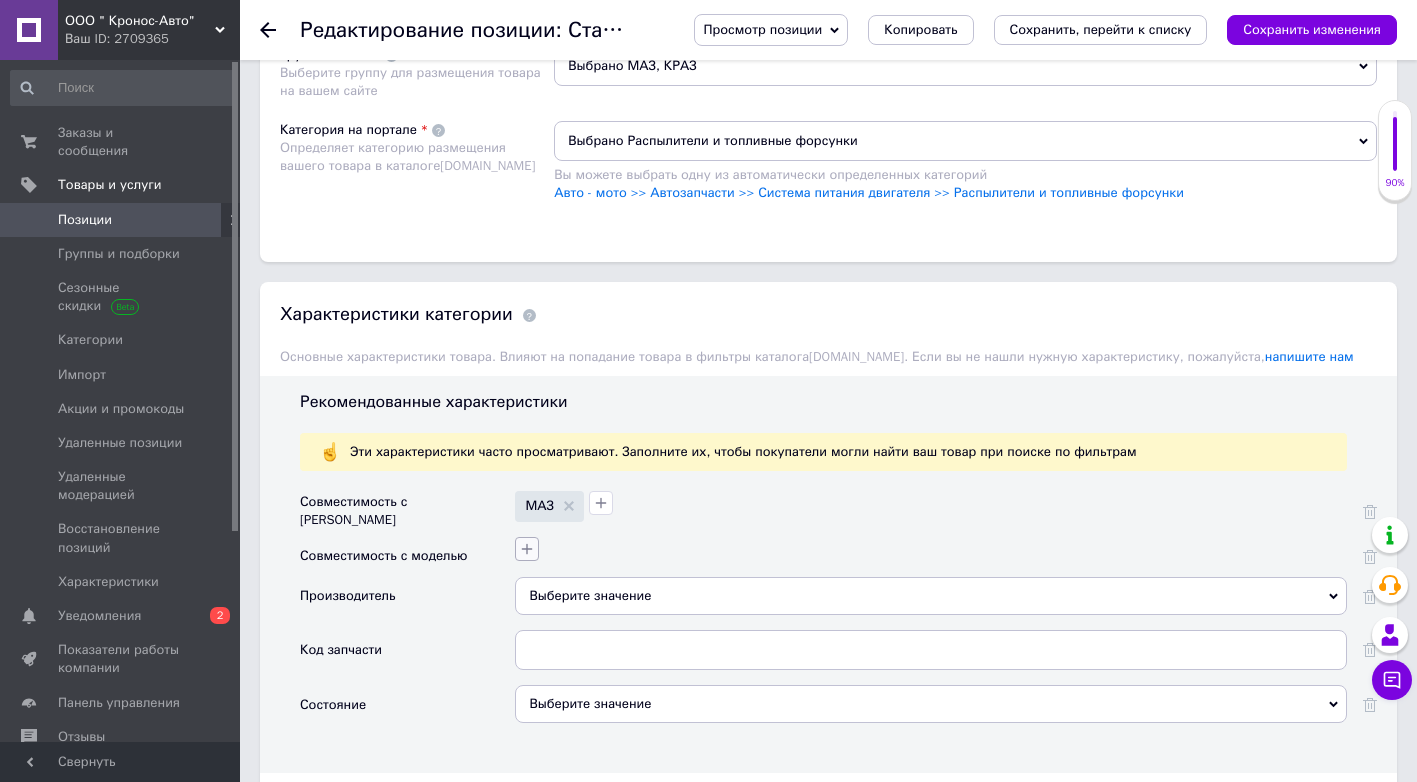 click 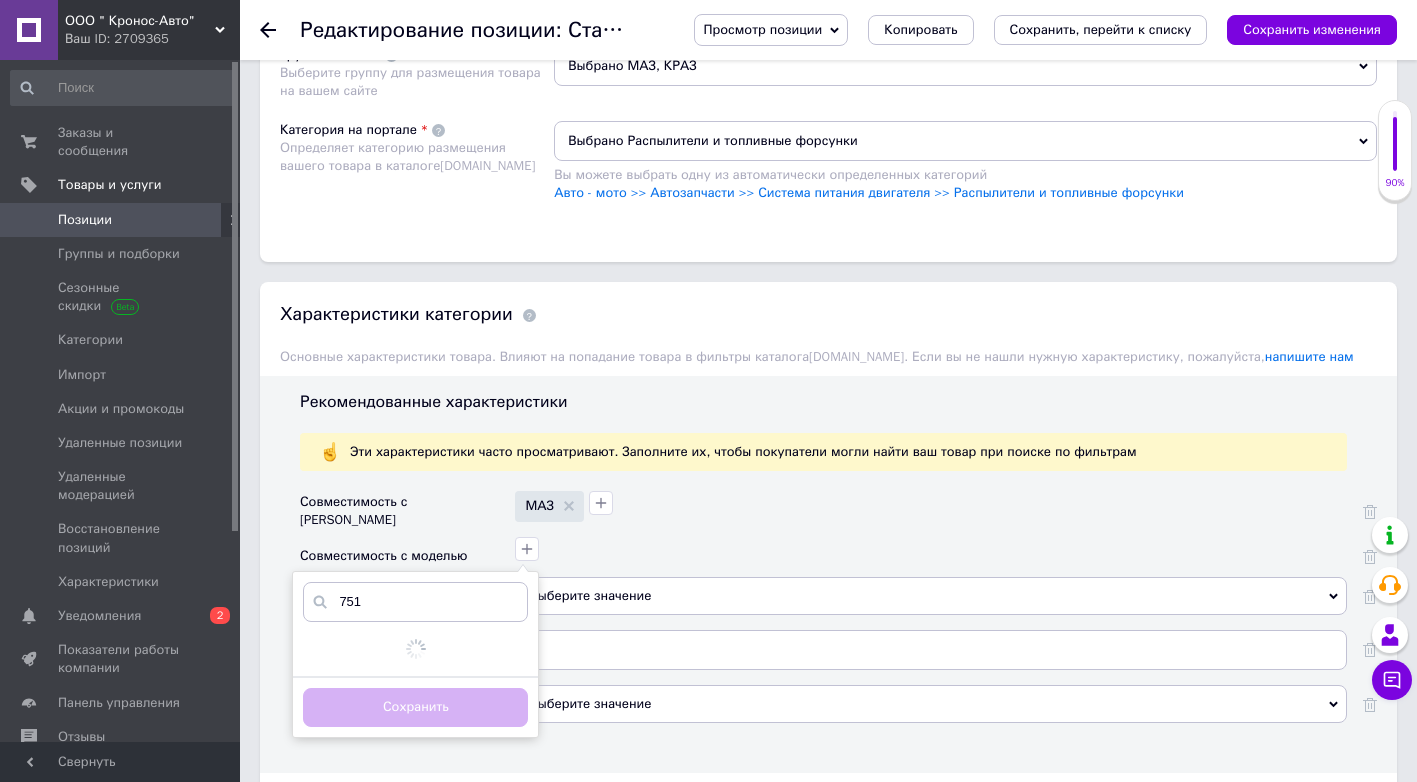 type on "7511" 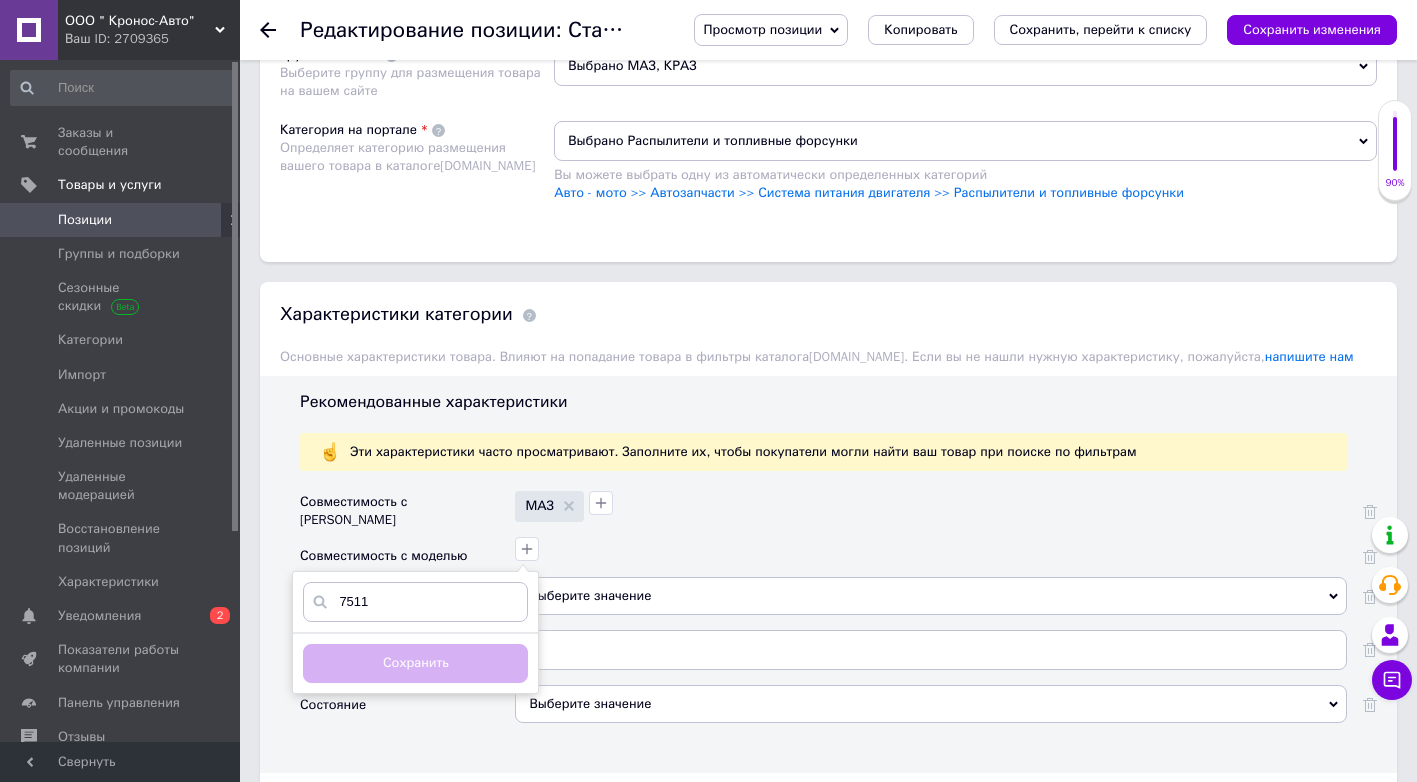drag, startPoint x: 455, startPoint y: 593, endPoint x: 232, endPoint y: 590, distance: 223.02017 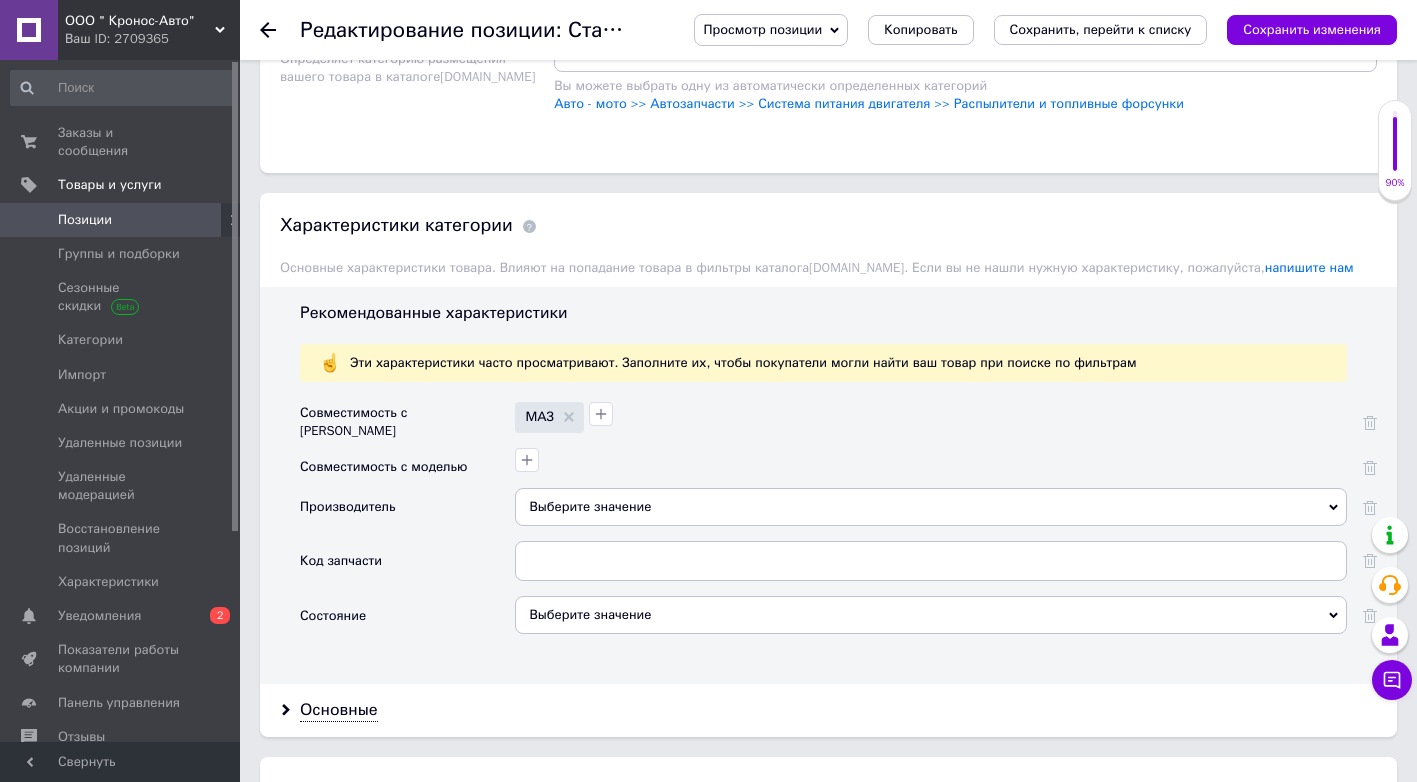 scroll, scrollTop: 1600, scrollLeft: 0, axis: vertical 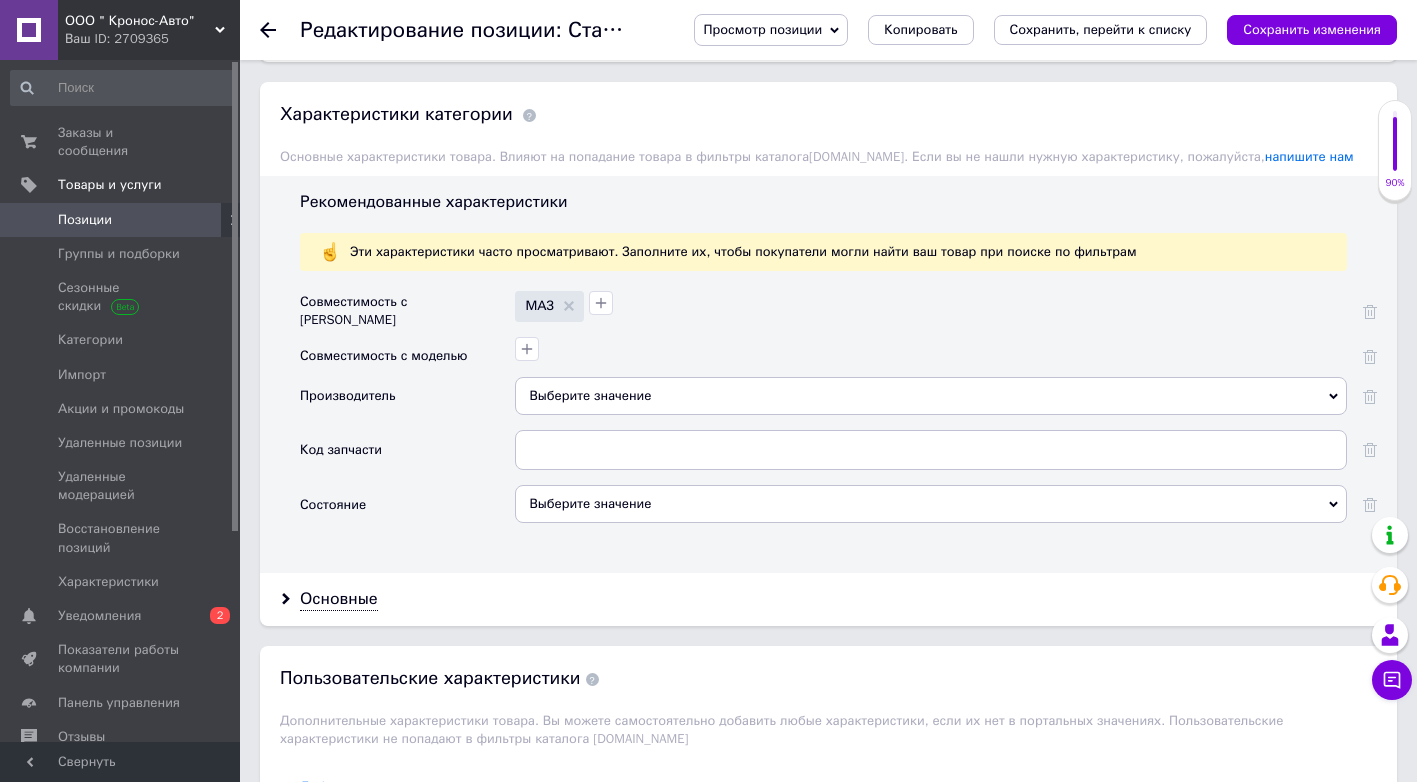 click on "Выберите значение" at bounding box center (931, 396) 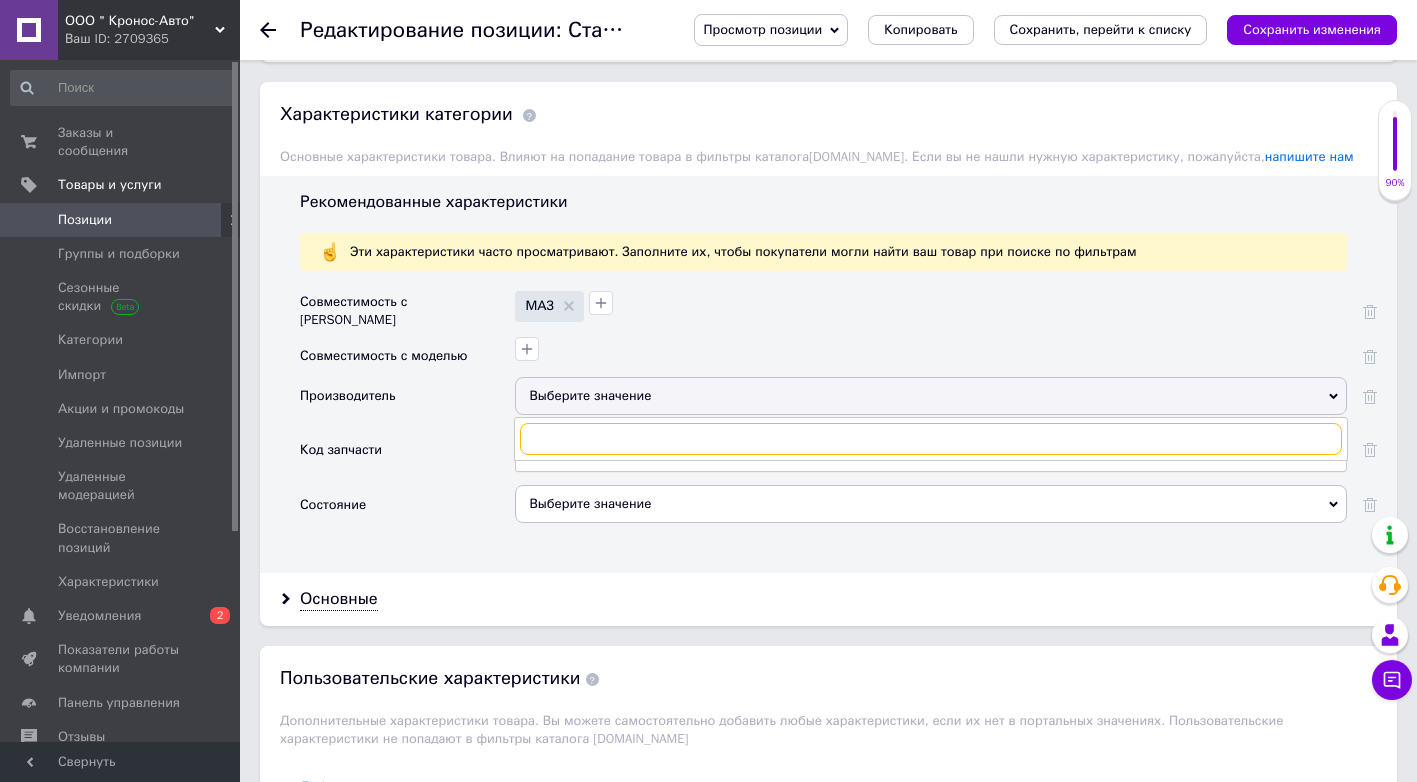 click at bounding box center (931, 439) 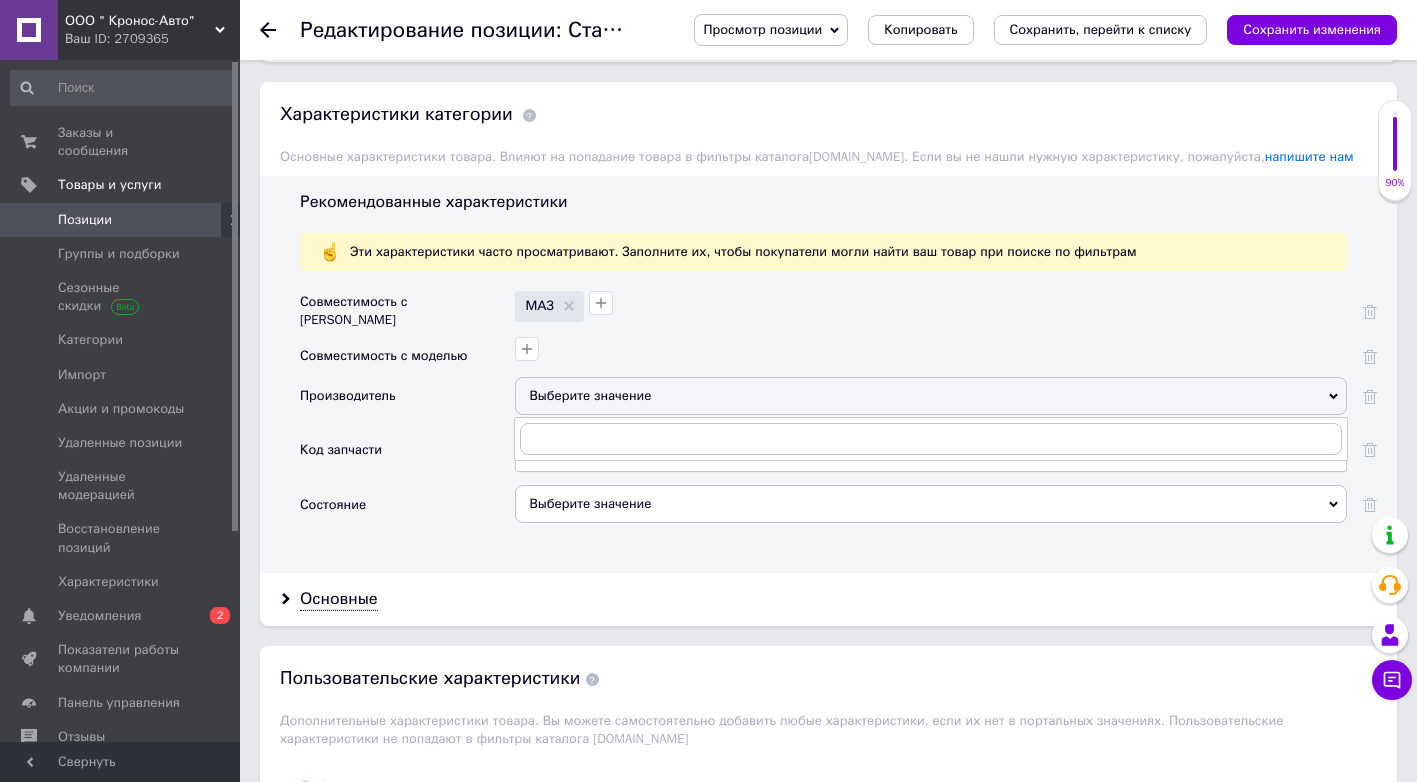 click on "Код запчасти" at bounding box center [407, 457] 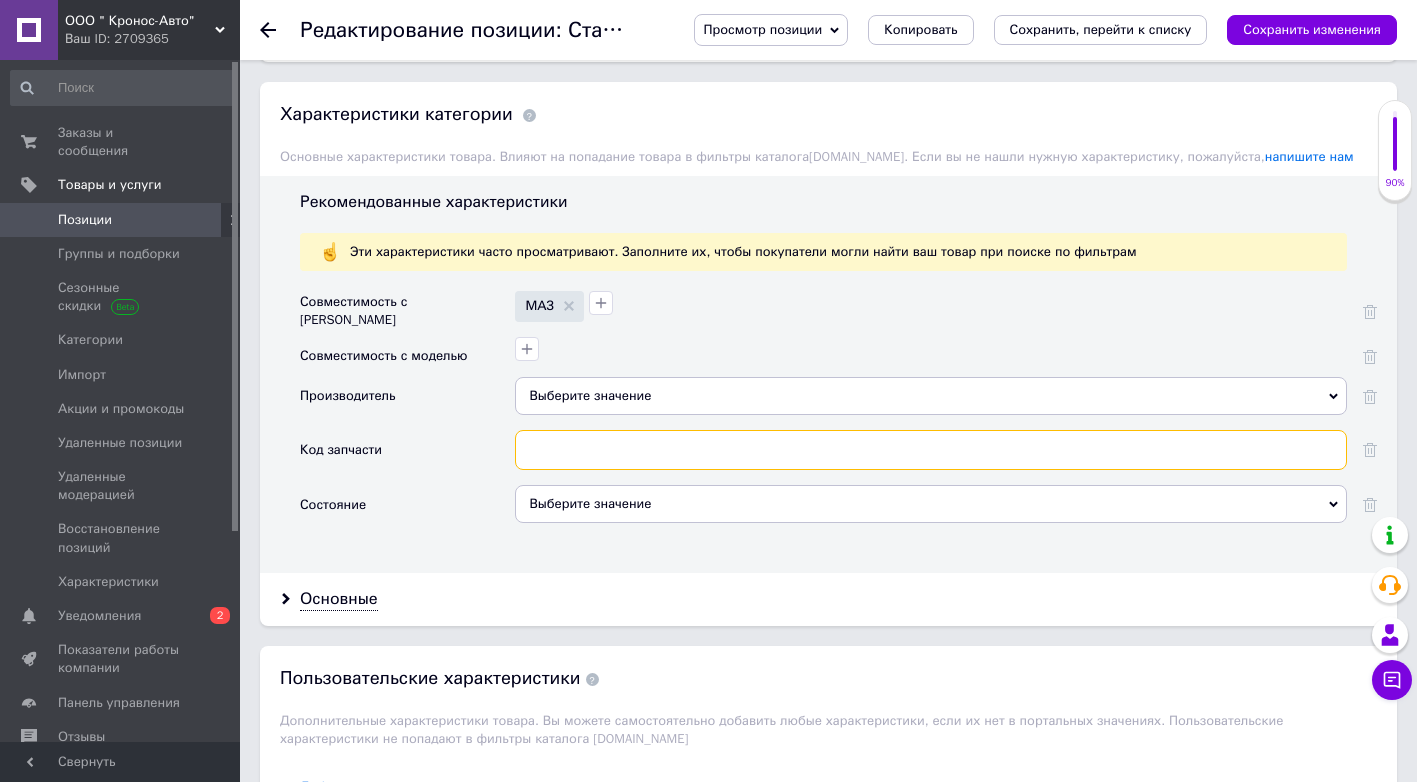 click at bounding box center (931, 450) 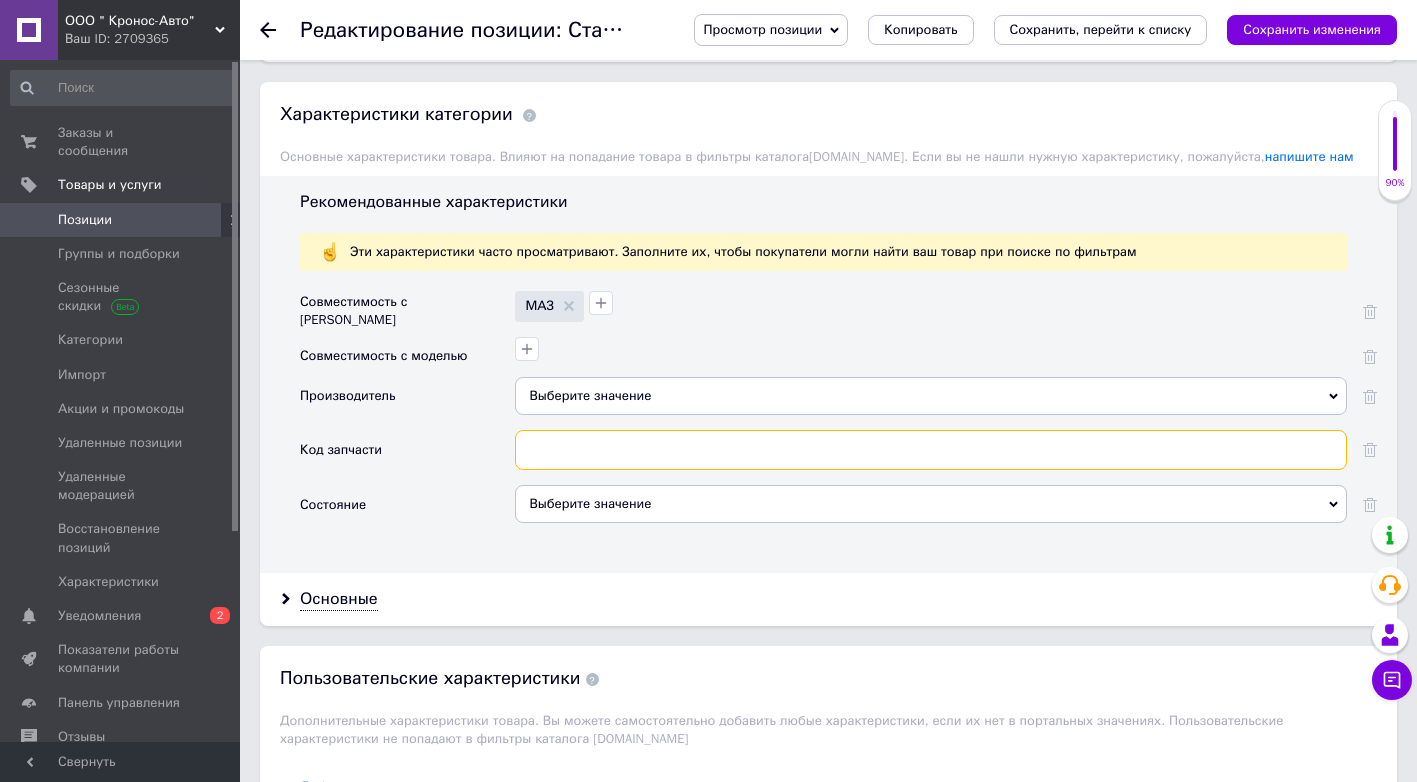 paste on "7511.-1003112-В" 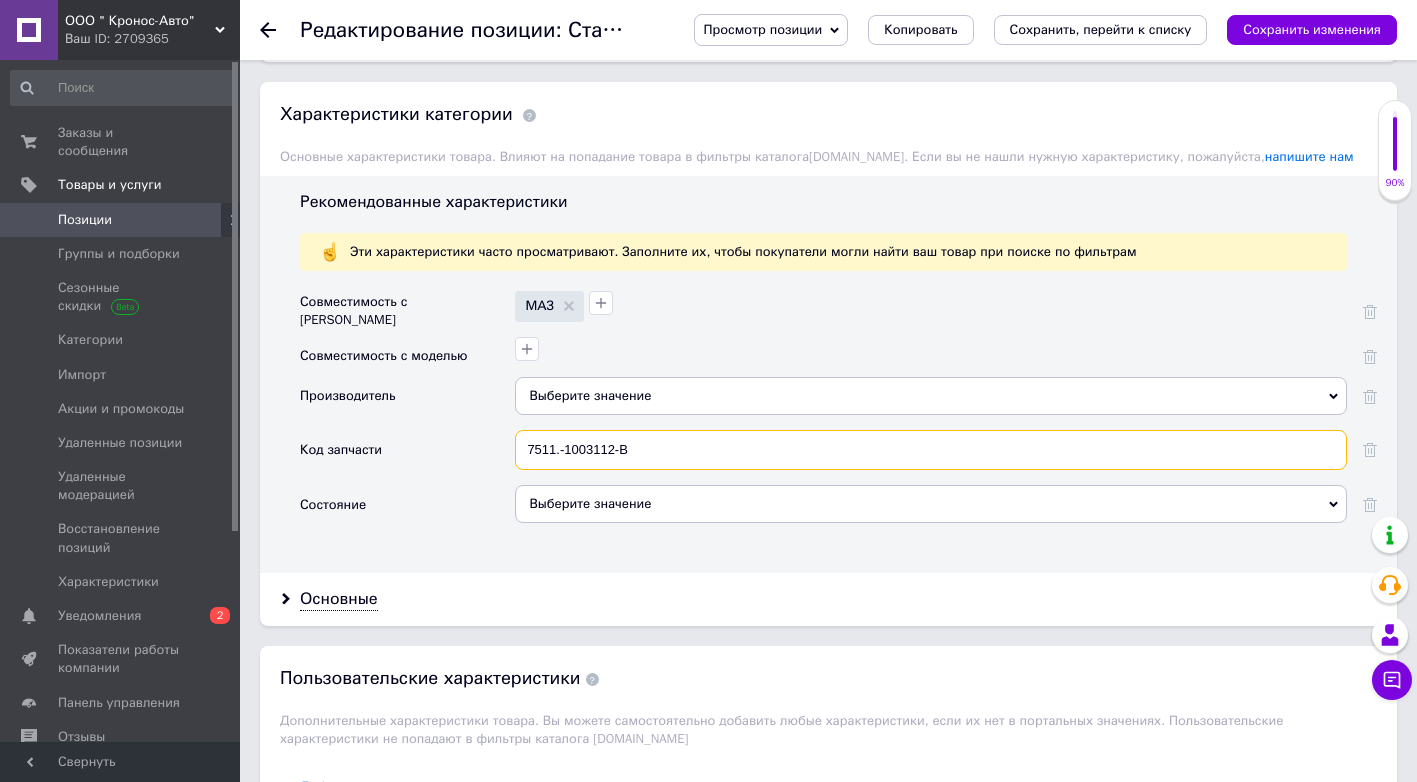 type on "7511.-1003112-В" 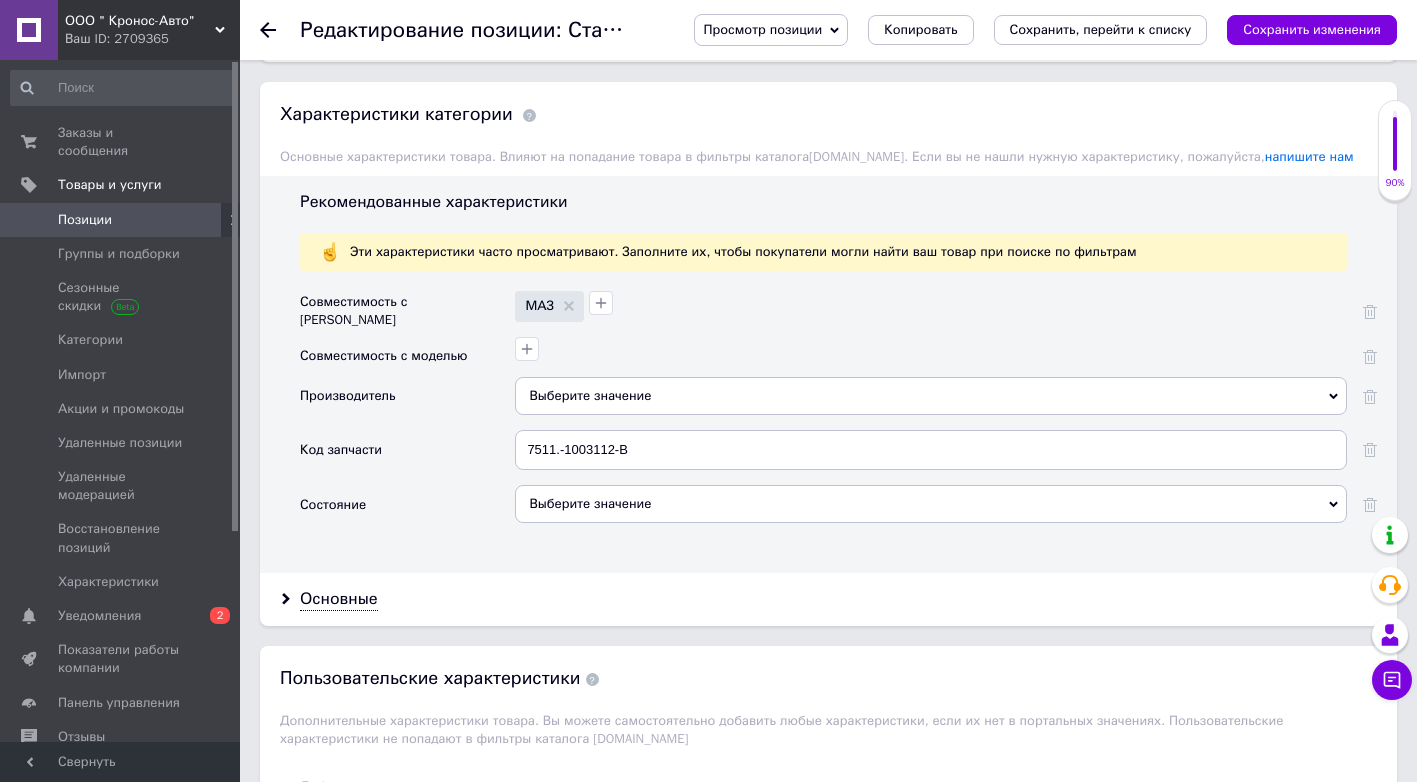 click on "Выберите значение" at bounding box center (931, 504) 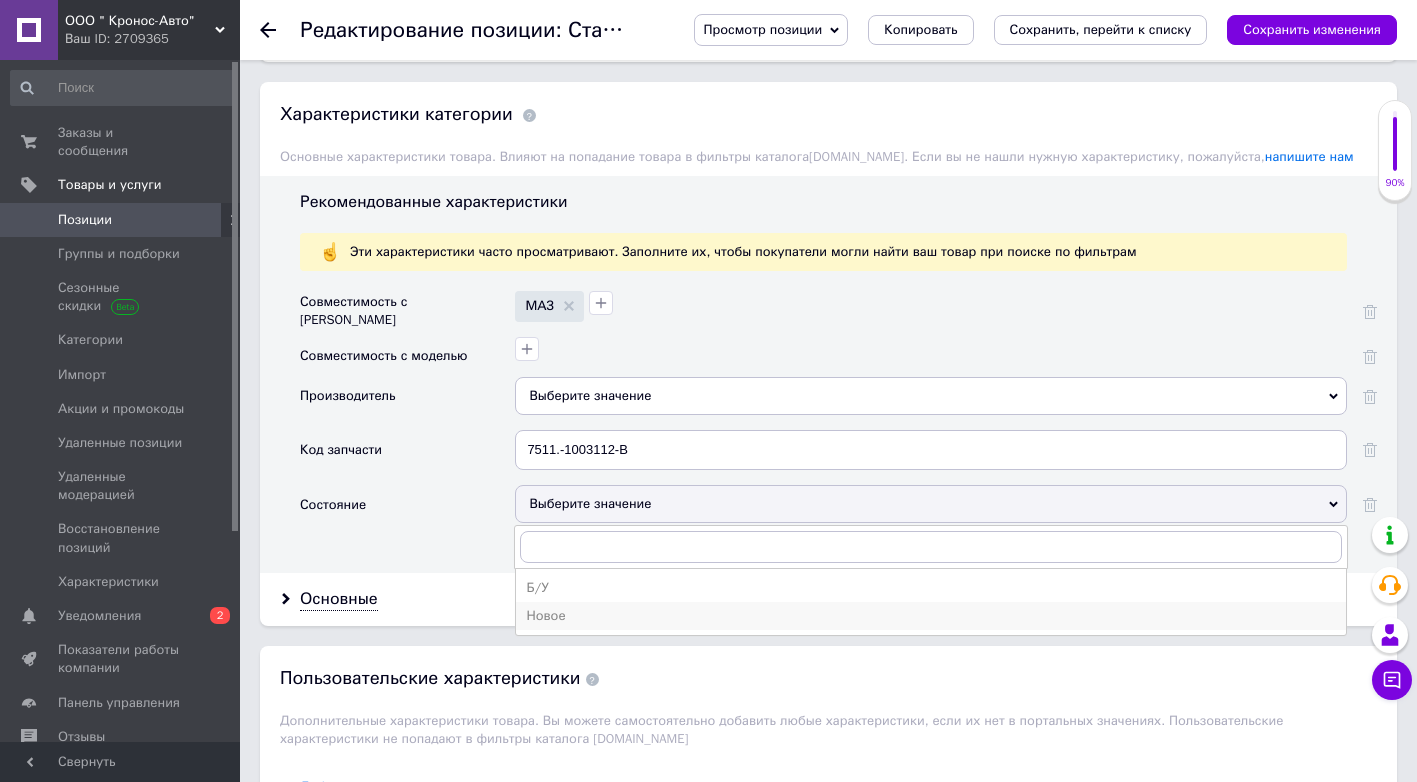 click on "Новое" at bounding box center (931, 616) 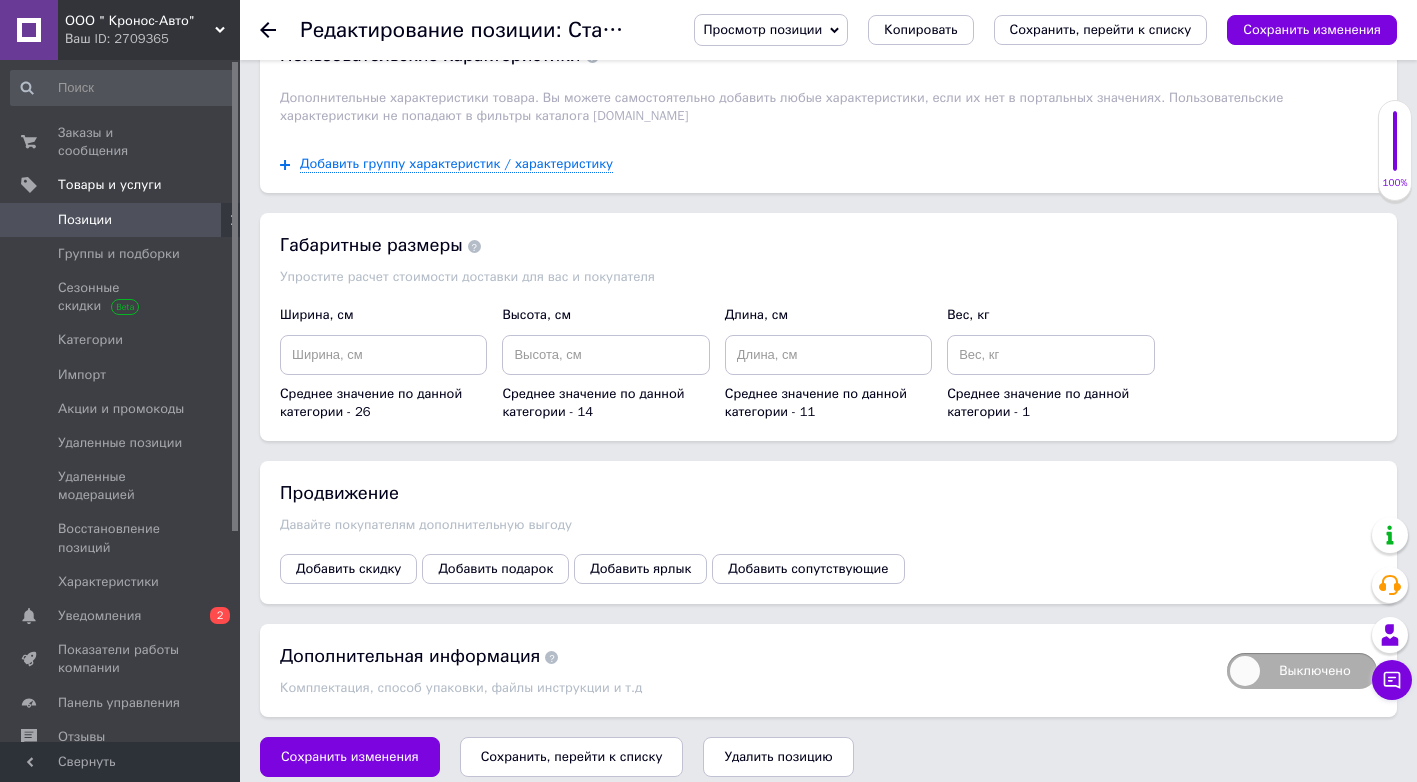 scroll, scrollTop: 2235, scrollLeft: 0, axis: vertical 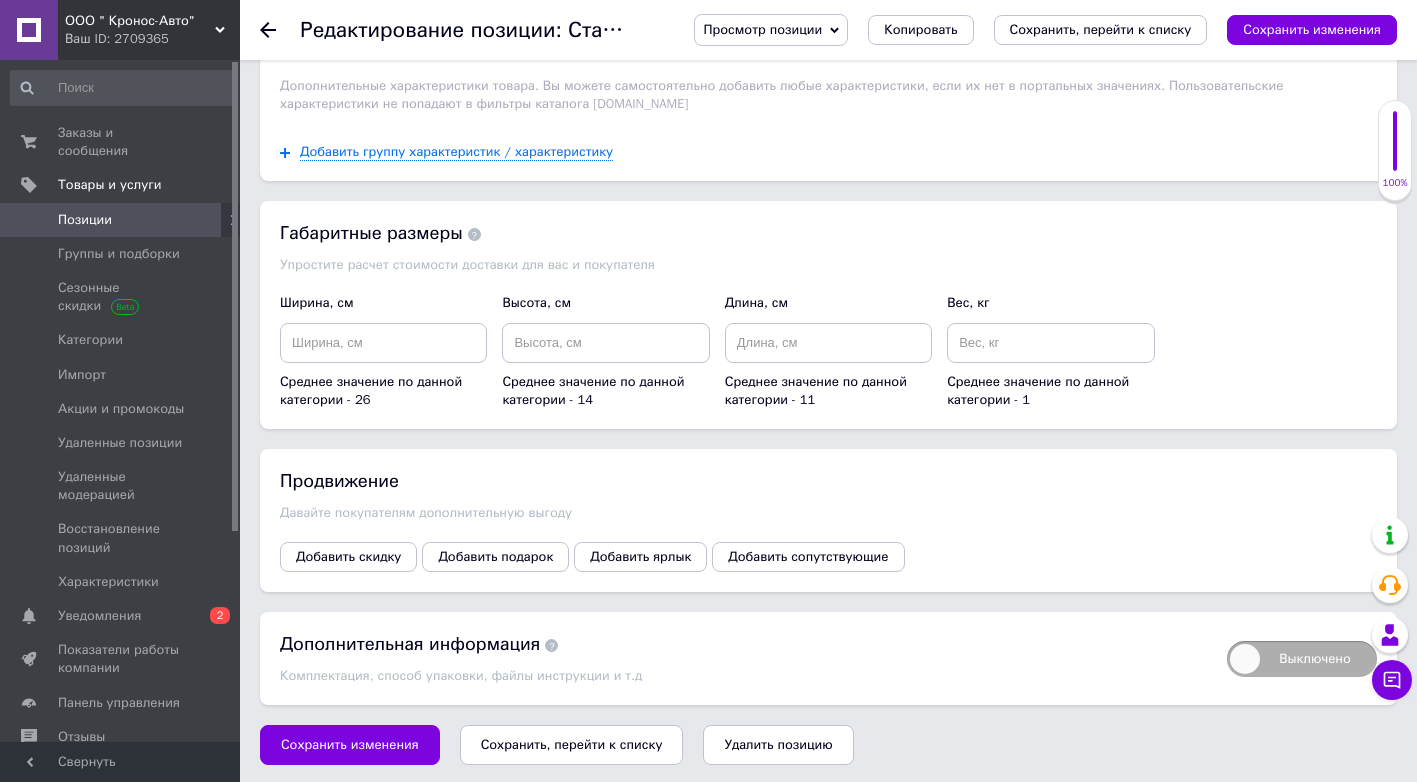 click on "Сохранить, перейти к списку" at bounding box center (572, 744) 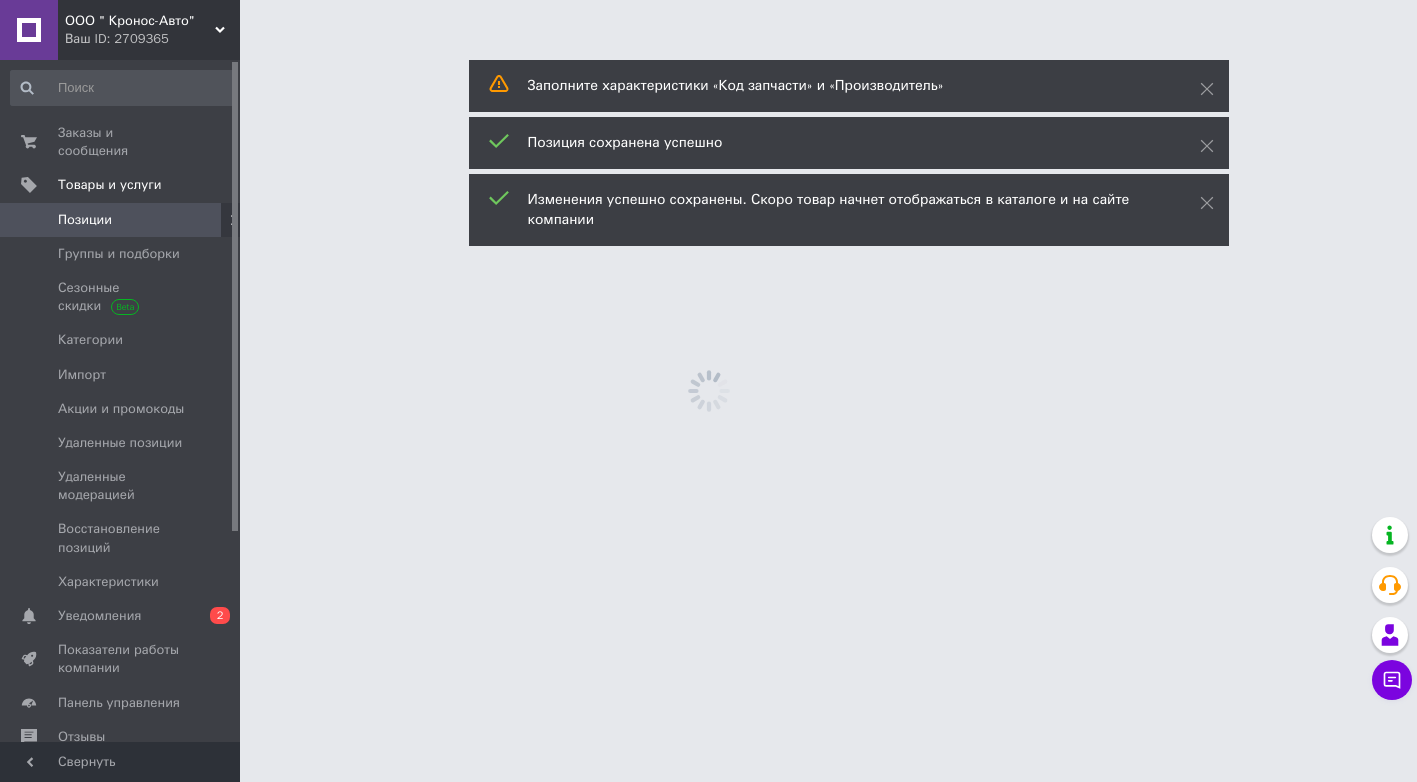 scroll, scrollTop: 0, scrollLeft: 0, axis: both 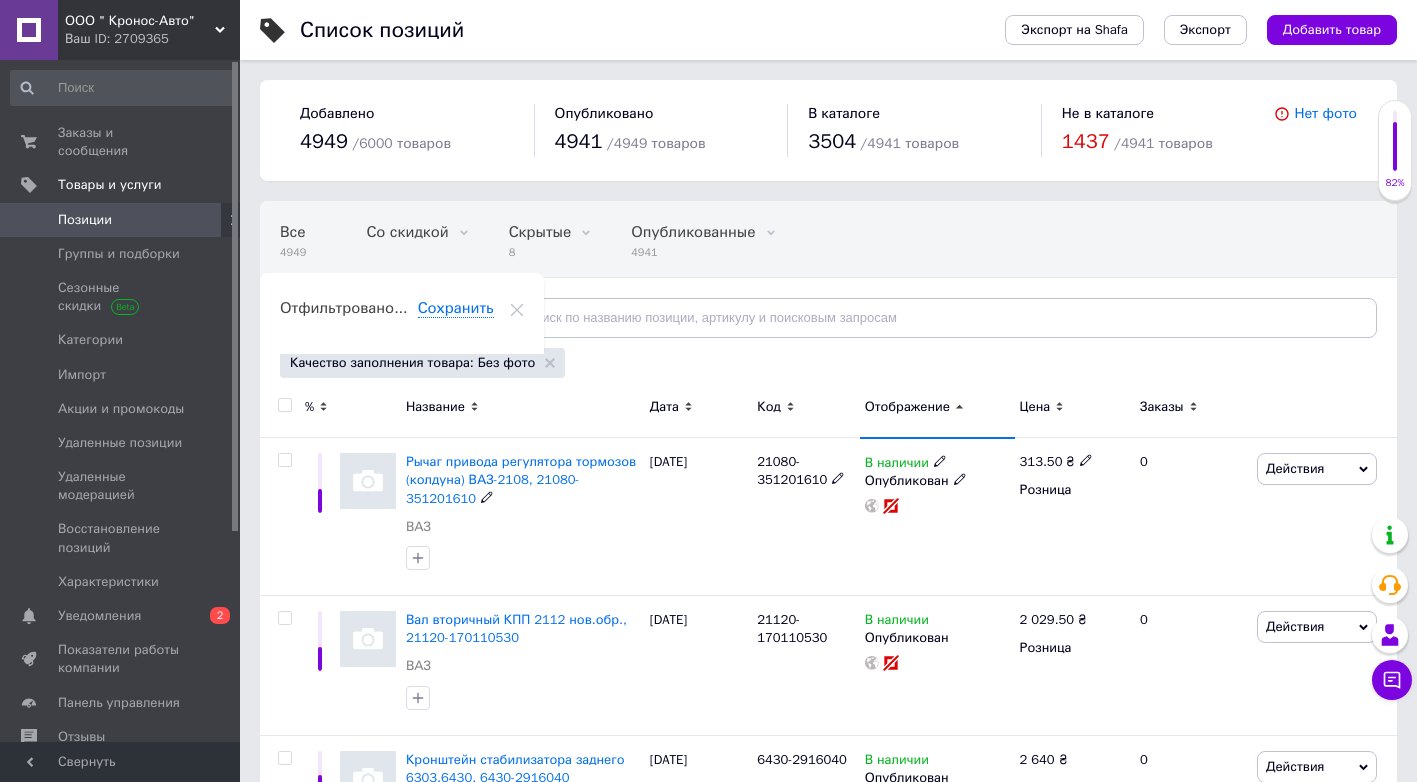 click on "Рычаг привода регулятора тормозов (колдуна) ВАЗ-2108, 21080-351201610" at bounding box center (521, 479) 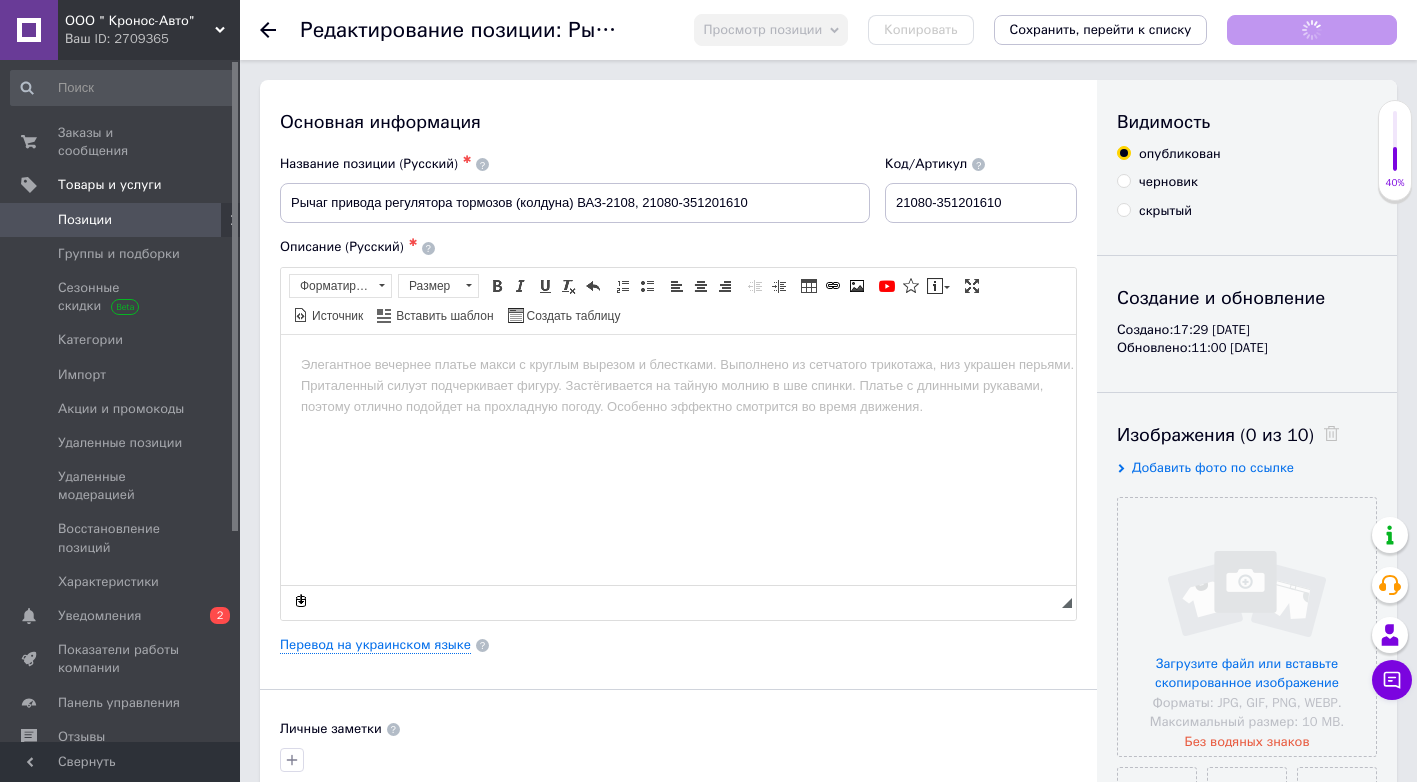 scroll, scrollTop: 0, scrollLeft: 0, axis: both 